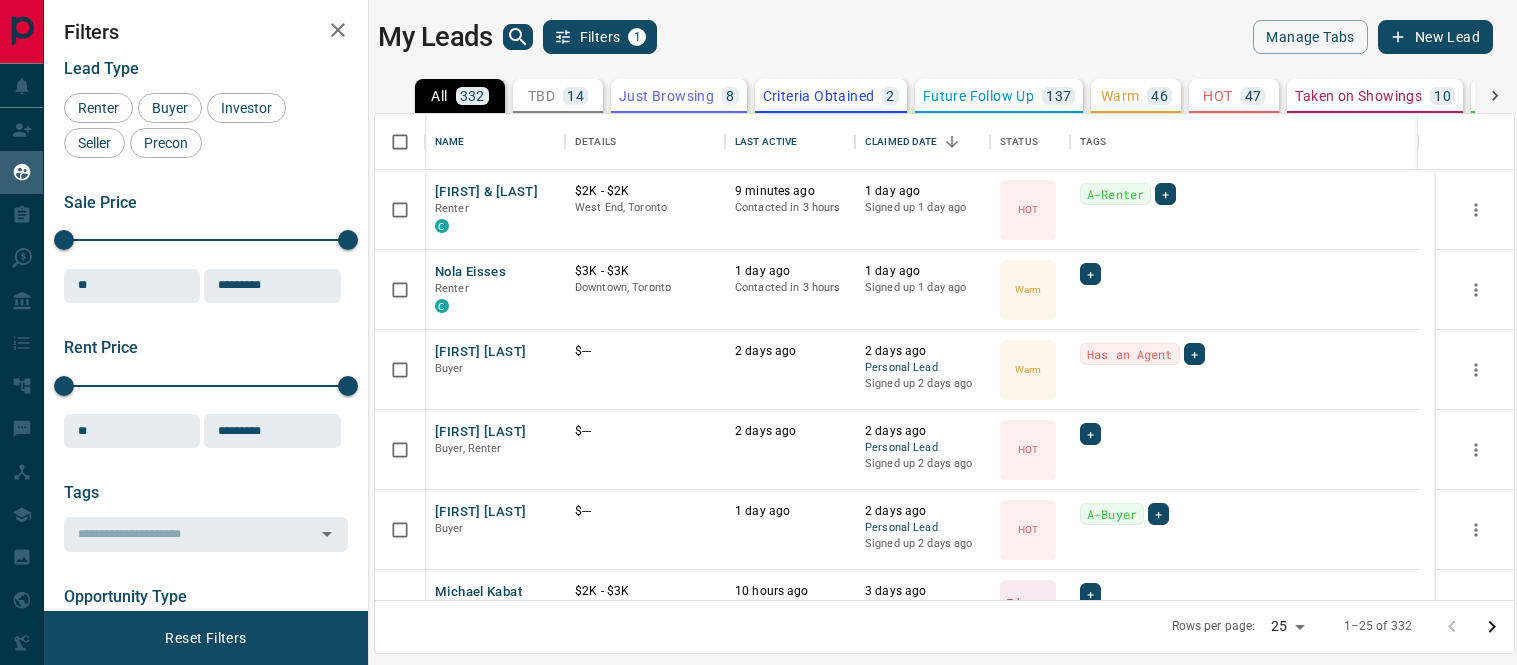 scroll, scrollTop: 0, scrollLeft: 0, axis: both 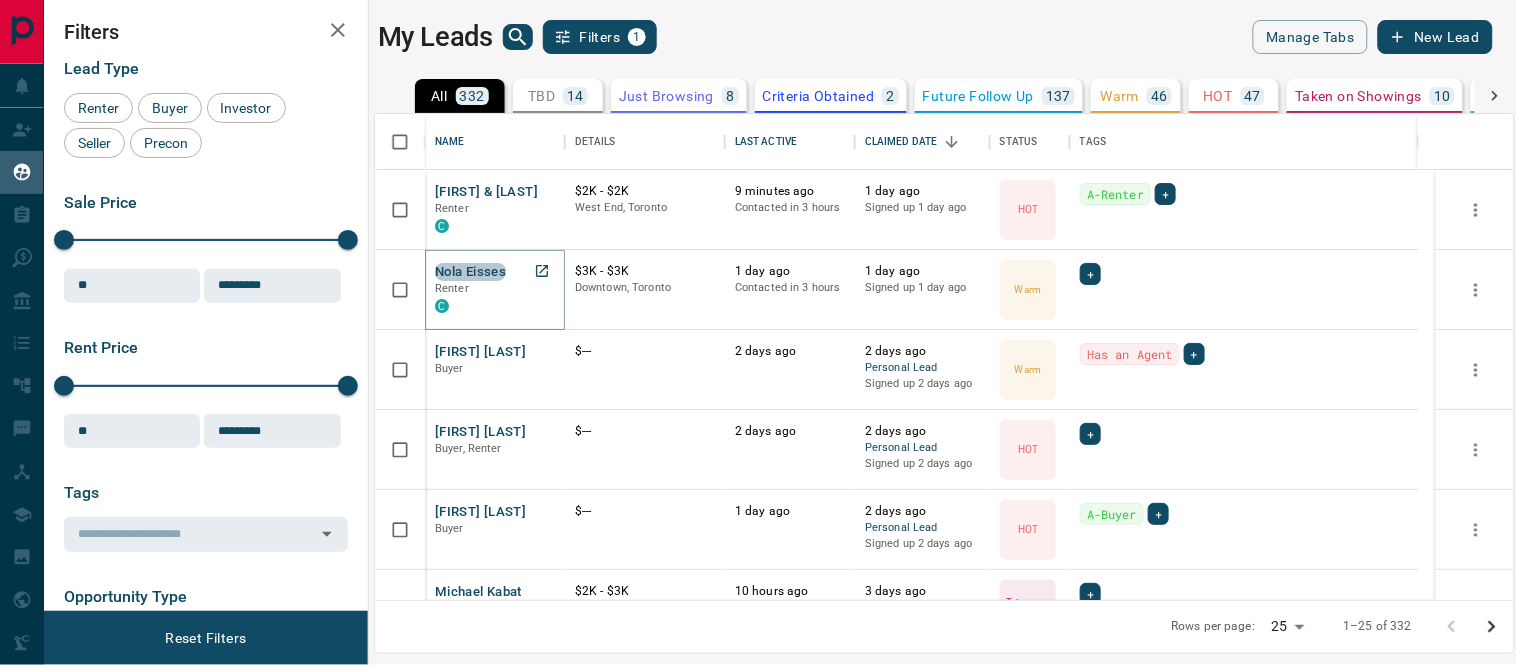 click on "Nola Eisses" at bounding box center [470, 272] 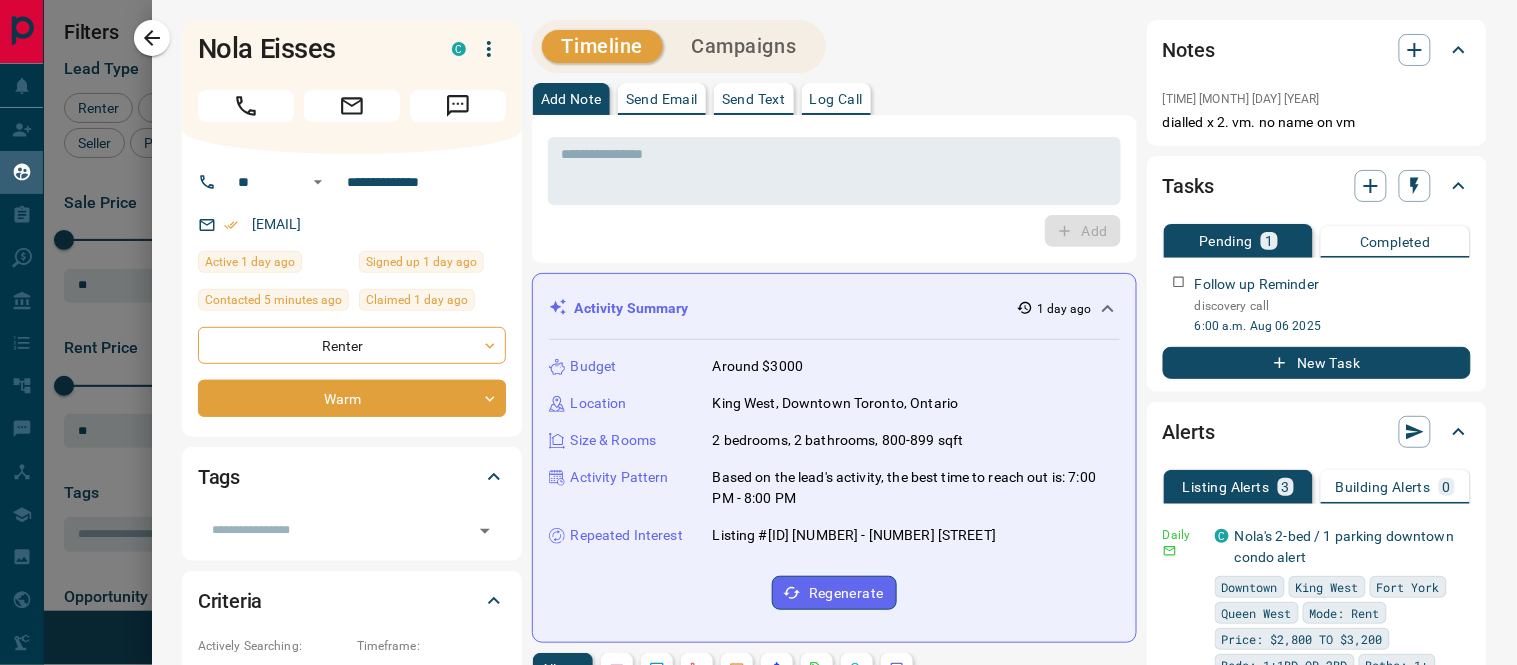 scroll, scrollTop: 222, scrollLeft: 0, axis: vertical 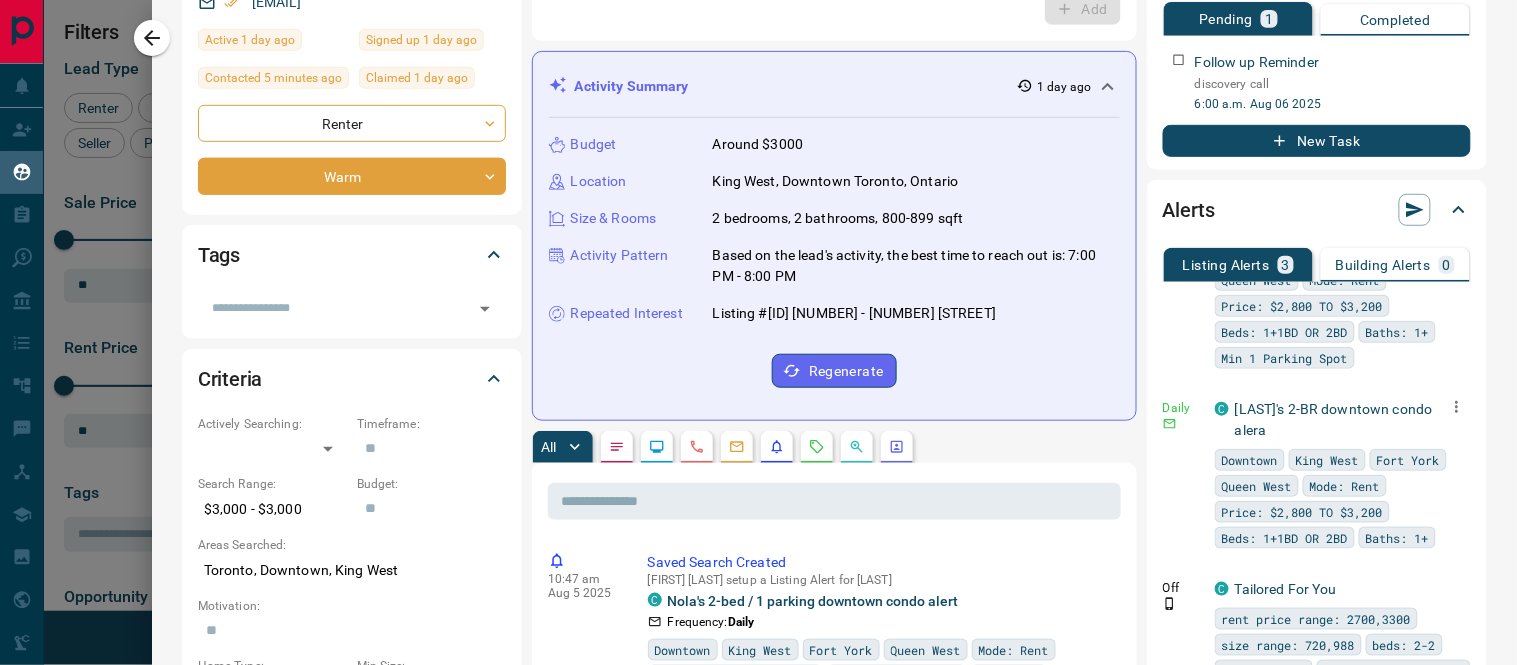 click 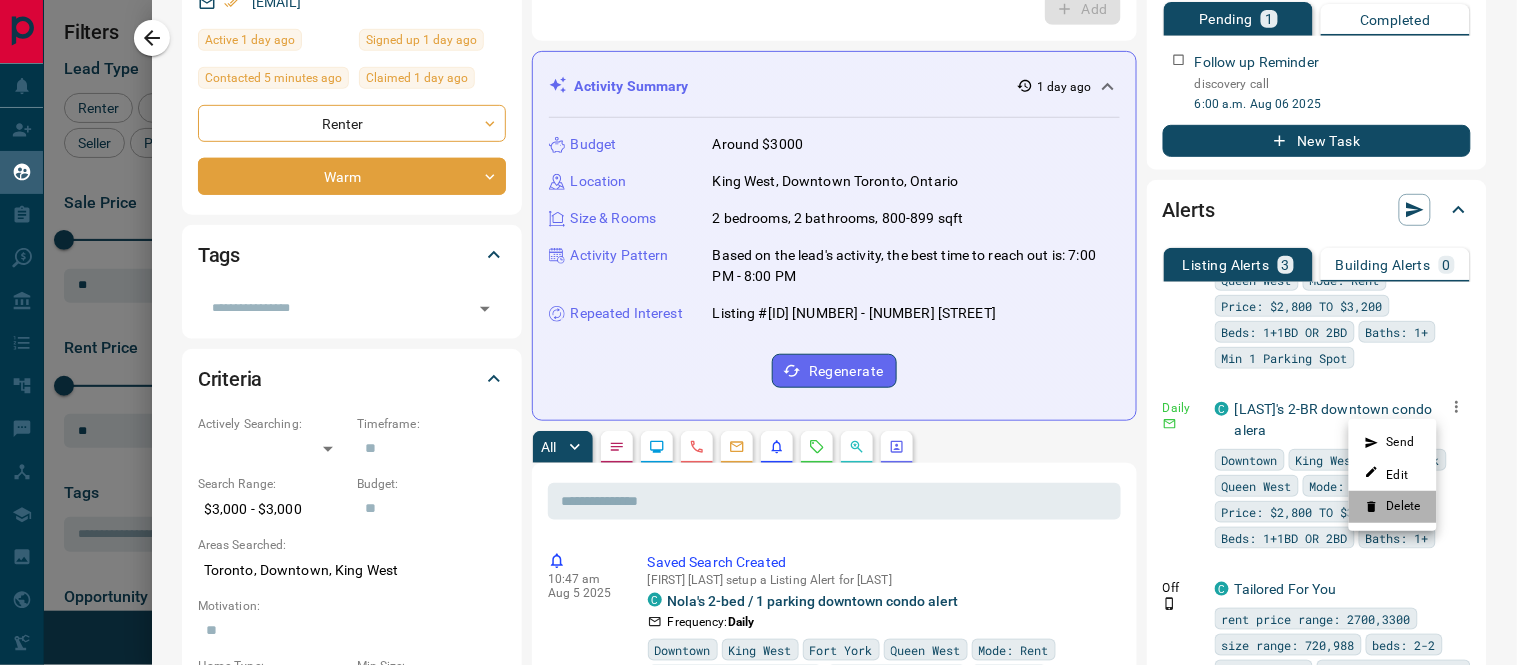 click on "Delete" at bounding box center [1393, 507] 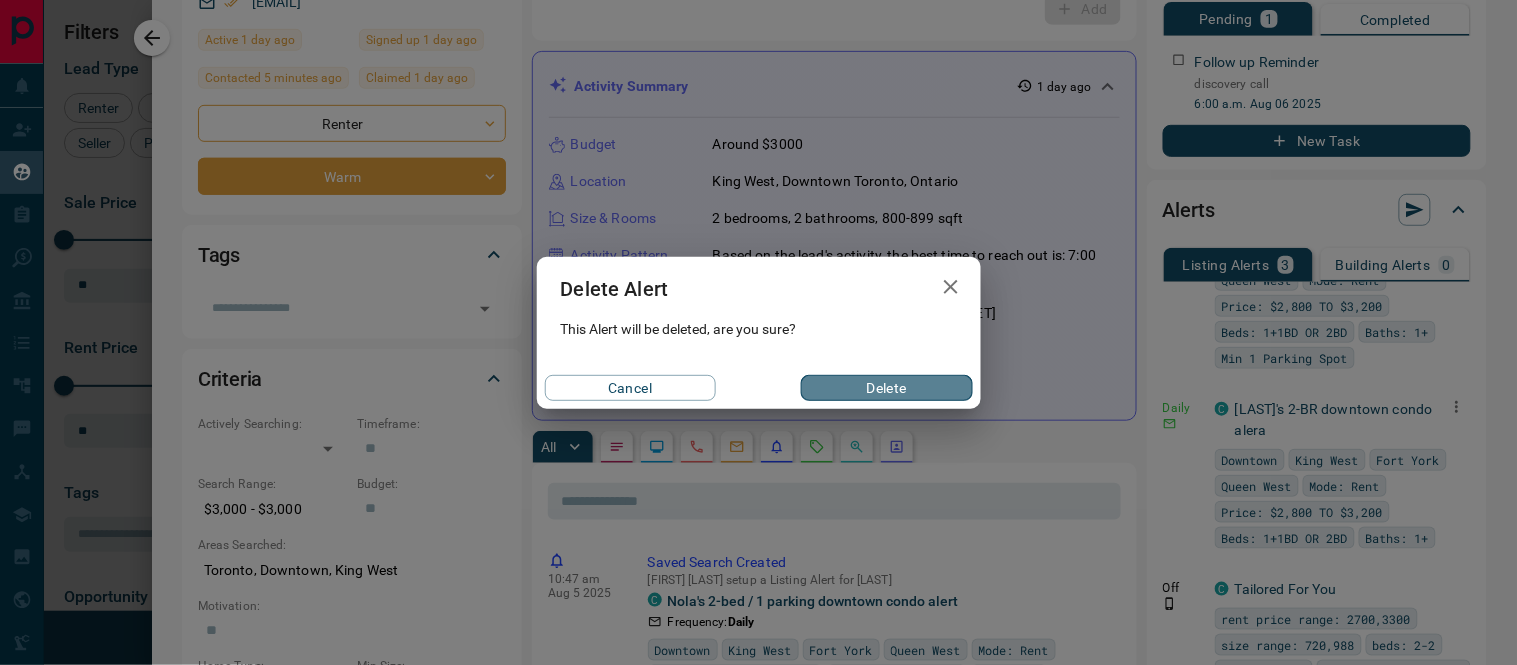 click on "Delete" at bounding box center (886, 388) 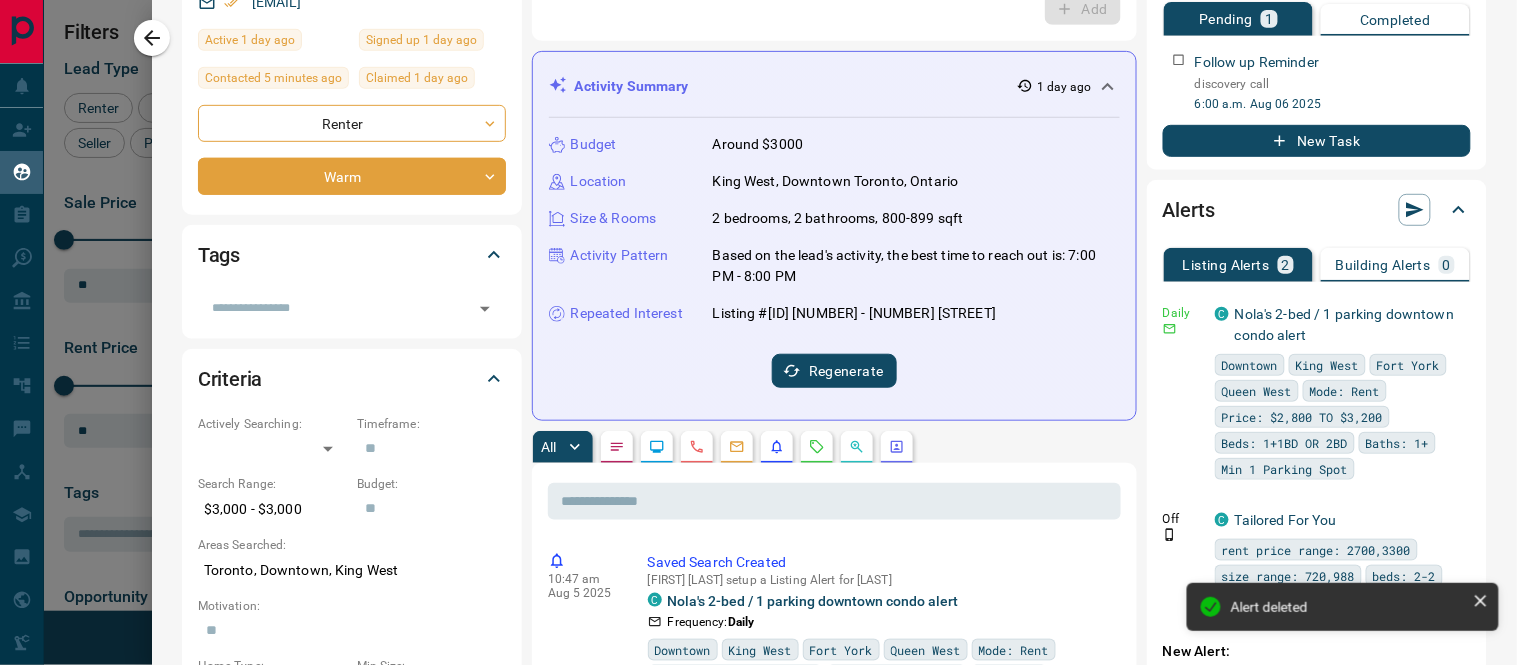 scroll, scrollTop: 0, scrollLeft: 0, axis: both 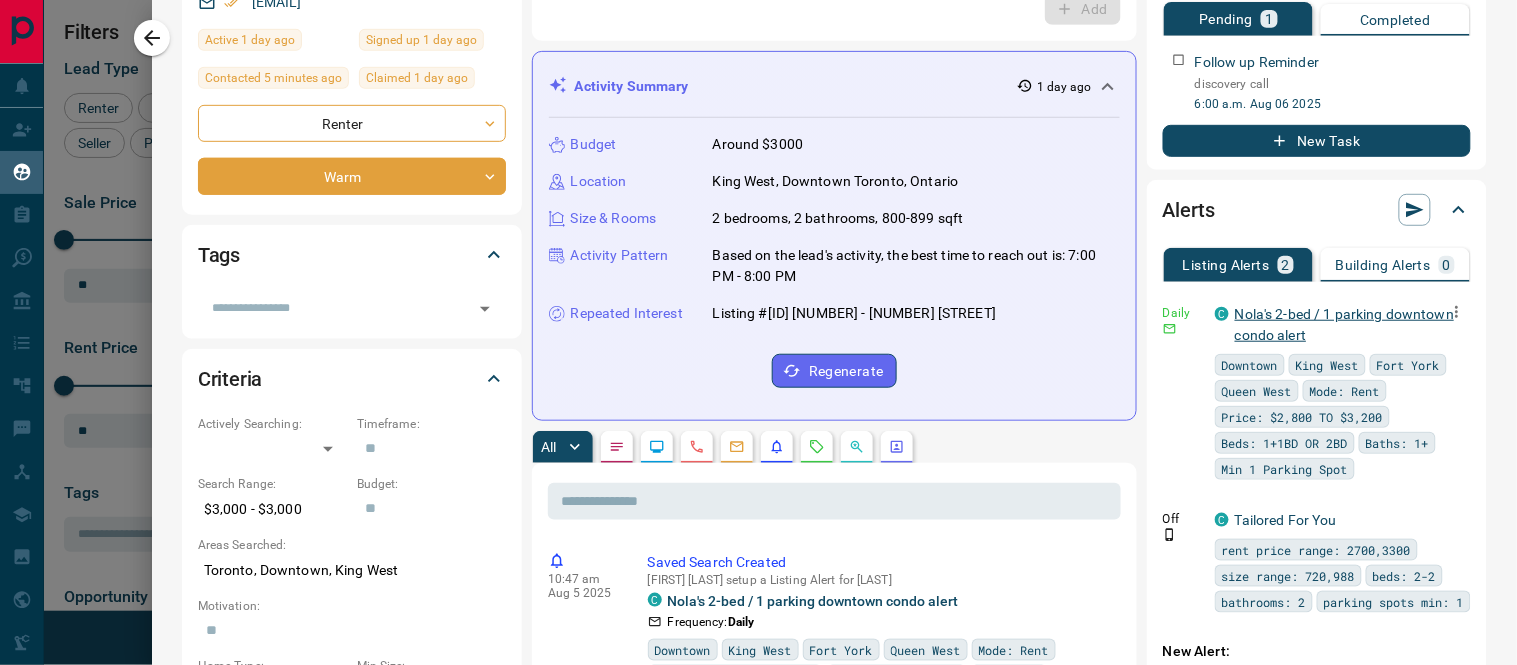 click on "Nola's 2-bed / 1 parking downtown condo alert" at bounding box center (1344, 324) 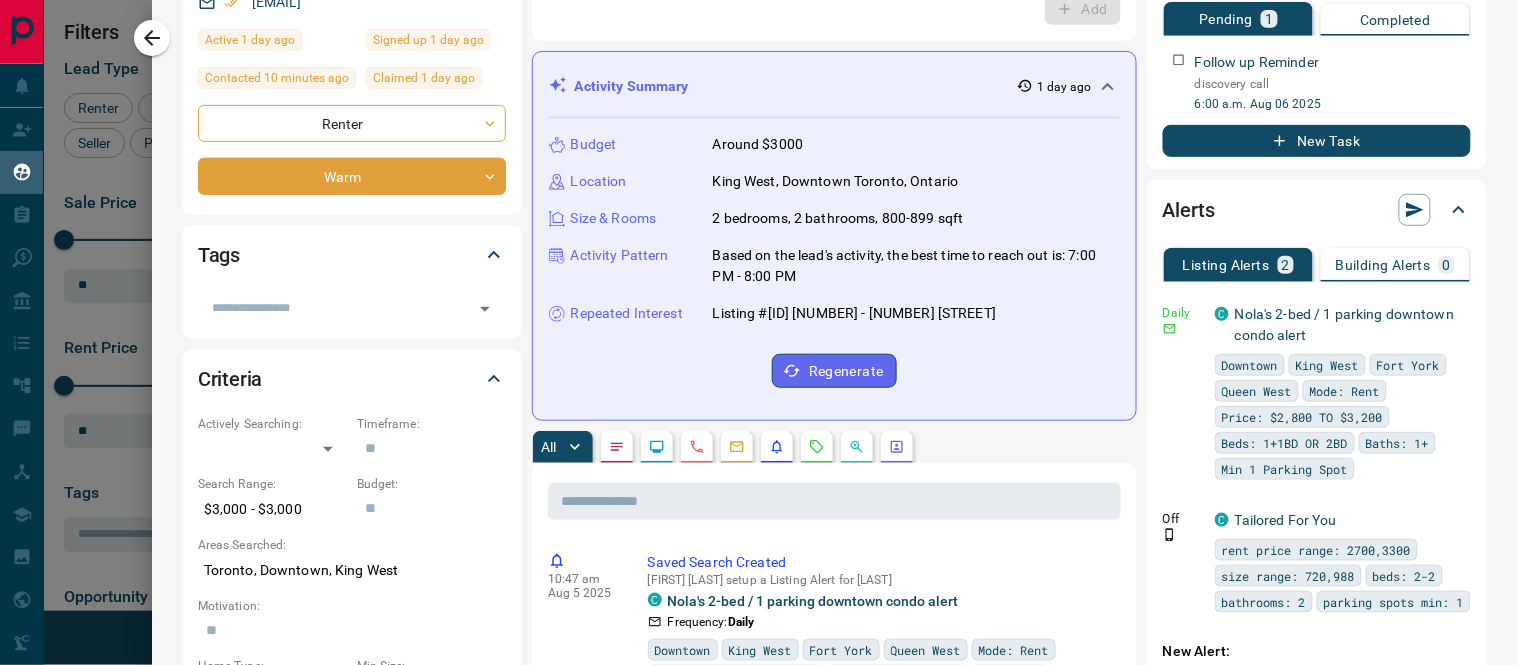 click on "**********" at bounding box center (834, 992) 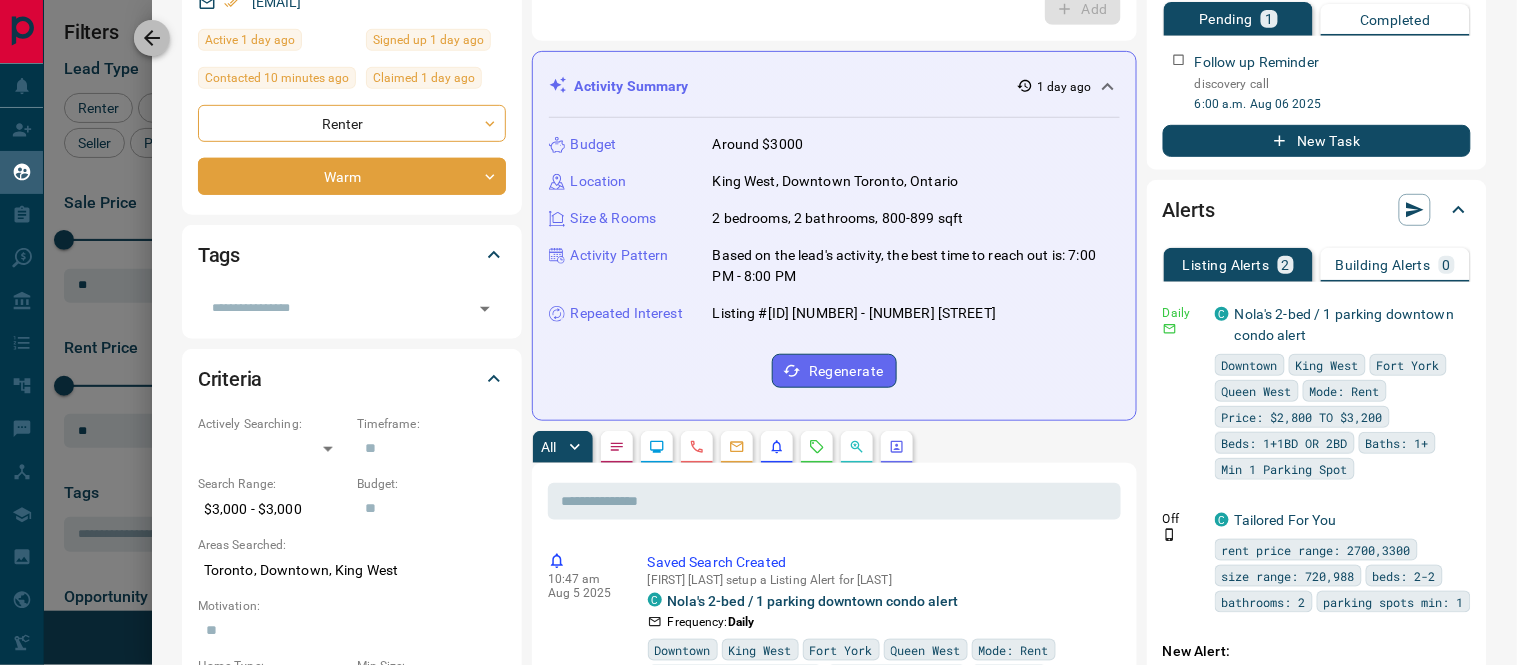 click 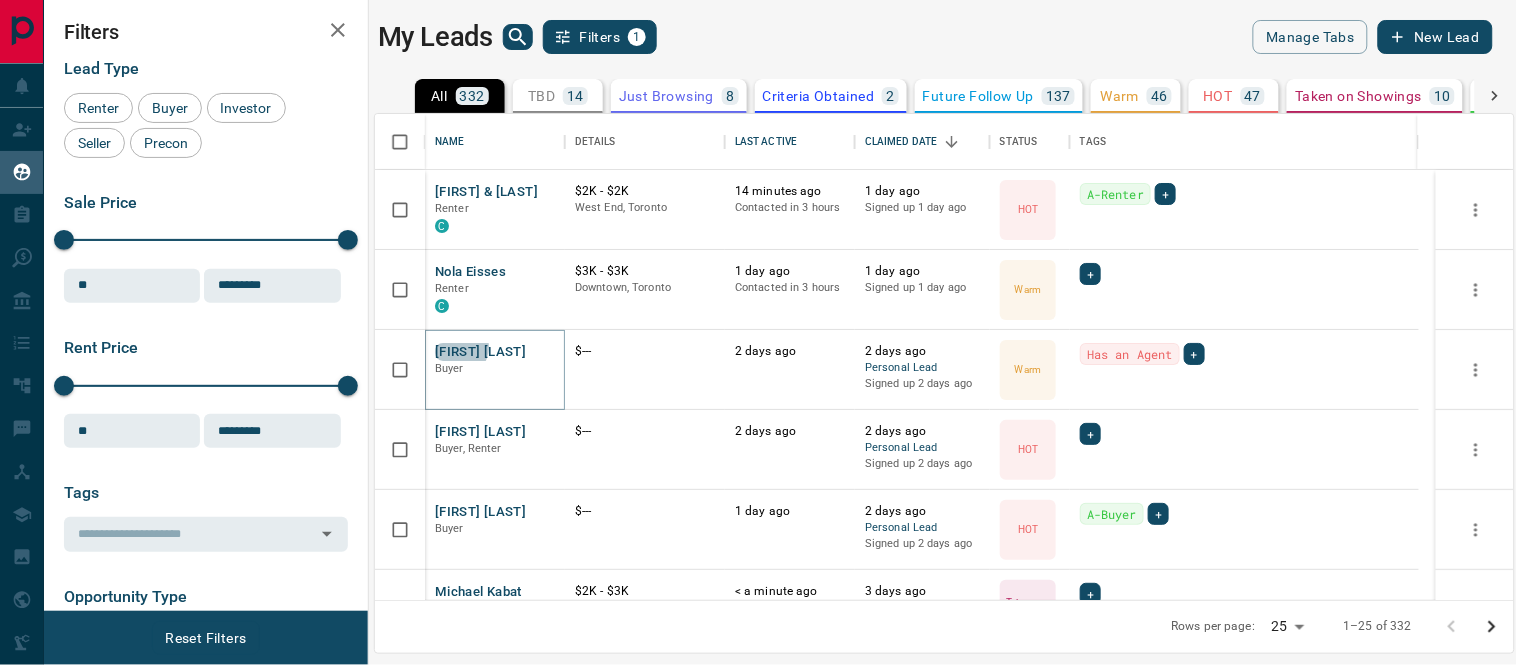 click on "[FIRST] [LAST]" at bounding box center (480, 352) 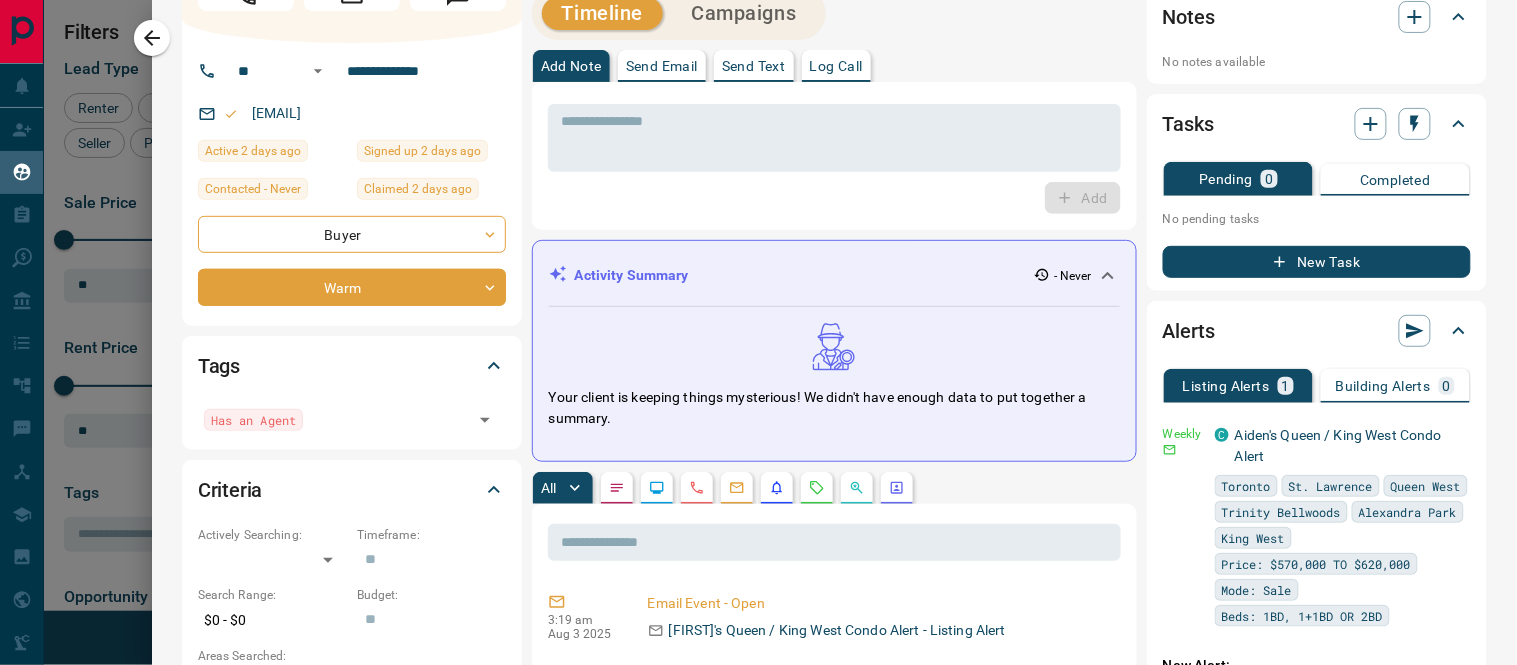 scroll, scrollTop: 0, scrollLeft: 0, axis: both 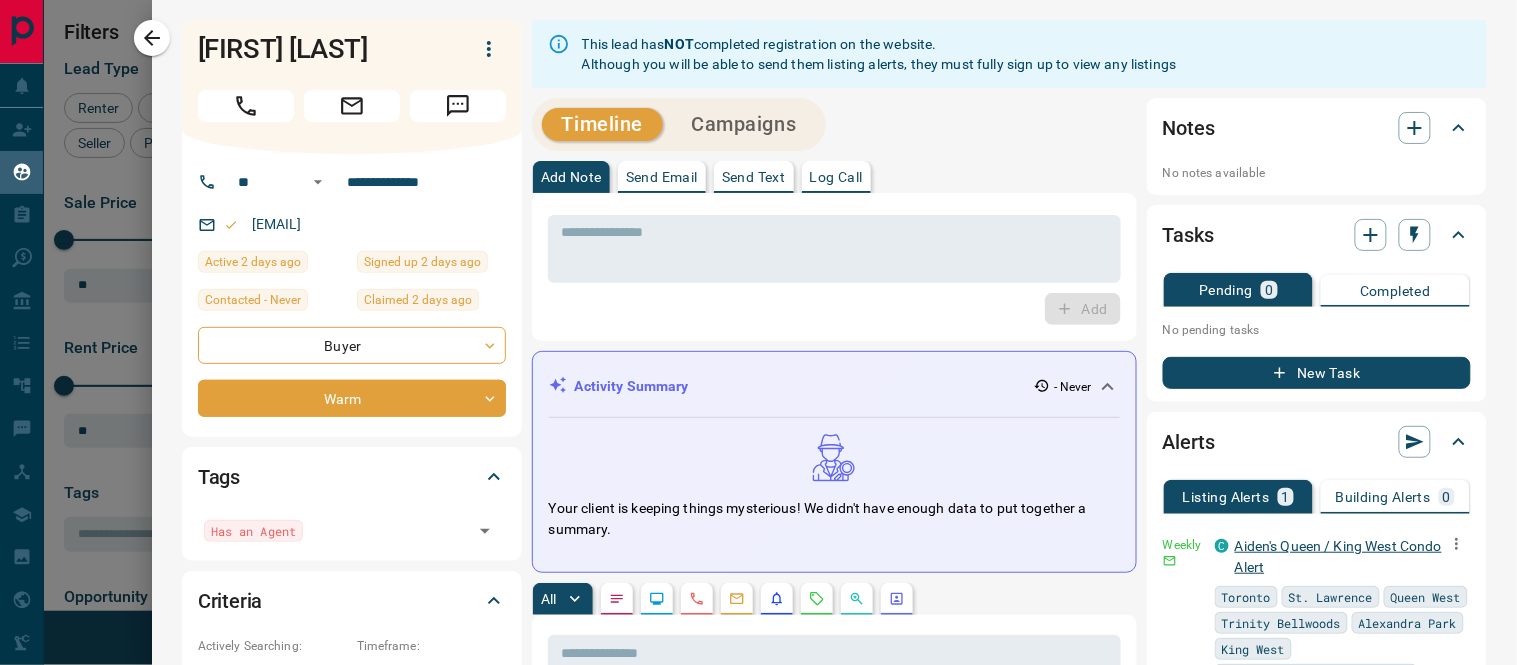 click on "Aiden's Queen / King West Condo Alert" at bounding box center (1338, 556) 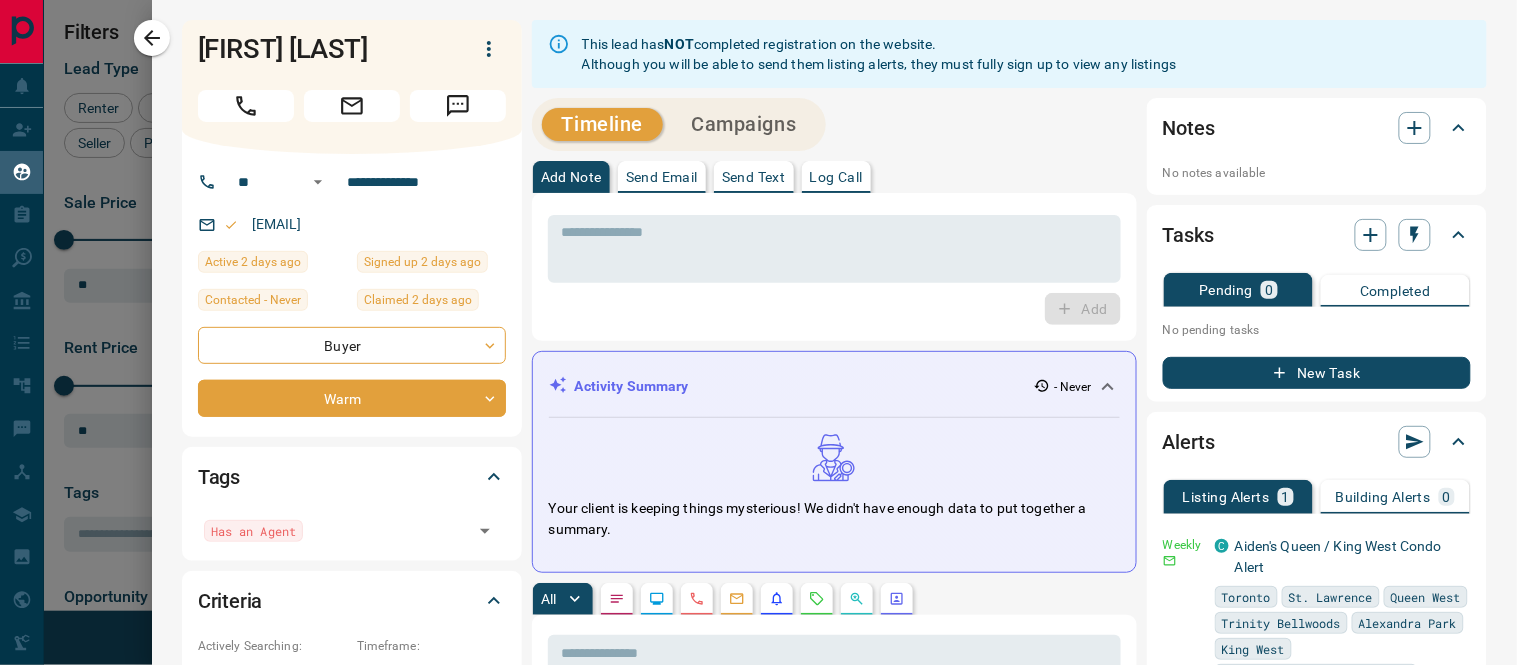 click 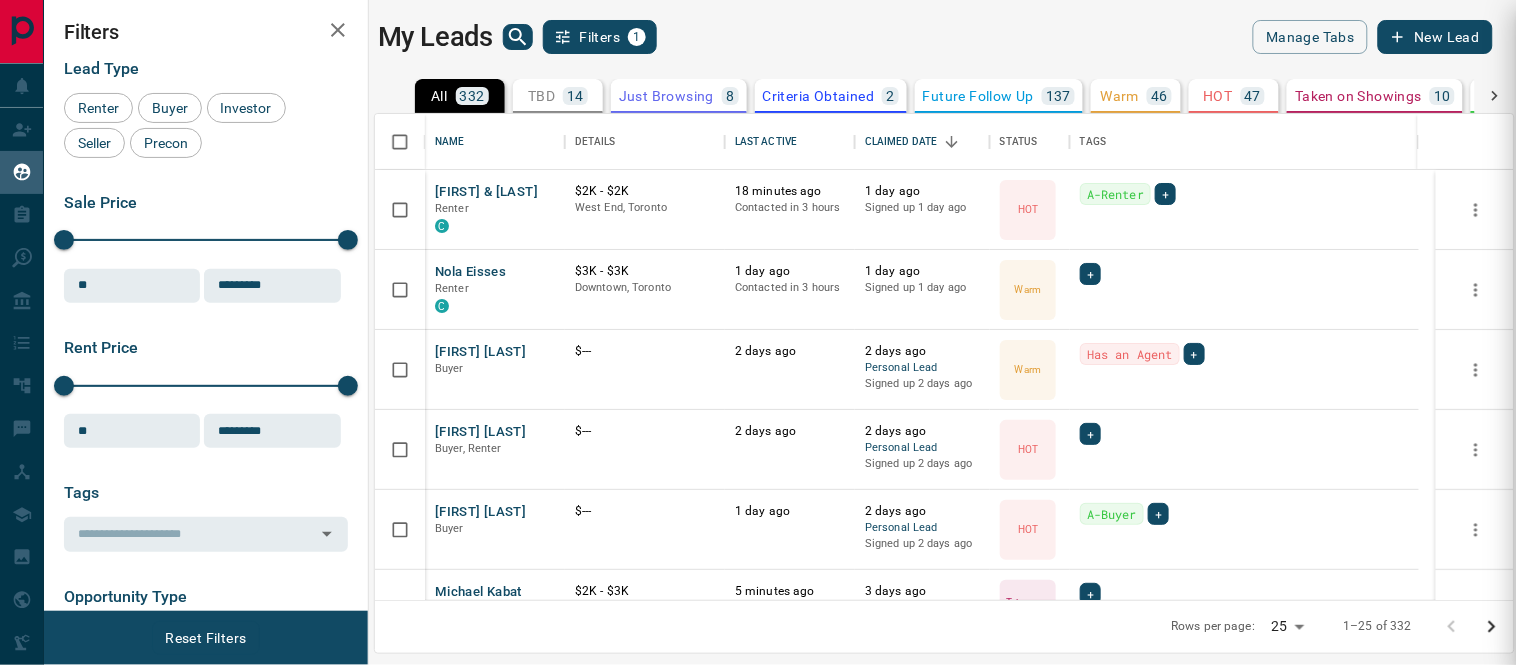 click at bounding box center (758, 332) 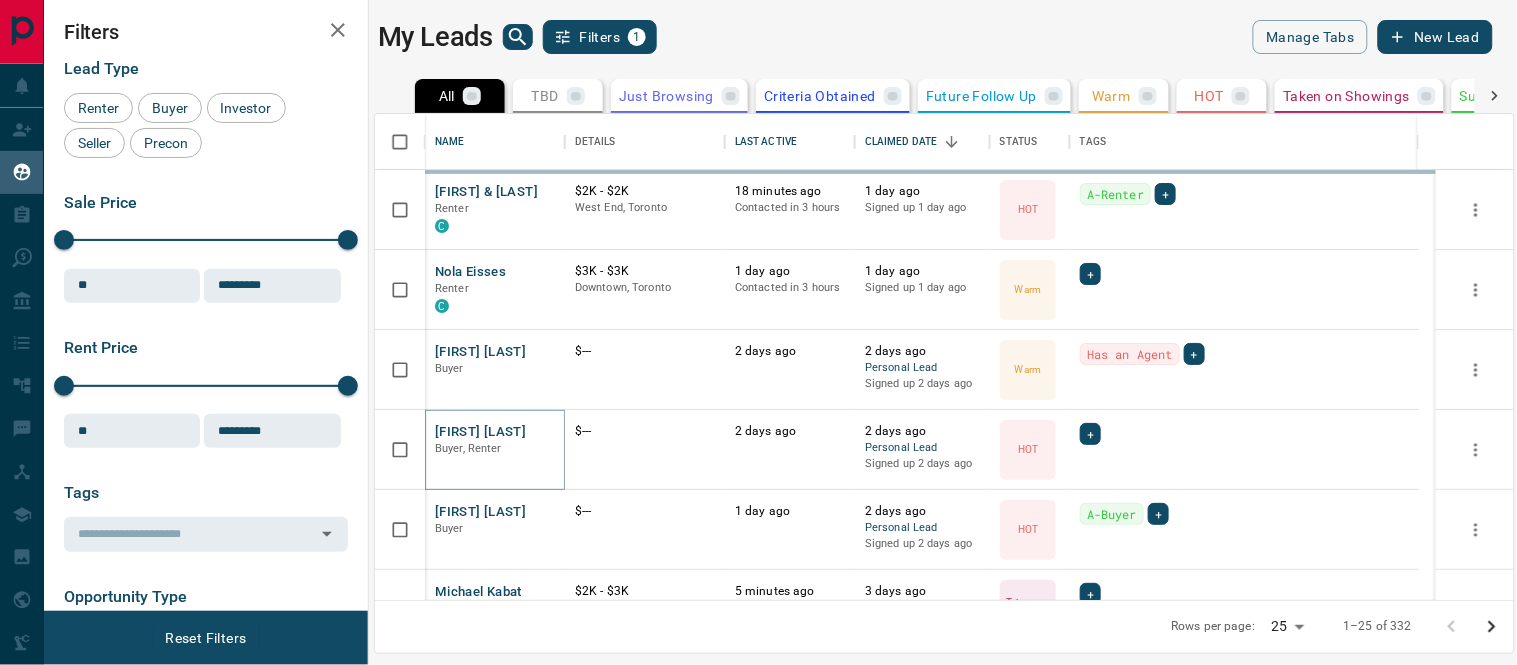 click on "[FIRST] [LAST]" at bounding box center [480, 432] 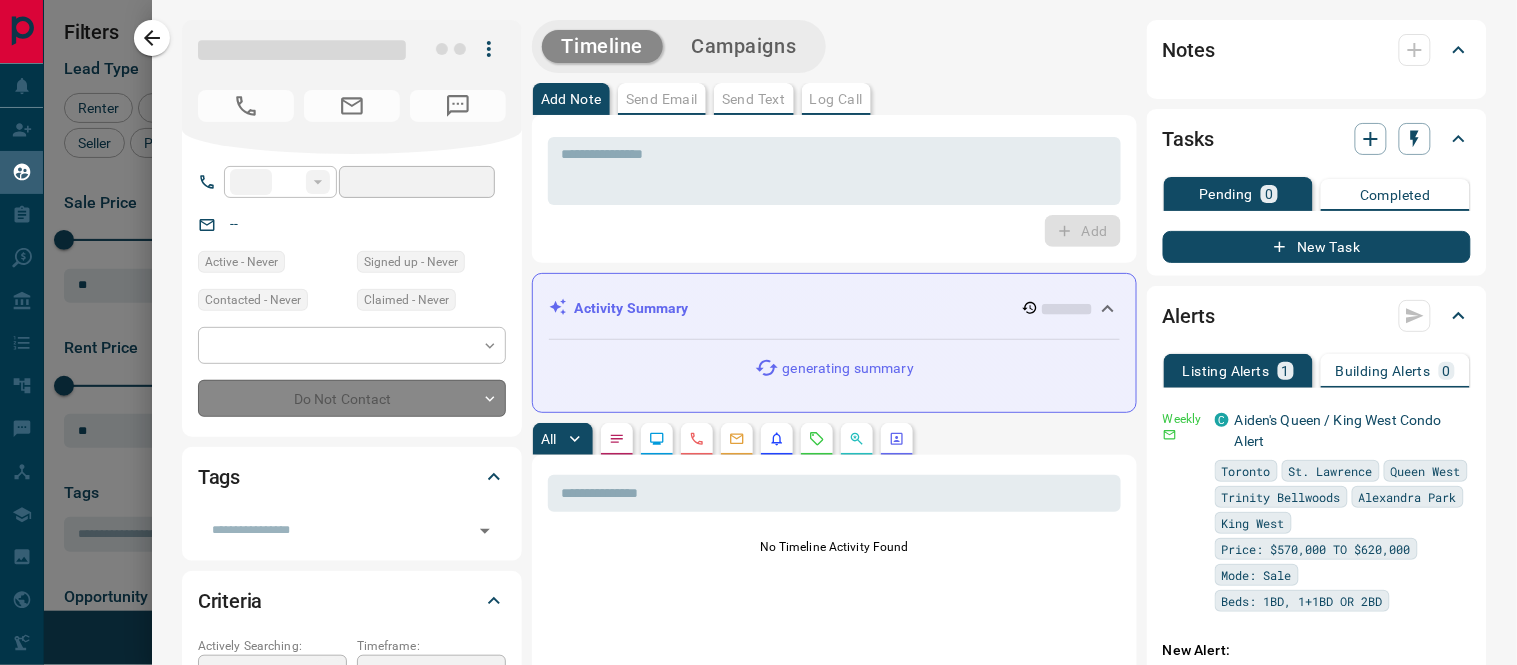 type on "**" 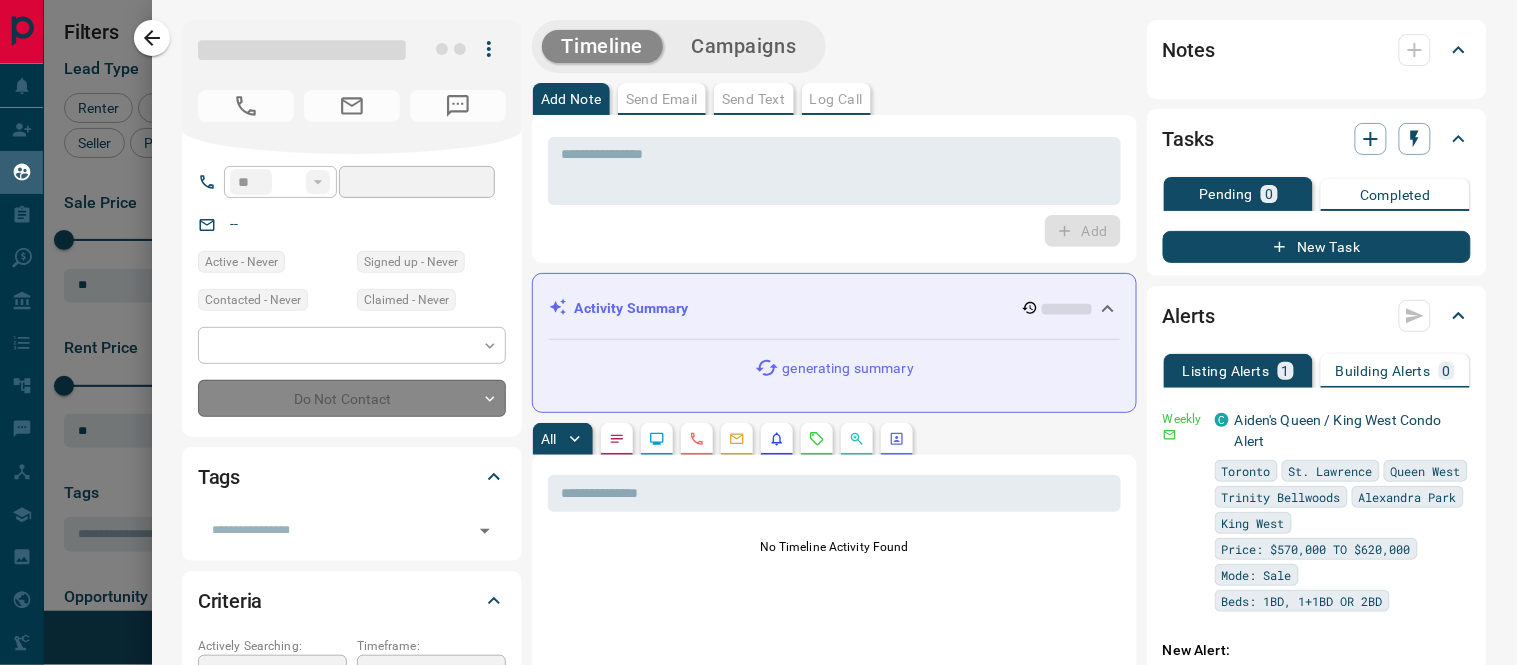 type on "**********" 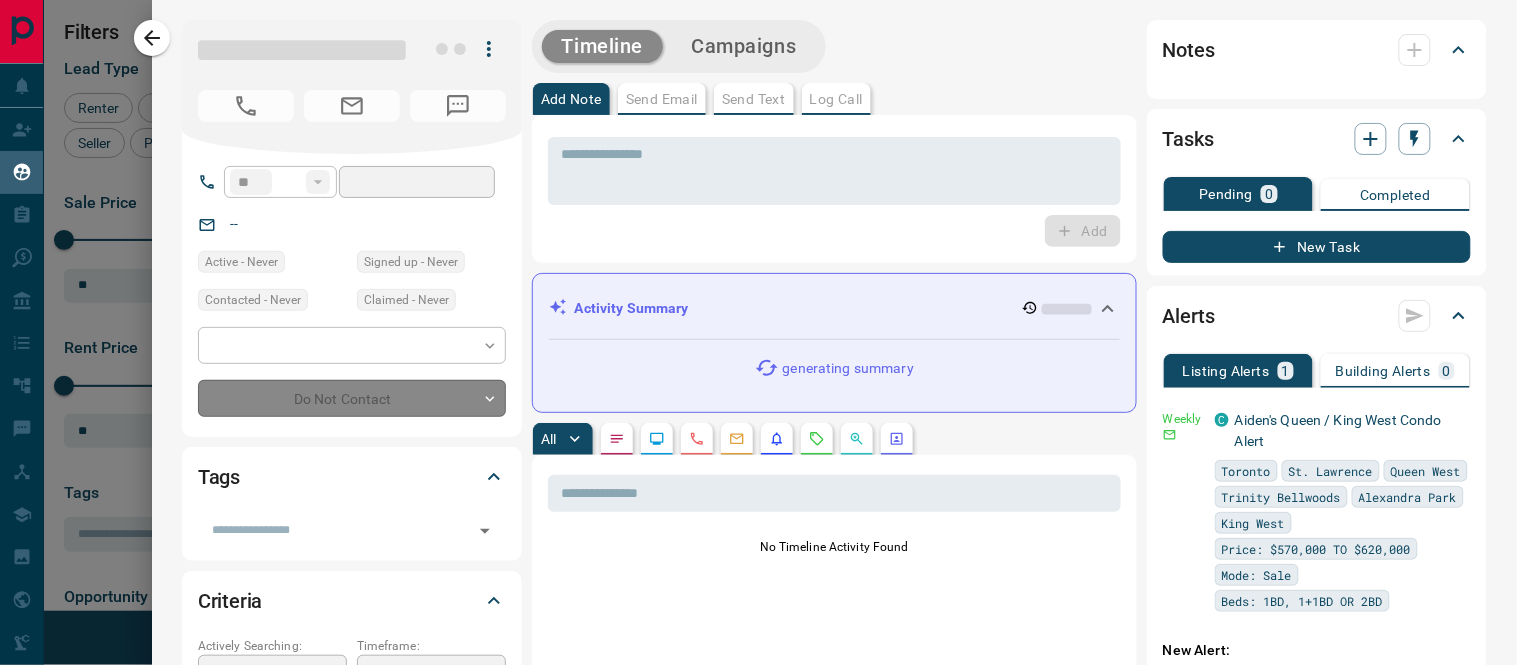 type on "**********" 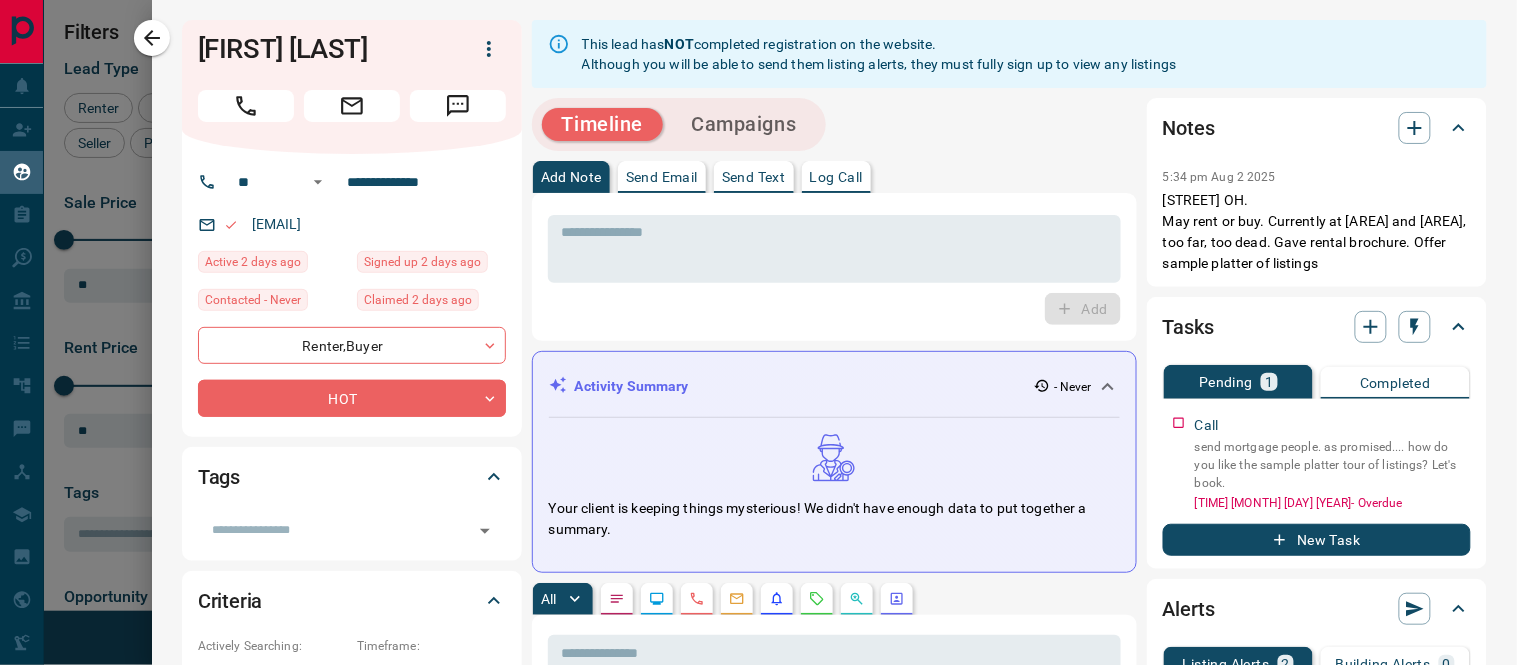 click on "Send Email" at bounding box center (662, 177) 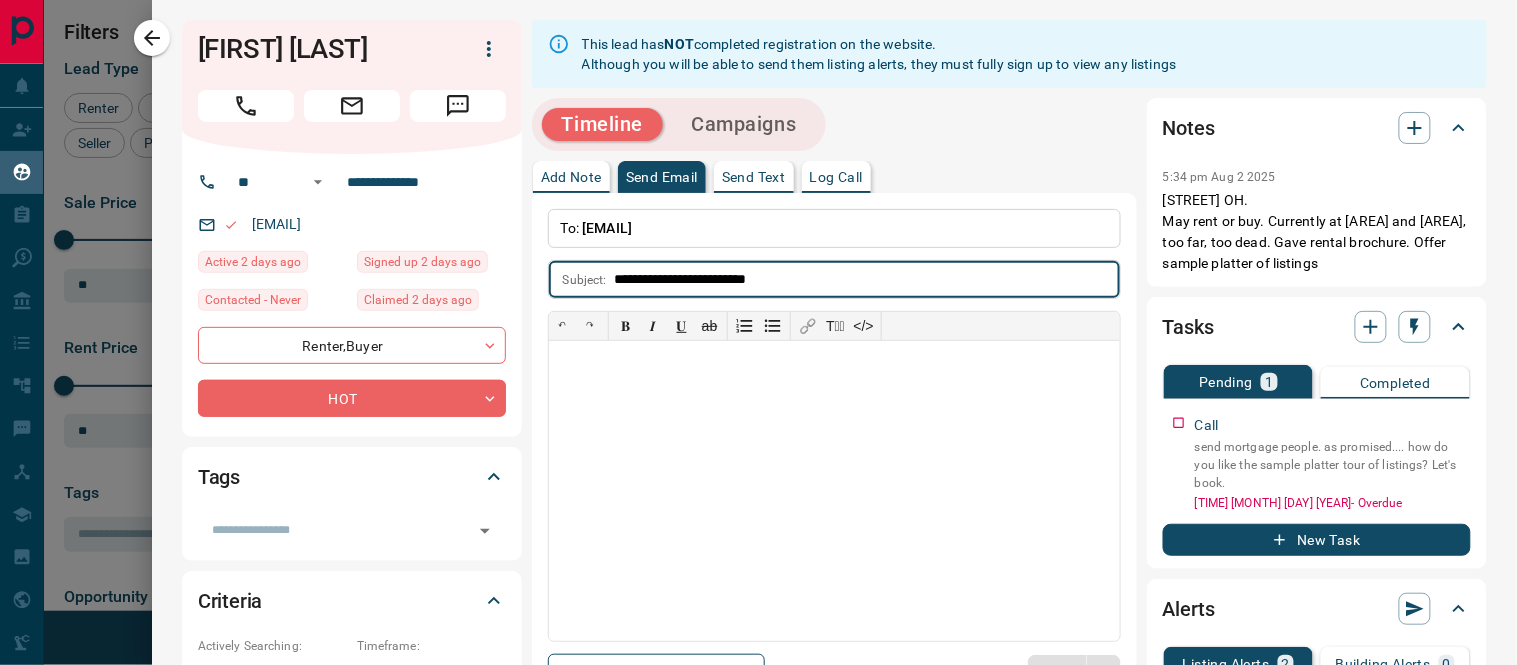 type on "**********" 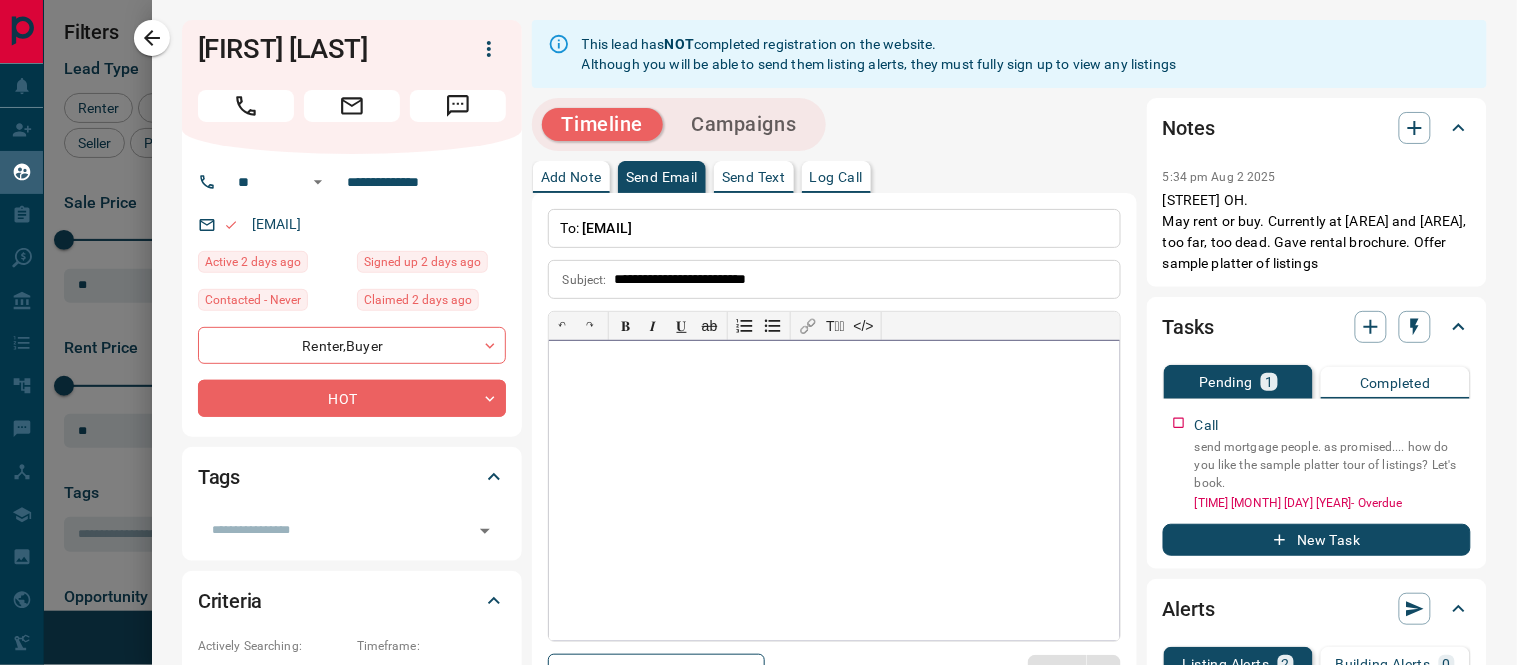 click at bounding box center [834, 491] 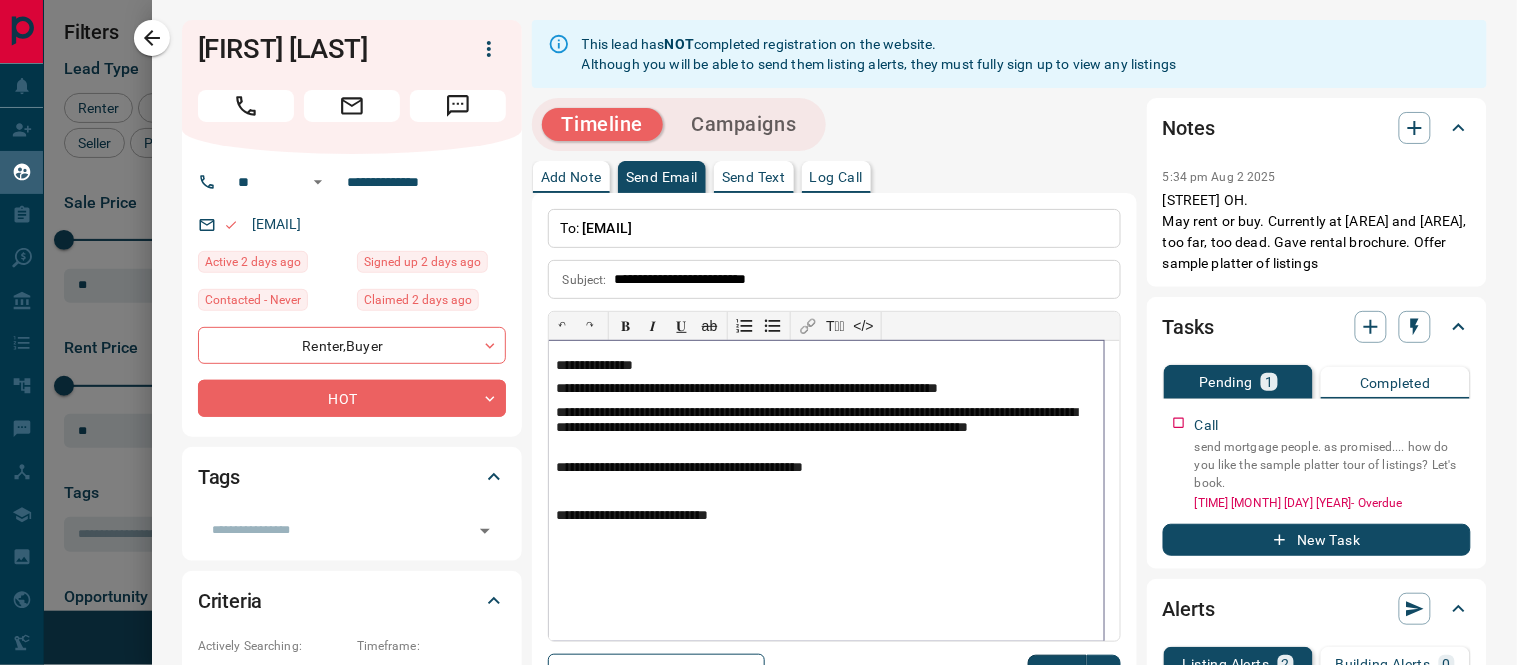 click at bounding box center [826, 491] 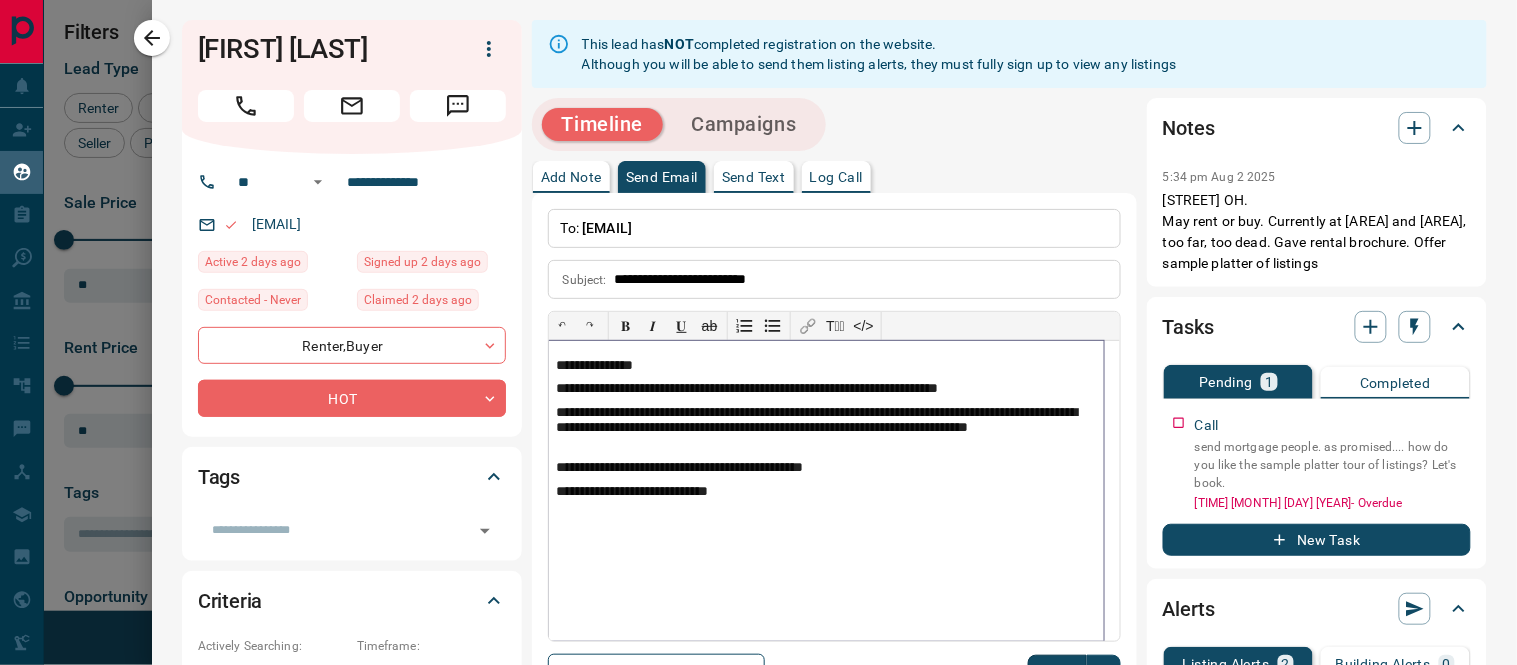 click on "**********" at bounding box center [826, 428] 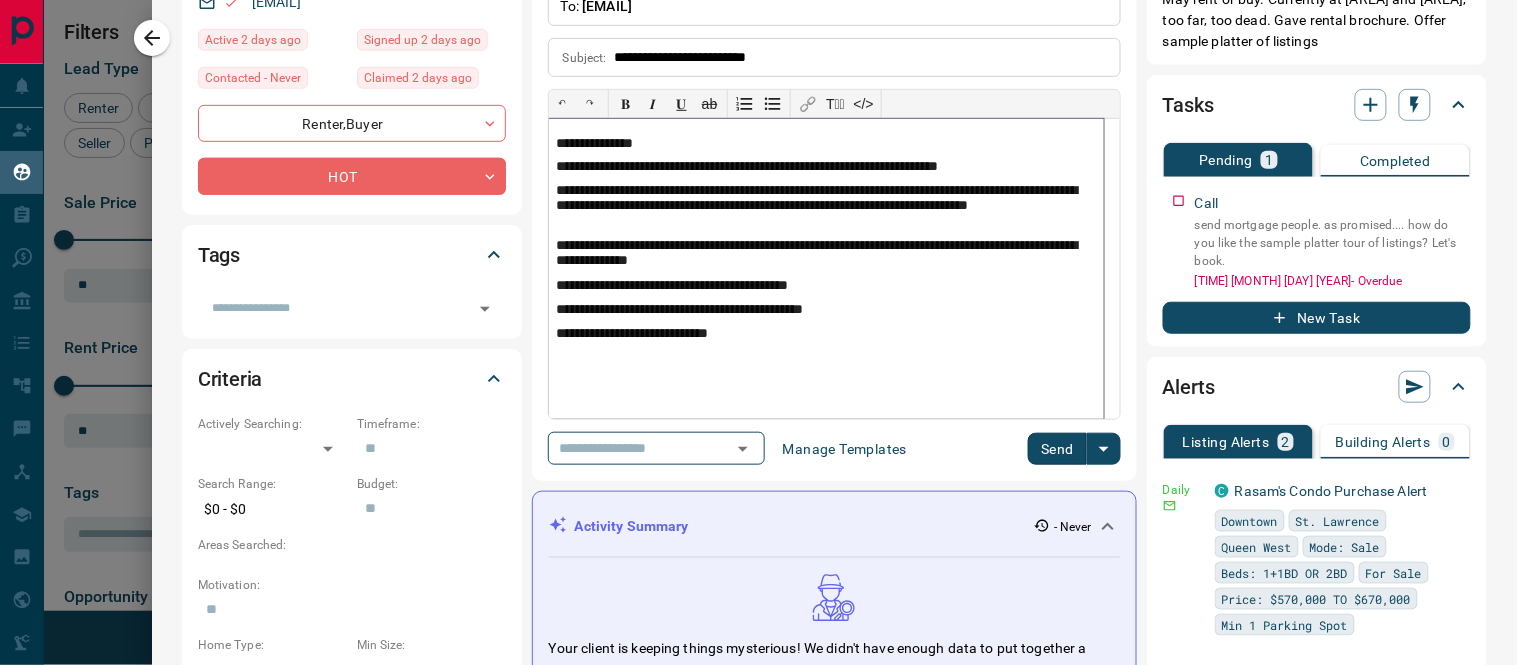 scroll, scrollTop: 333, scrollLeft: 0, axis: vertical 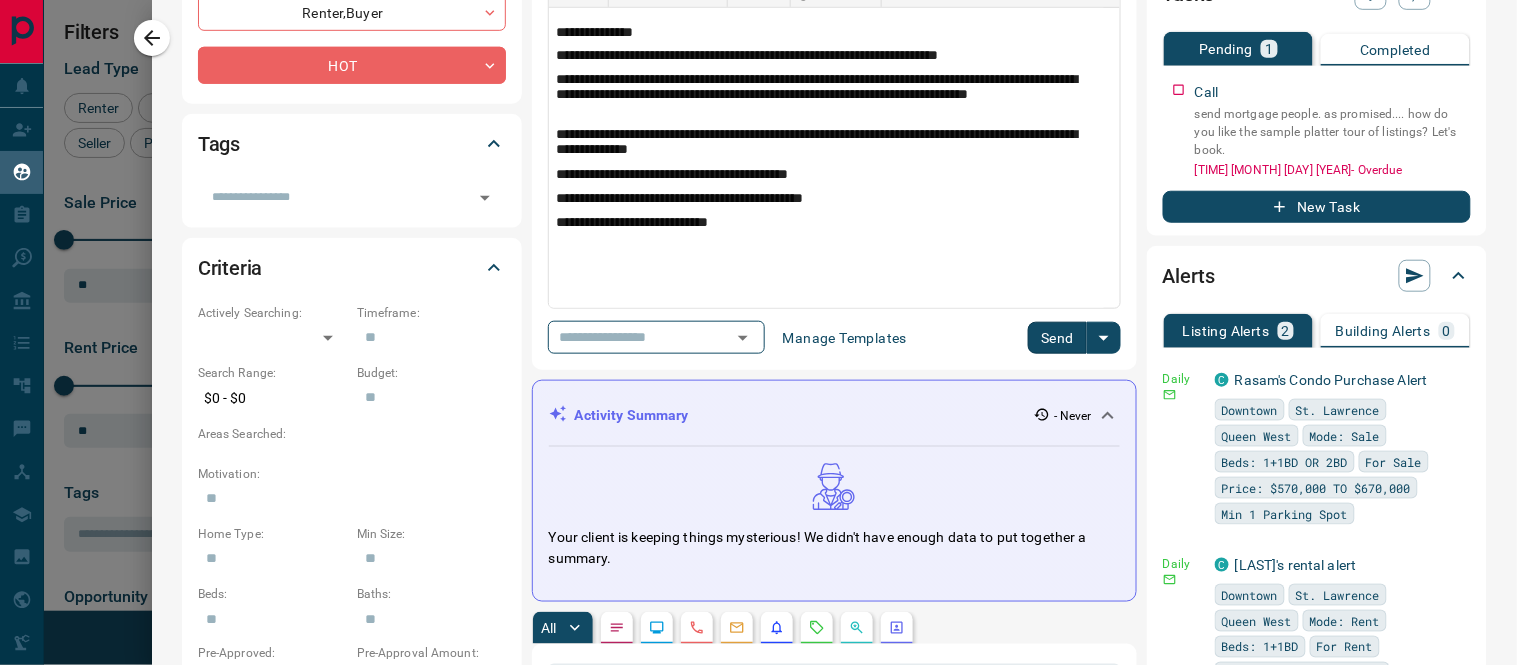 click on "Send" at bounding box center (1057, 338) 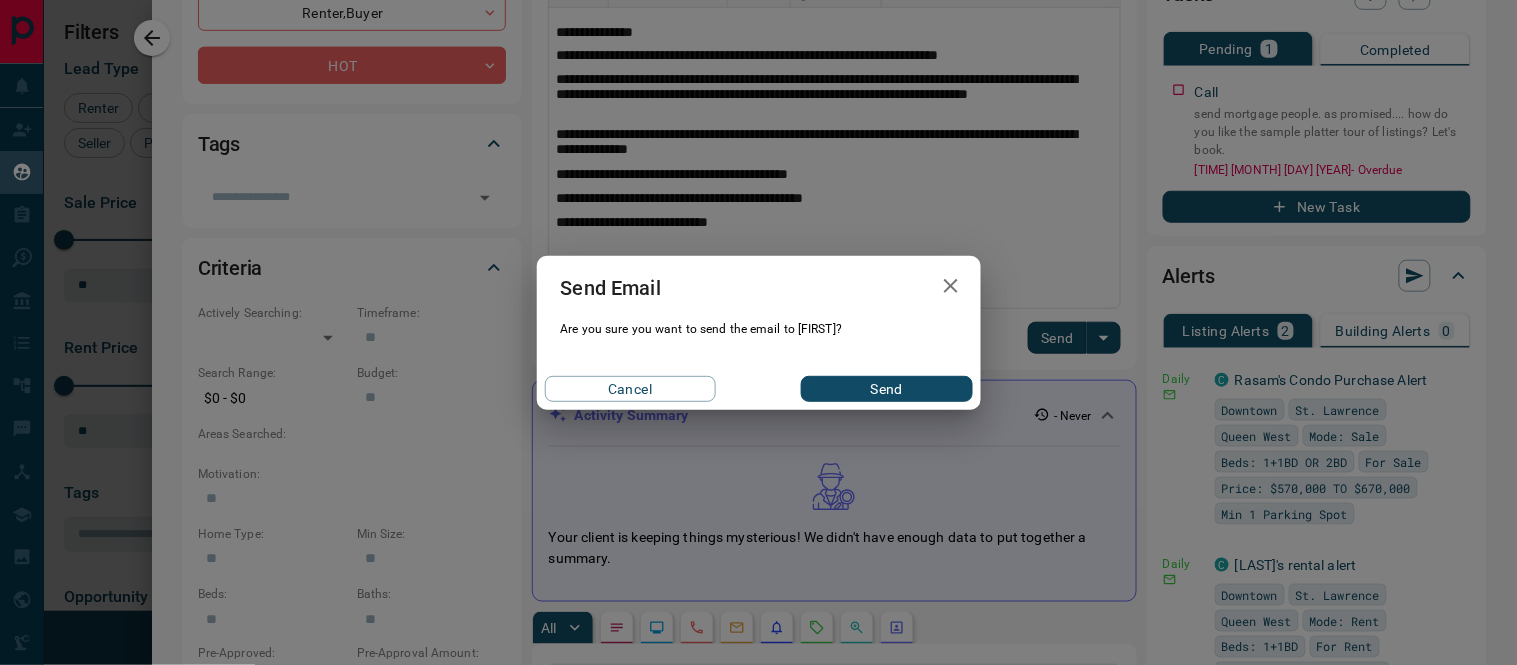 click on "Send" at bounding box center [886, 389] 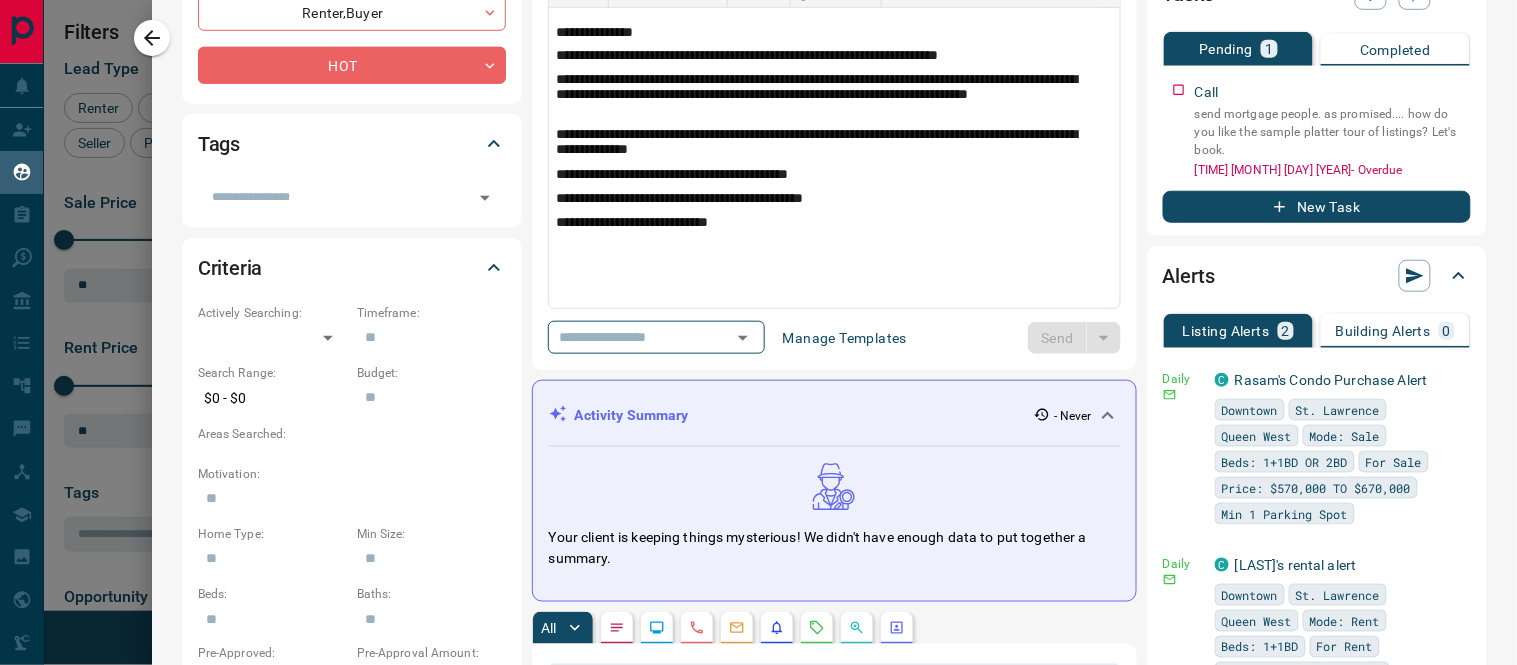 scroll, scrollTop: 0, scrollLeft: 0, axis: both 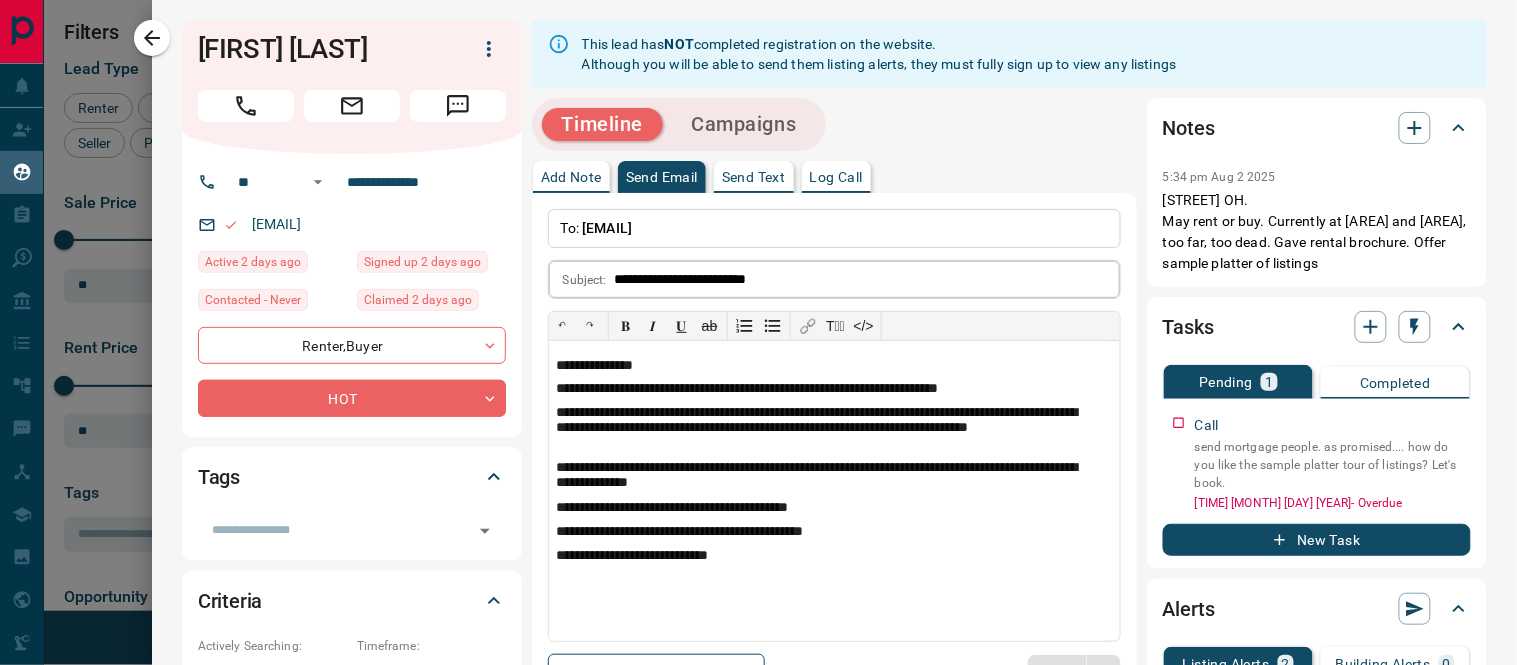 type 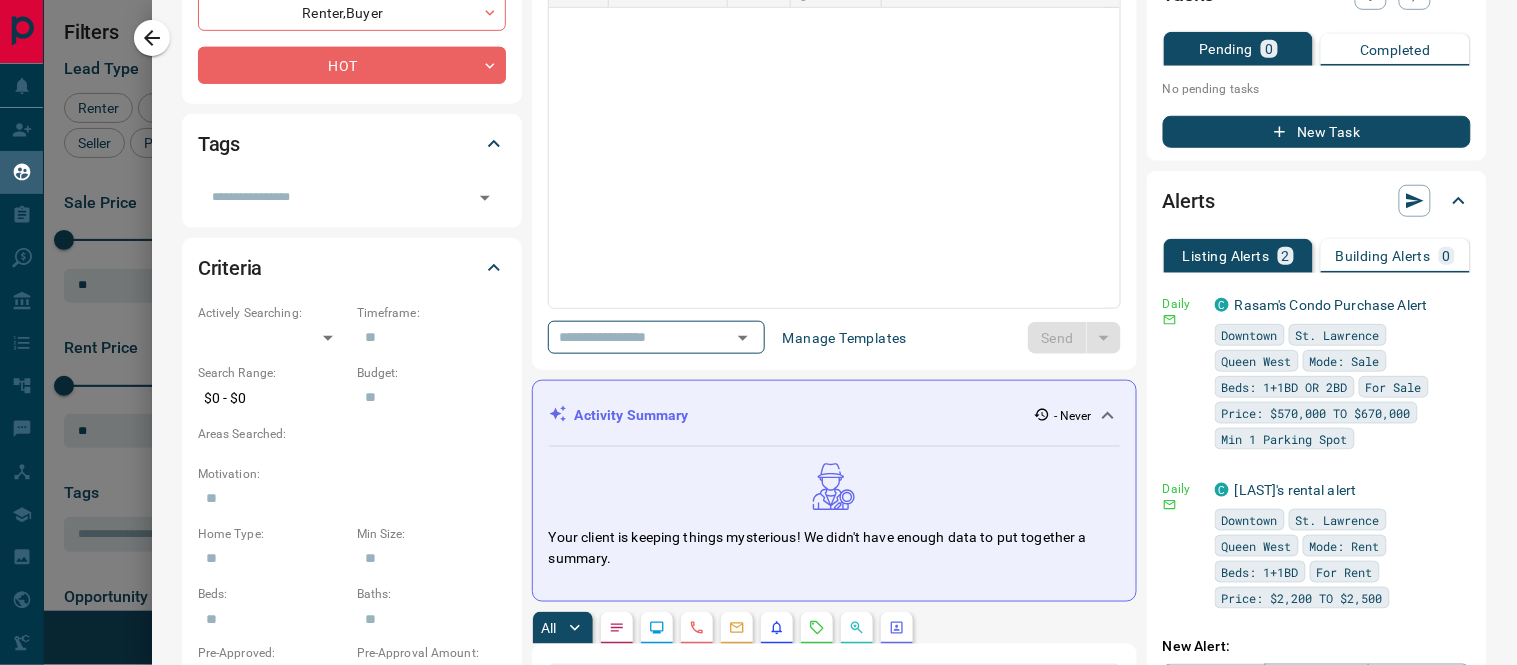 scroll, scrollTop: 0, scrollLeft: 0, axis: both 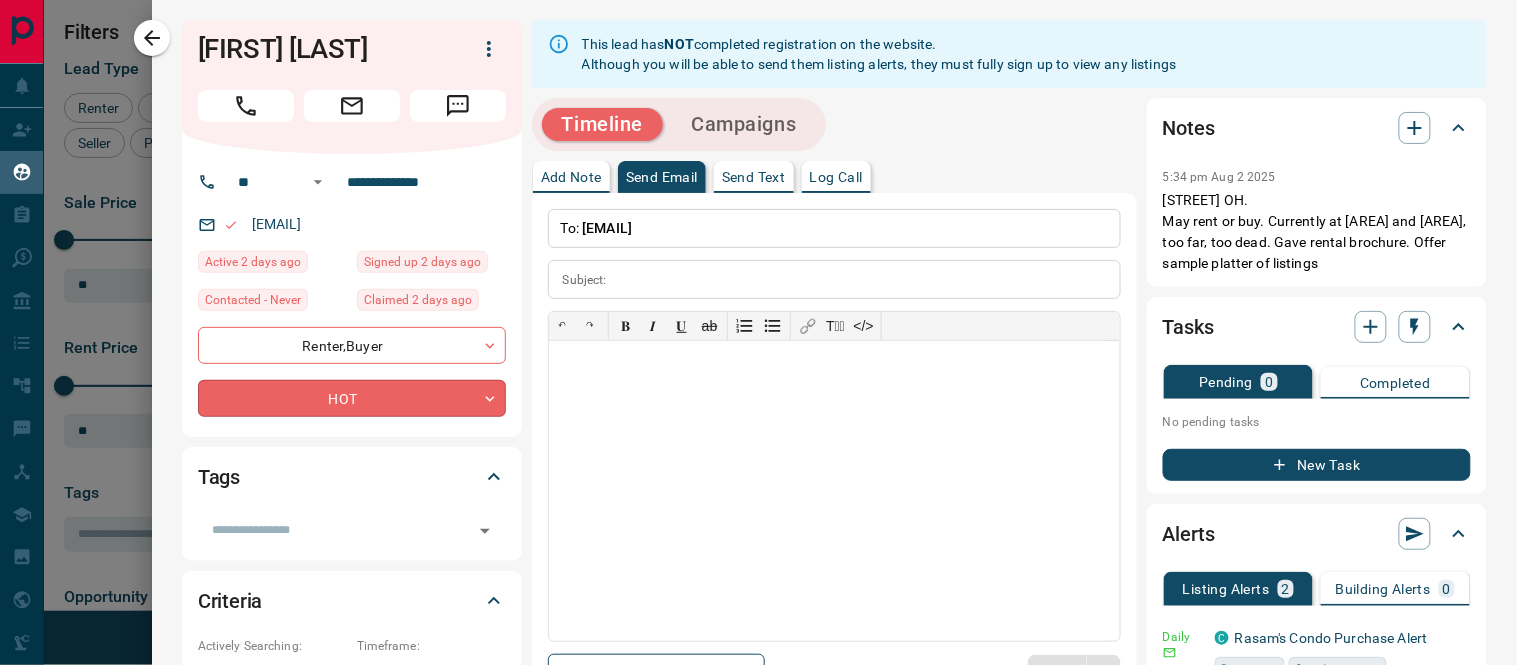 click on "Lead Transfers Claim Leads My Leads Tasks Opportunities Deals Campaigns Automations Messages Broker Bay Training Media Services Agent Resources Precon Worksheet Mobile Apps Disclosure Logout My Leads Filters 1 Manage Tabs New Lead All 332 TBD 14 Do Not Contact - Not Responsive 7 Bogus 54 Just Browsing 8 Criteria Obtained 2 Future Follow Up 137 Warm 46 HOT 47 Taken on Showings 10 Submitted Offer 1 Client 6 Name Details Last Active Claimed Date Status Tags [FIRST] & [LAST] Renter C [PRICE] - [PRICE] [AREA], [CITY] [TIME] ago Contacted in [TIME] [TIME] ago Signed up [TIME] ago HOT A-Renter + [FIRST] [LAST] Renter C [PRICE] - [PRICE] [AREA], [CITY] [TIME] ago Contacted in [TIME] [TIME] ago Signed up [TIME] ago Warm + [FIRST] [LAST] Buyer [PRICE] [TIME] ago [TIME] ago Personal Lead Signed up [TIME] ago Warm Has an Agent + [FIRST] [LAST] Buyer, Renter [PRICE] [TIME] ago Contacted in [TIME] [TIME] ago Personal Lead Signed up [TIME] ago HOT + [FIRST] [LAST] Buyer [PRICE] [TIME] ago Contacted in [TIME] [TIME] ago Personal Lead Signed up [TIME] ago HOT A-Buyer + [FIRST] [LAST] Renter C [PRICE] - [PRICE] [AREA], [CITY] [TIME] ago Contacted [TIME] ago [TIME] ago Signed up [TIME] ago Taken on Showings + [FIRST] [LAST] Buyer C [PRICE] - [PRICE] [AREA], [CITY] [TIME] ago Contacted [TIME] ago [TIME] ago Signed up [TIME] ago Bogus + [FIRST] [LAST] Renter C [PRICE] - [PRICE] [AREA], [CITY] [TIME] ago Contacted [TIME] ago [TIME] ago Signed up [TIME] ago Bogus + [FIRST] [LAST] Buyer C [PRICE] - [PRICE] [TIME] ago" at bounding box center [758, 320] 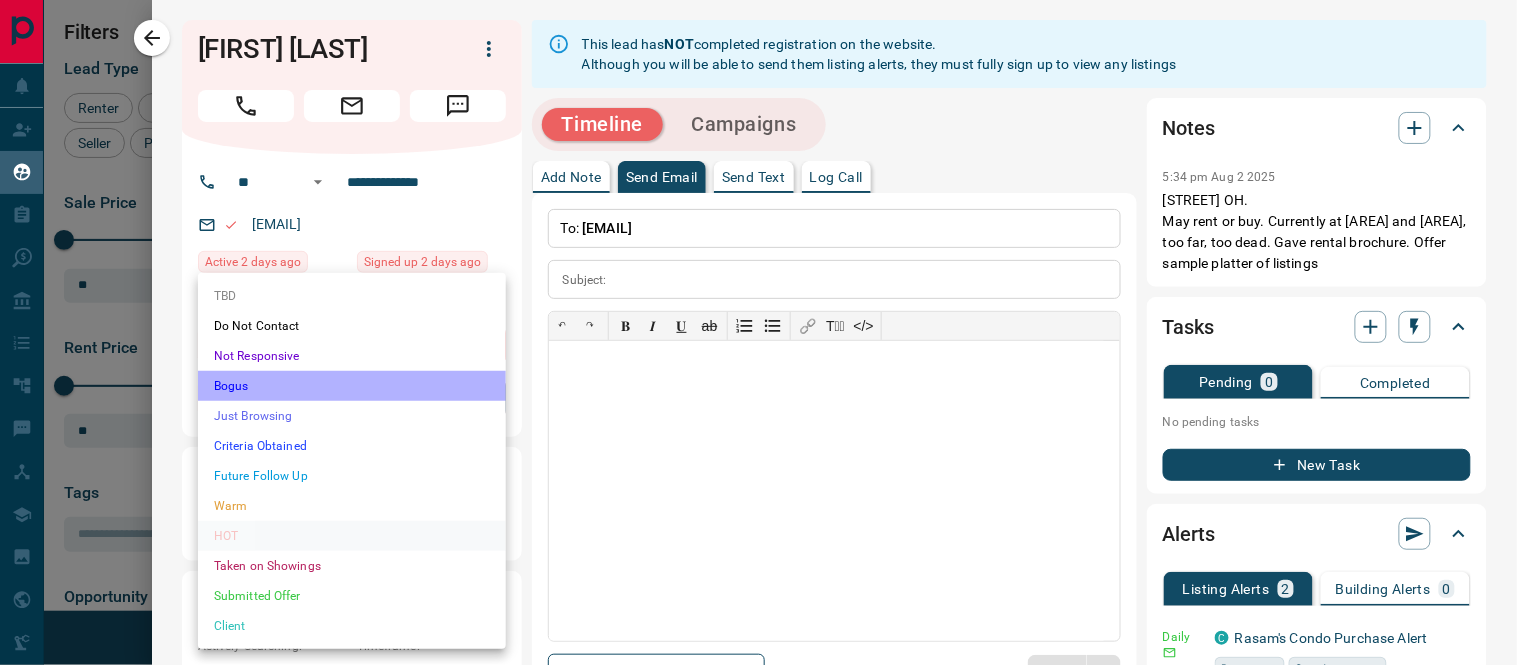click on "Bogus" at bounding box center [352, 386] 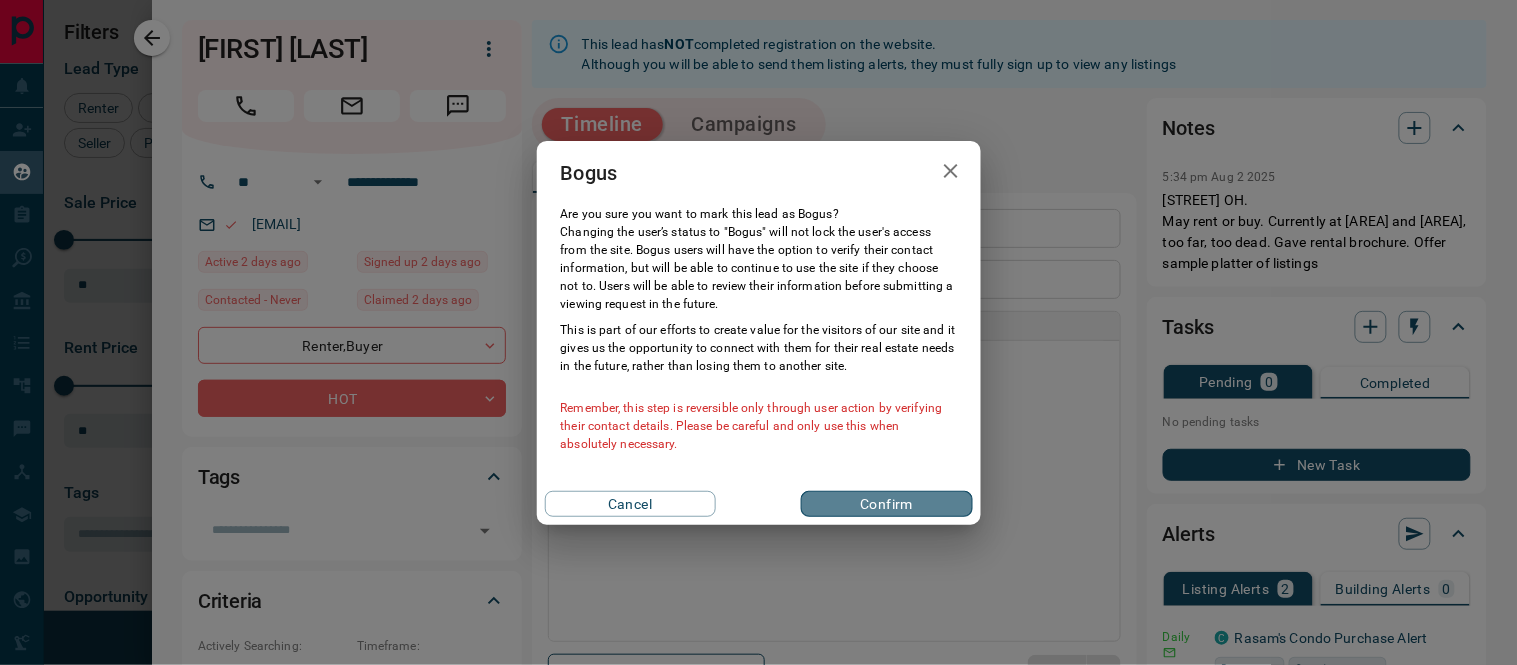 click on "Confirm" at bounding box center (886, 504) 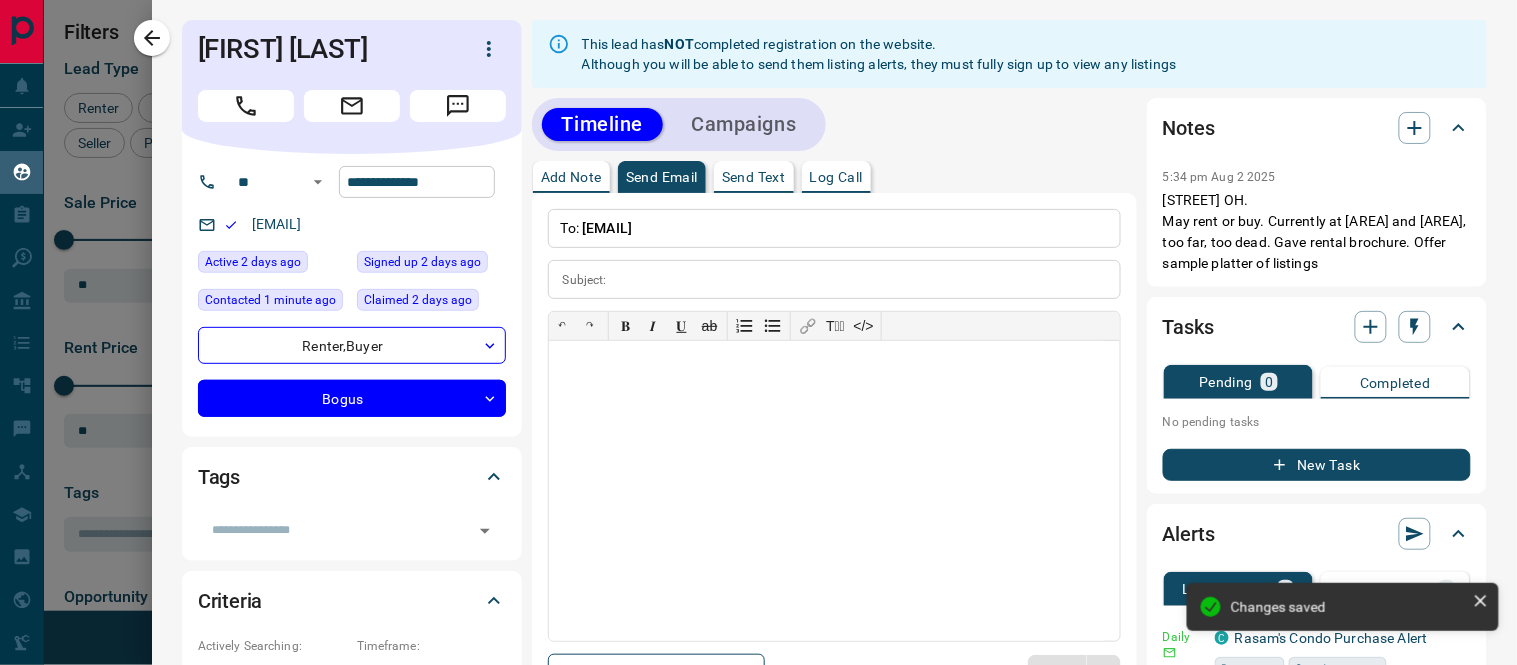 type on "**********" 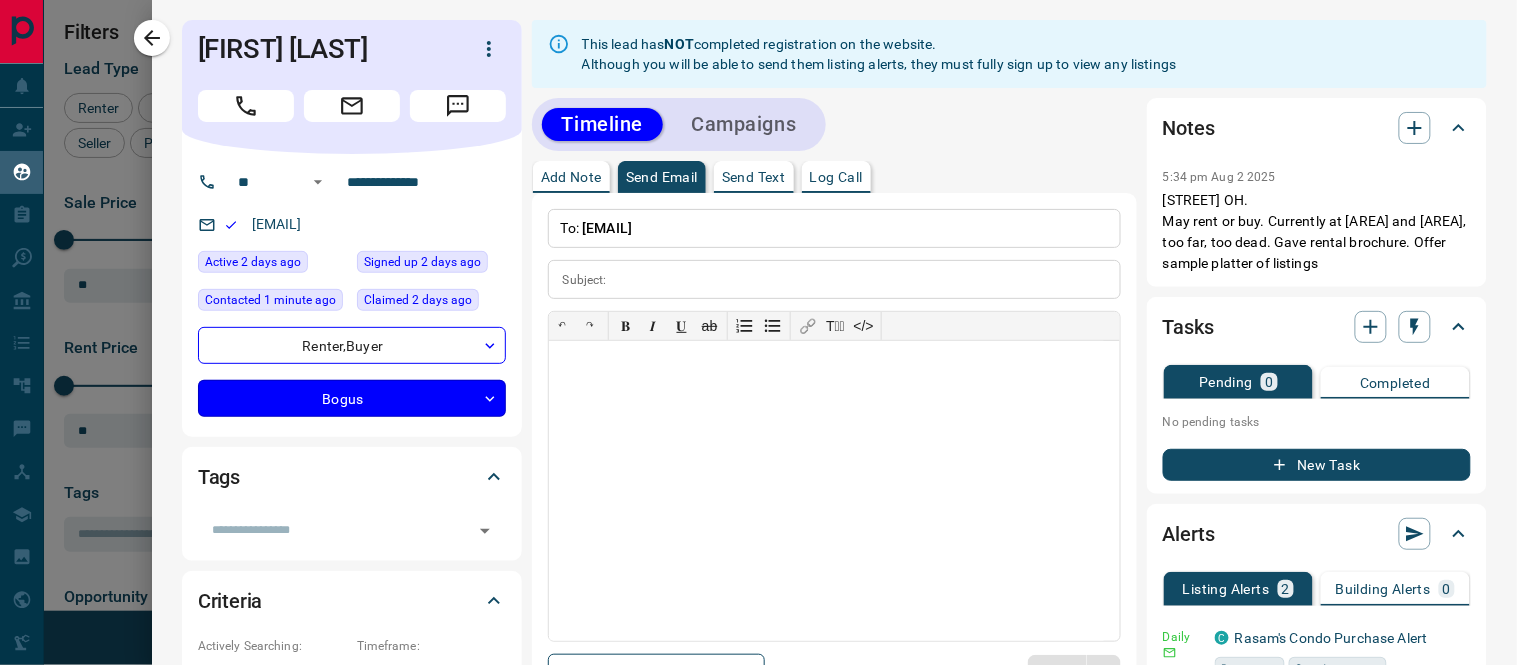 click on "Lead Transfers Claim Leads My Leads Tasks Opportunities Deals Campaigns Automations Messages Broker Bay Training Media Services Agent Resources Precon Worksheet Mobile Apps Disclosure Logout My Leads Filters 1 Manage Tabs New Lead All 332 TBD 14 Do Not Contact - Not Responsive 7 Bogus 54 Just Browsing 8 Criteria Obtained 2 Future Follow Up 137 Warm 46 HOT 47 Taken on Showings 10 Submitted Offer 1 Client 6 Name Details Last Active Claimed Date Status Tags [FIRST] & [LAST] Renter C [PRICE] - [PRICE] [AREA], [CITY] [TIME] ago Contacted in [TIME] [TIME] ago Signed up [TIME] ago HOT A-Renter + [FIRST] [LAST] Renter C [PRICE] - [PRICE] [AREA], [CITY] [TIME] ago Contacted in [TIME] [TIME] ago Signed up [TIME] ago Warm + [FIRST] [LAST] Buyer [PRICE] [TIME] ago [TIME] ago Personal Lead Signed up [TIME] ago Warm Has an Agent + [FIRST] [LAST] Buyer, Renter [PRICE] [TIME] ago Contacted in [TIME] [TIME] ago Personal Lead Signed up [TIME] ago HOT + [FIRST] [LAST] Buyer [PRICE] [TIME] ago Contacted in [TIME] [TIME] ago Personal Lead Signed up [TIME] ago HOT A-Buyer + [FIRST] [LAST] Renter C [PRICE] - [PRICE] [AREA], [CITY] [TIME] ago Contacted [TIME] ago [TIME] ago Signed up [TIME] ago Taken on Showings + [FIRST] [LAST] Buyer C [PRICE] - [PRICE] [AREA], [CITY] [TIME] ago Contacted [TIME] ago [TIME] ago Signed up [TIME] ago Bogus + [FIRST] [LAST] Renter C [PRICE] - [PRICE] [AREA], [CITY] [TIME] ago Contacted [TIME] ago [TIME] ago Signed up [TIME] ago Bogus + [FIRST] [LAST] Buyer C [PRICE] - [PRICE] [TIME] ago" at bounding box center (758, 320) 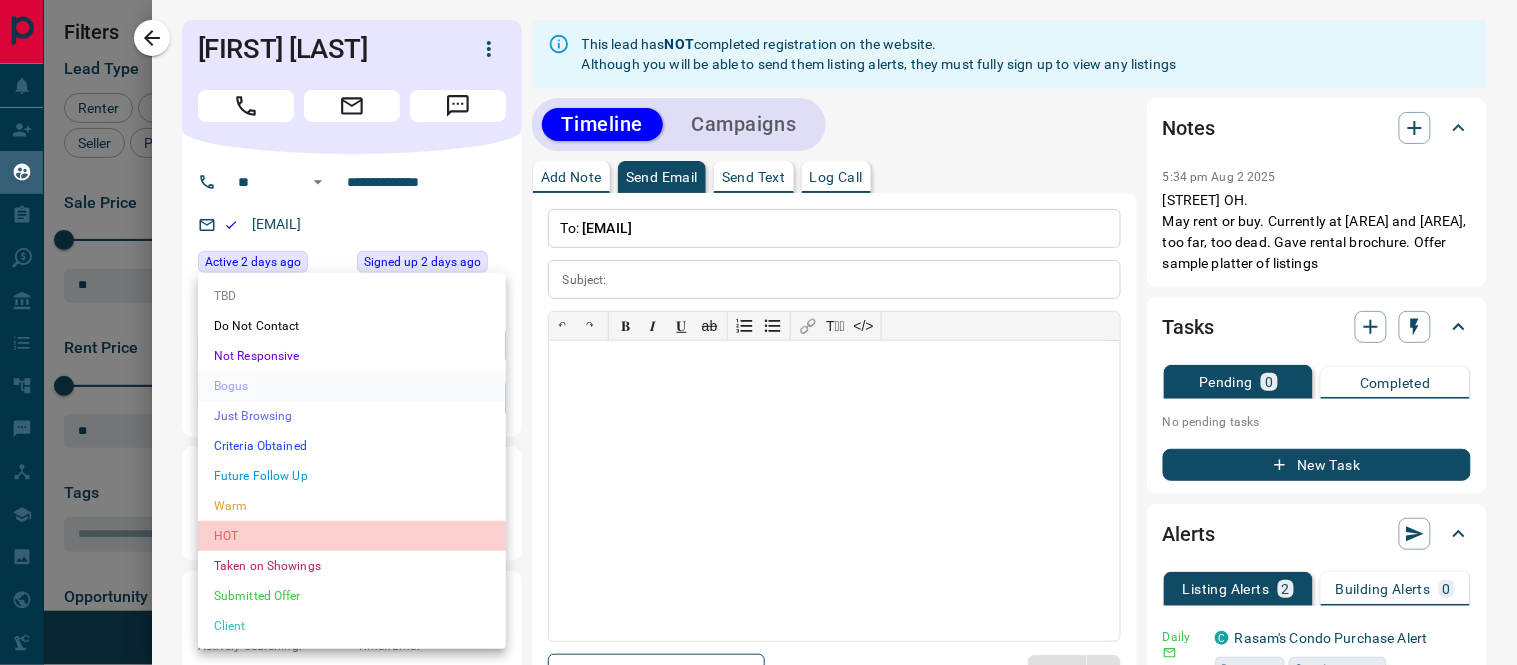click on "HOT" at bounding box center (352, 536) 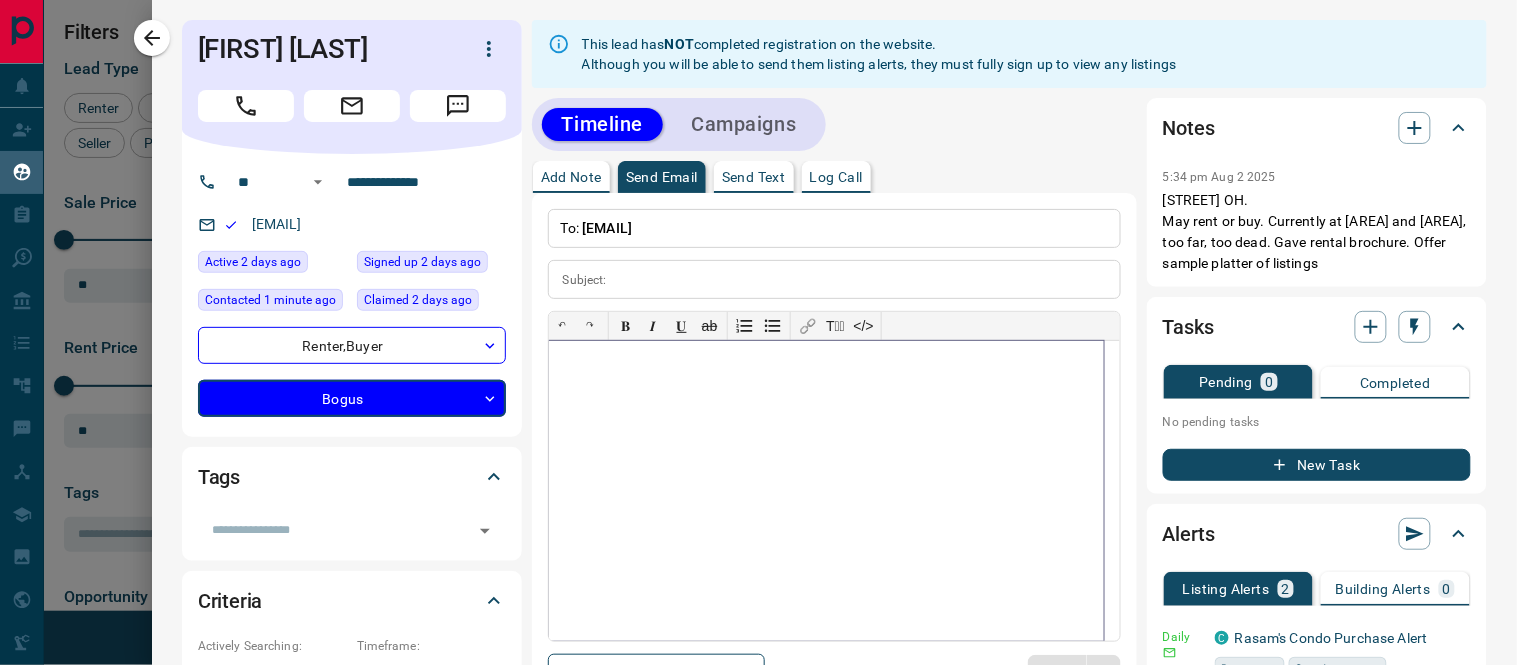 click at bounding box center (826, 491) 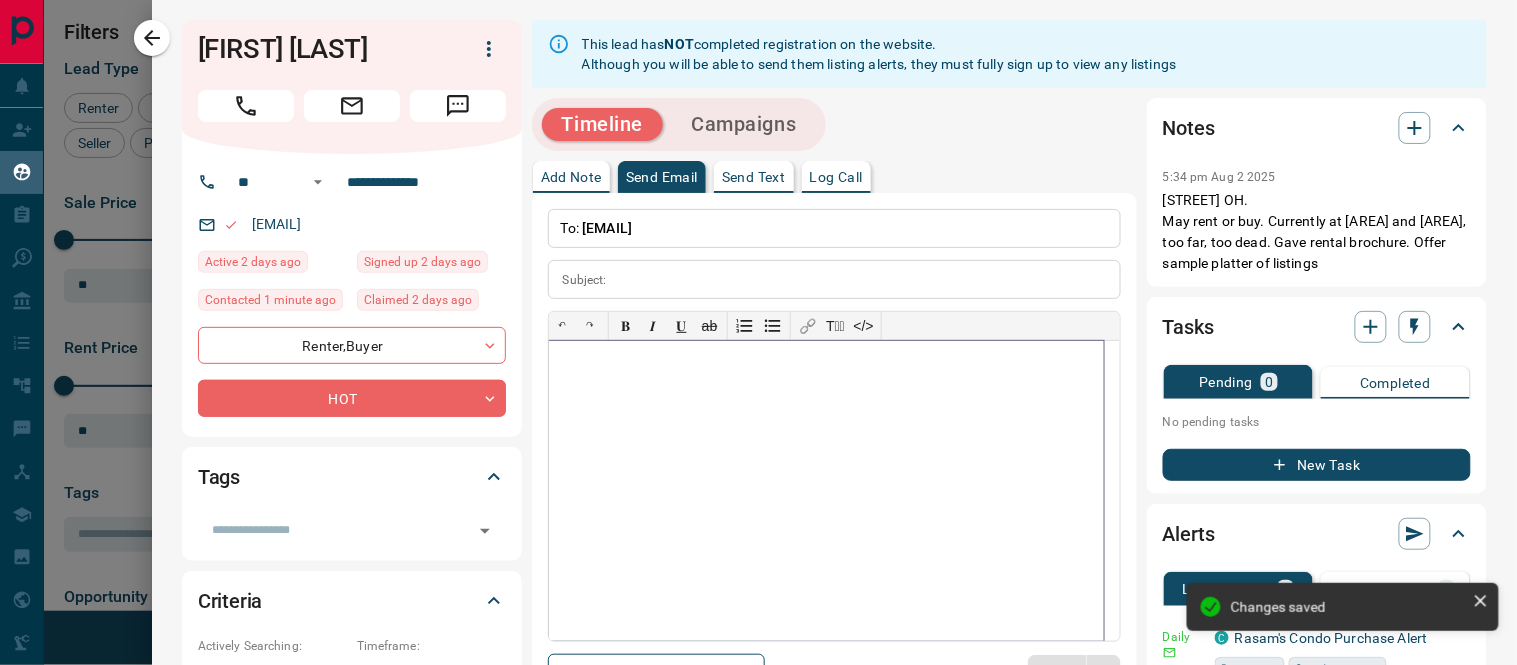 type on "**********" 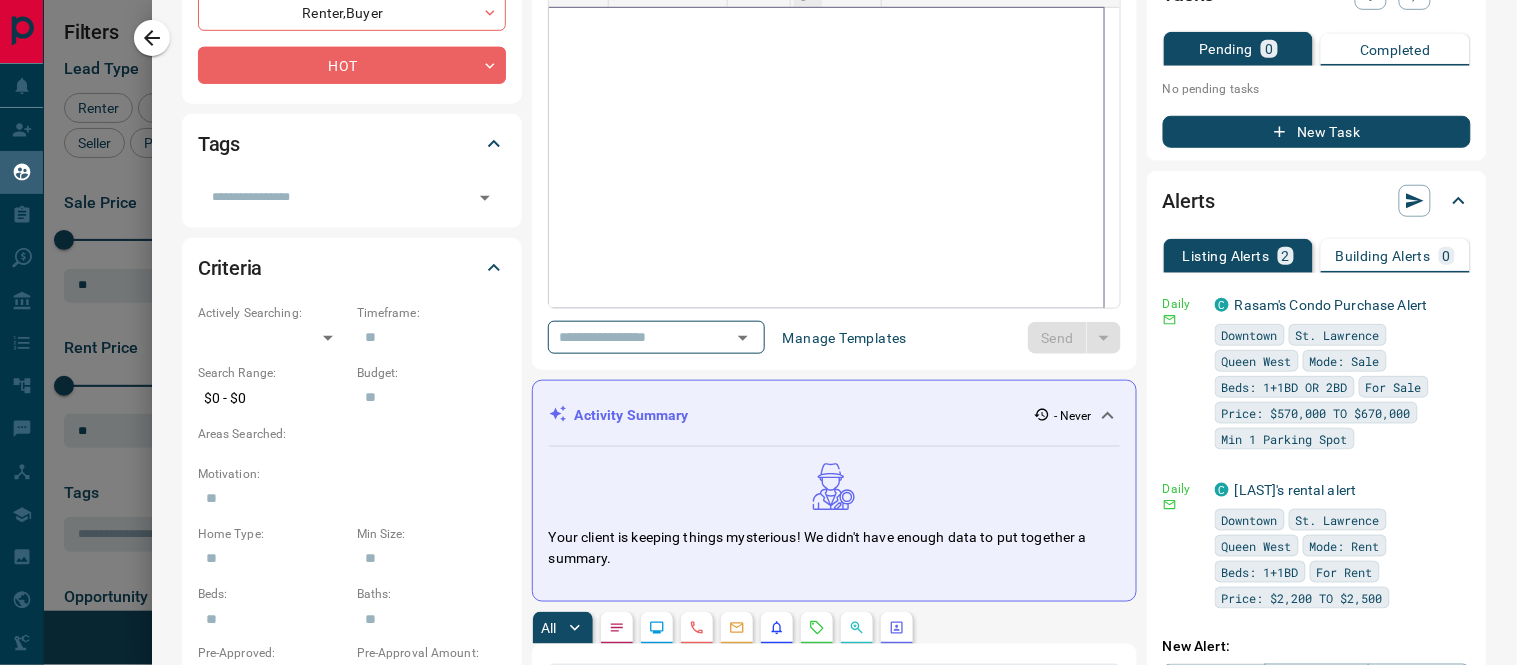 scroll, scrollTop: 0, scrollLeft: 0, axis: both 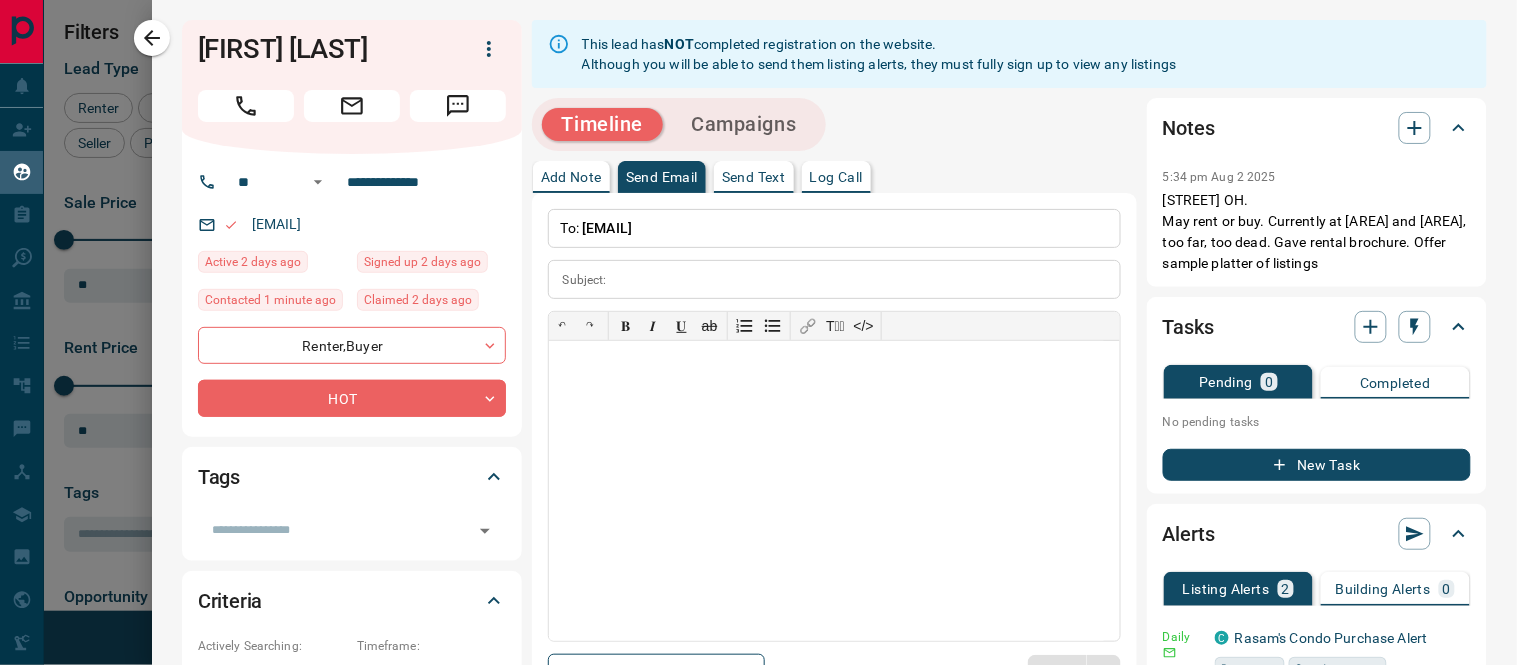 click on "Log Call" at bounding box center [836, 177] 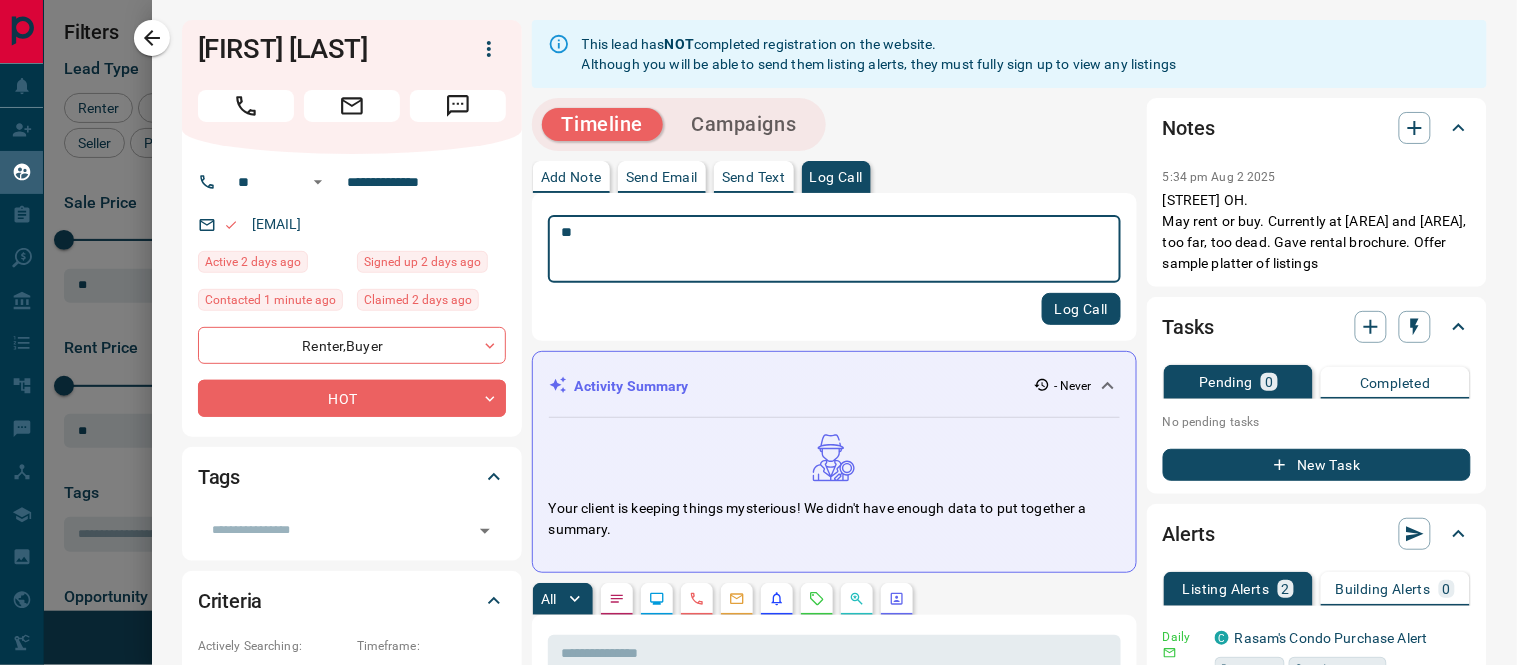 type on "*" 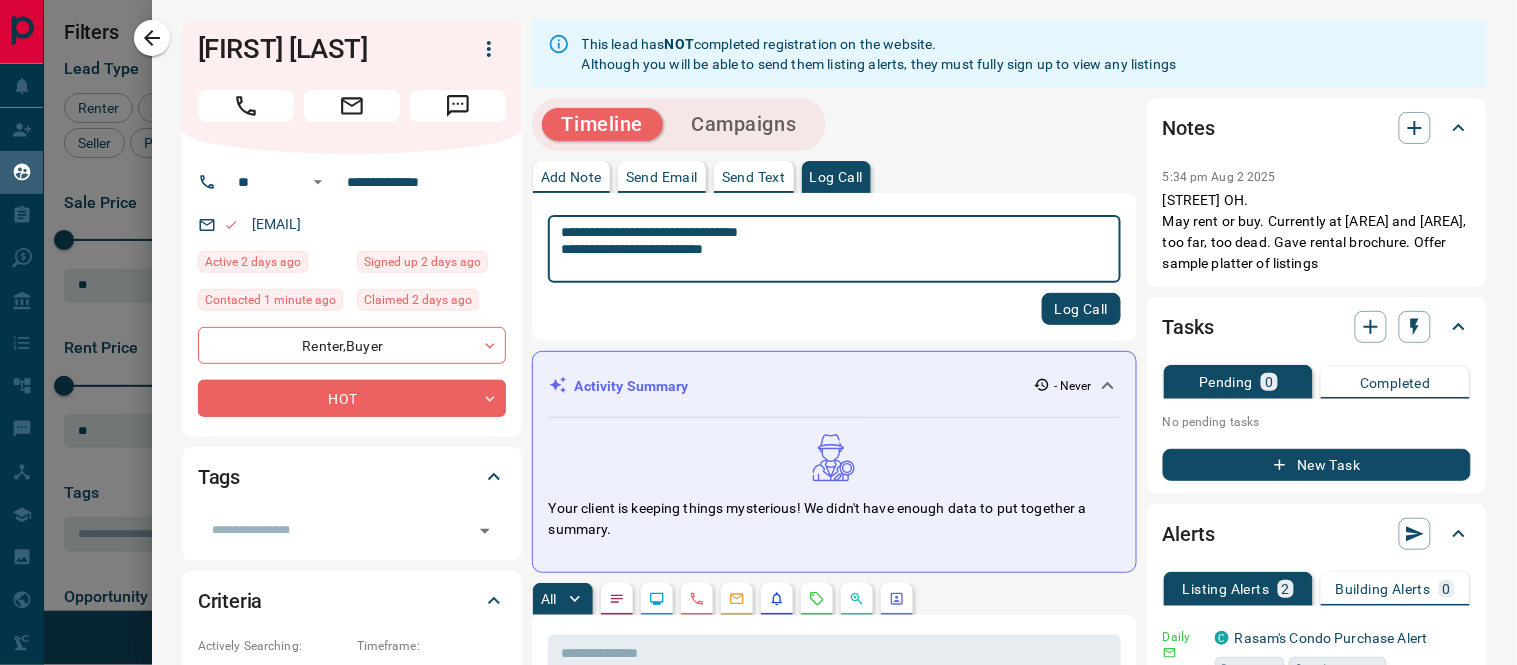 type on "**********" 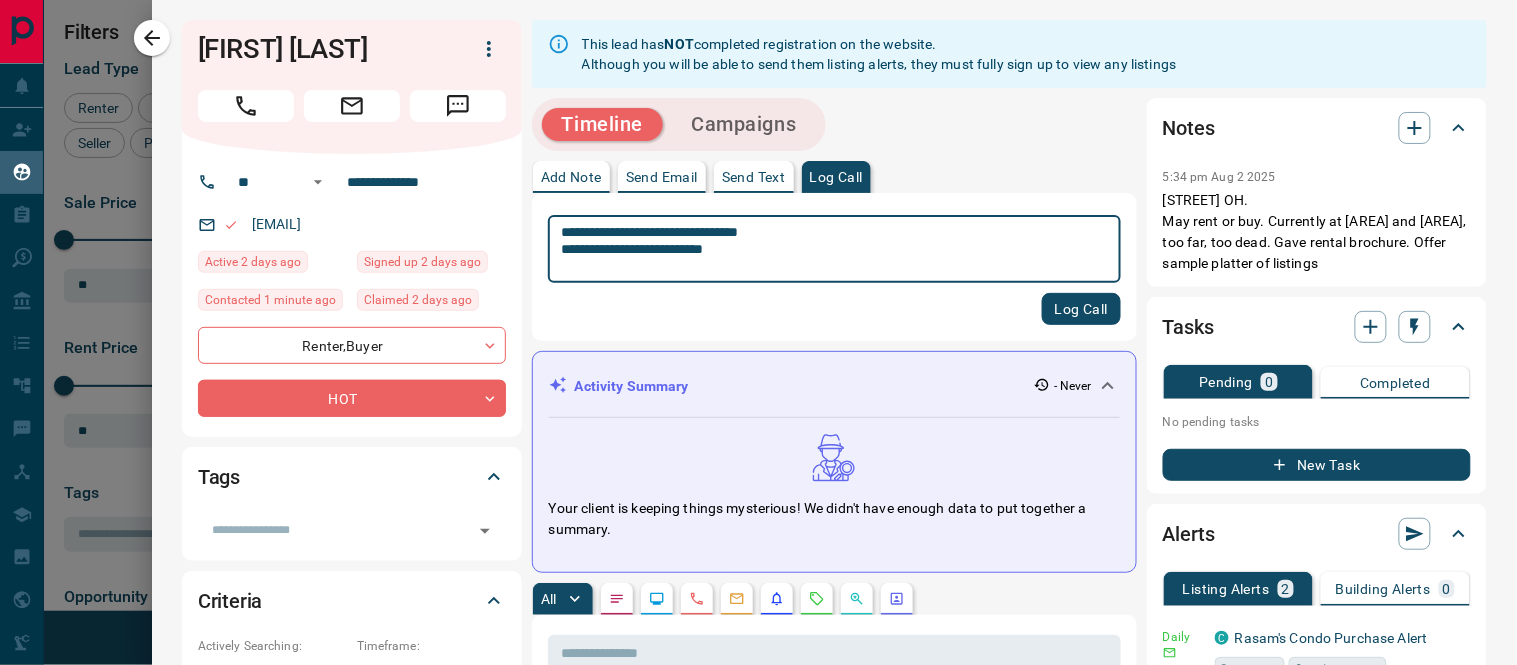 click on "Log Call" at bounding box center [1081, 309] 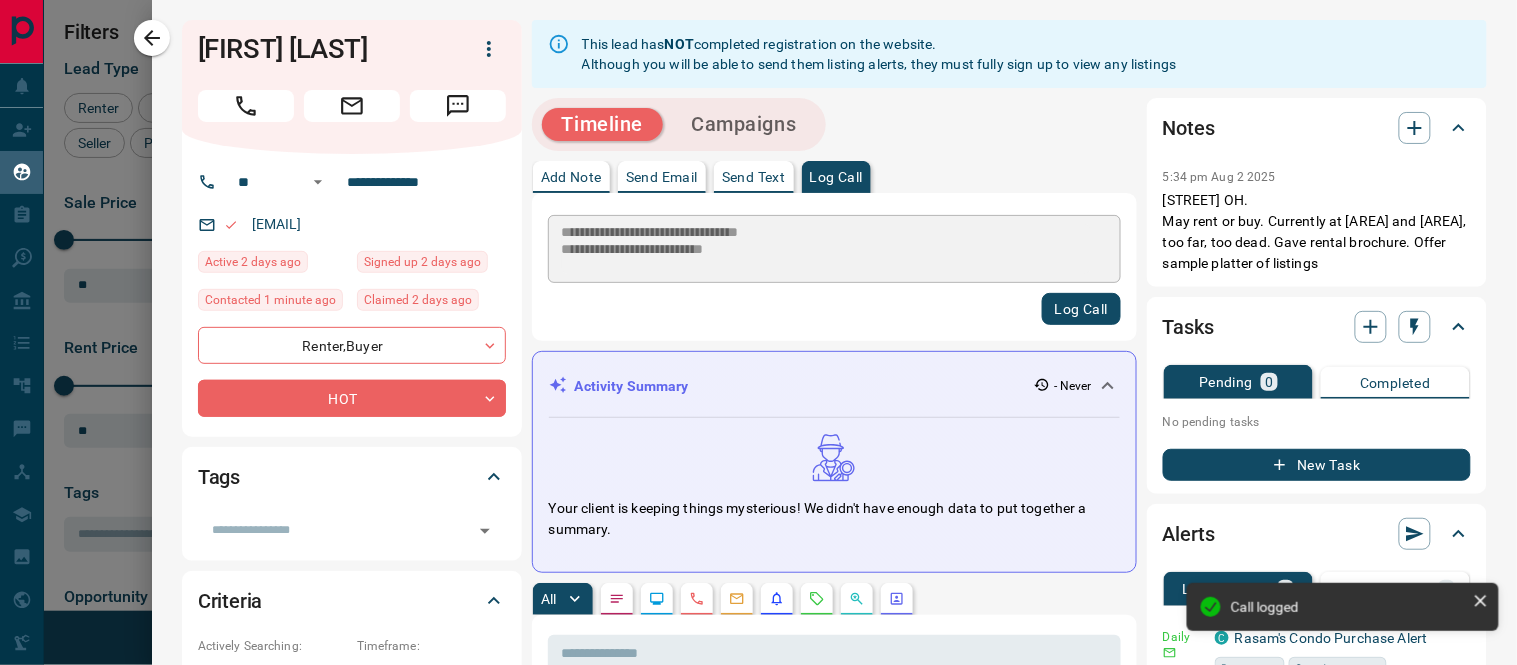 type 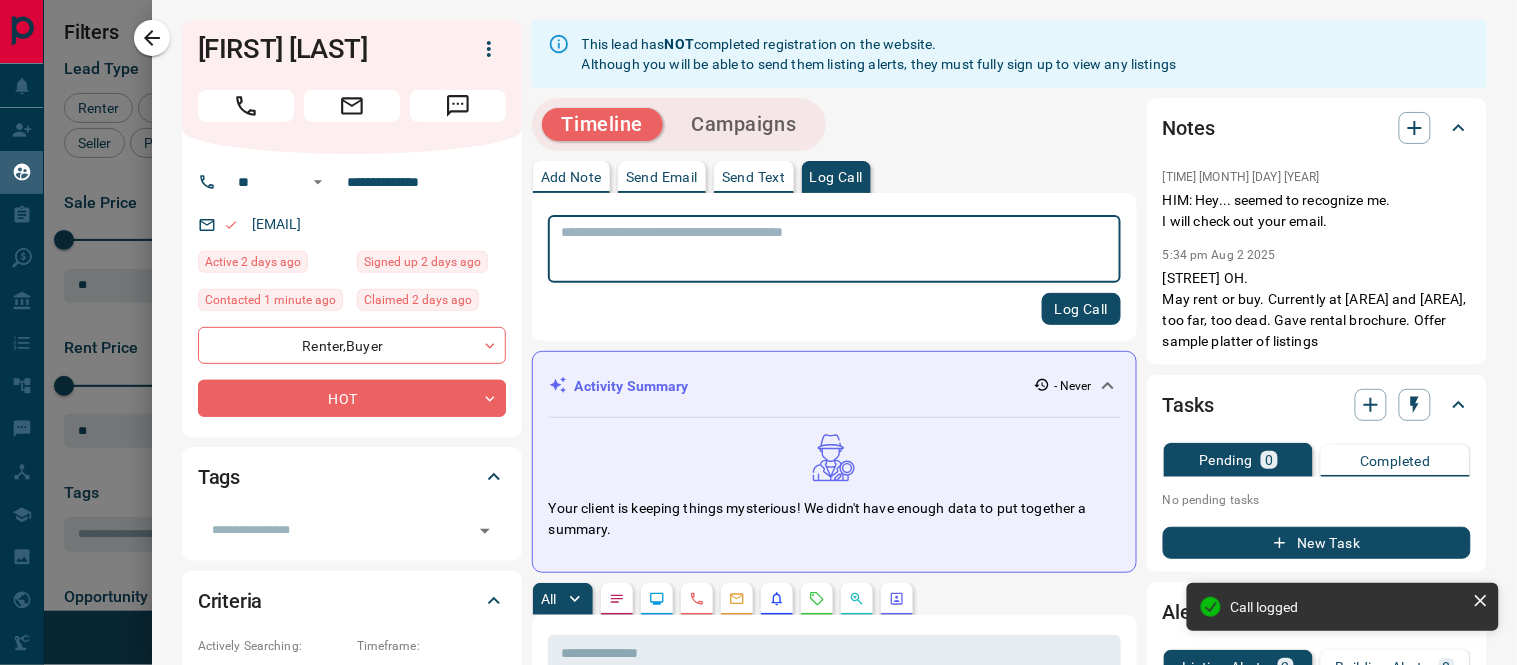 scroll, scrollTop: 111, scrollLeft: 0, axis: vertical 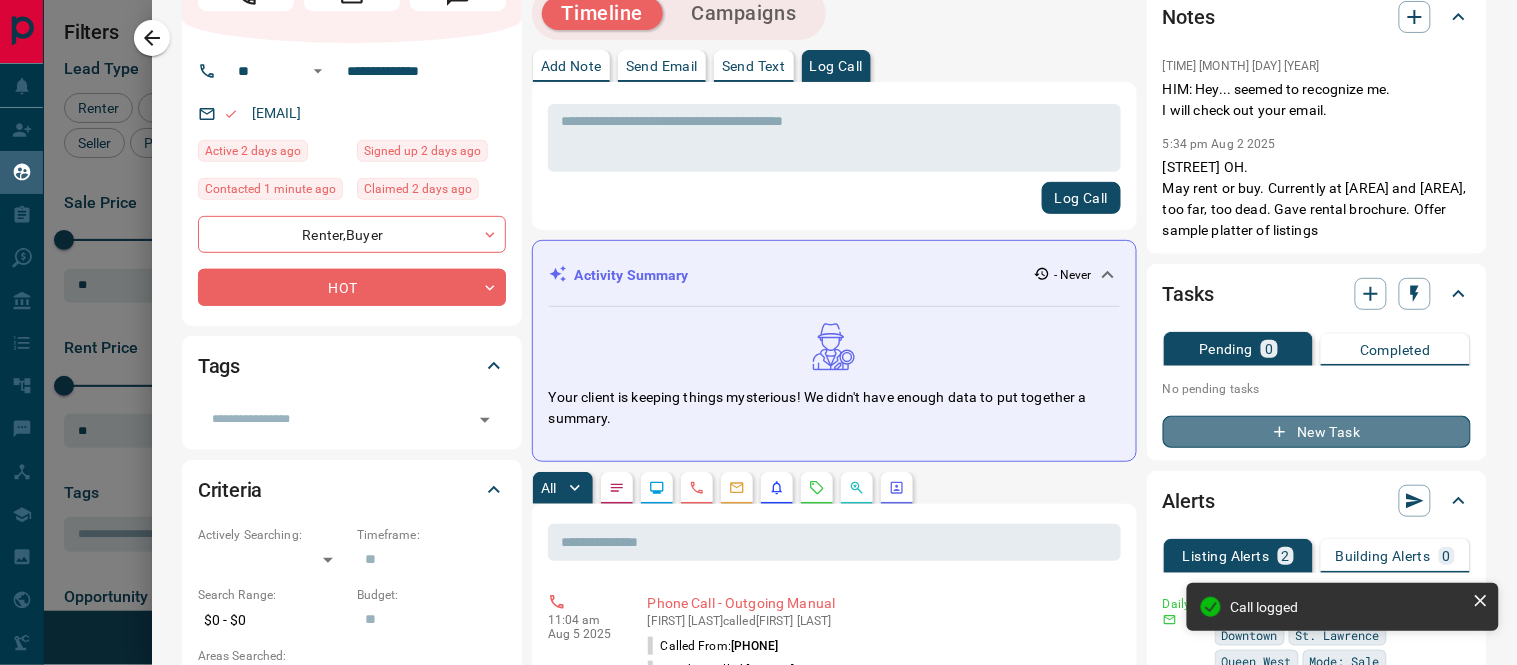 click on "New Task" at bounding box center (1317, 432) 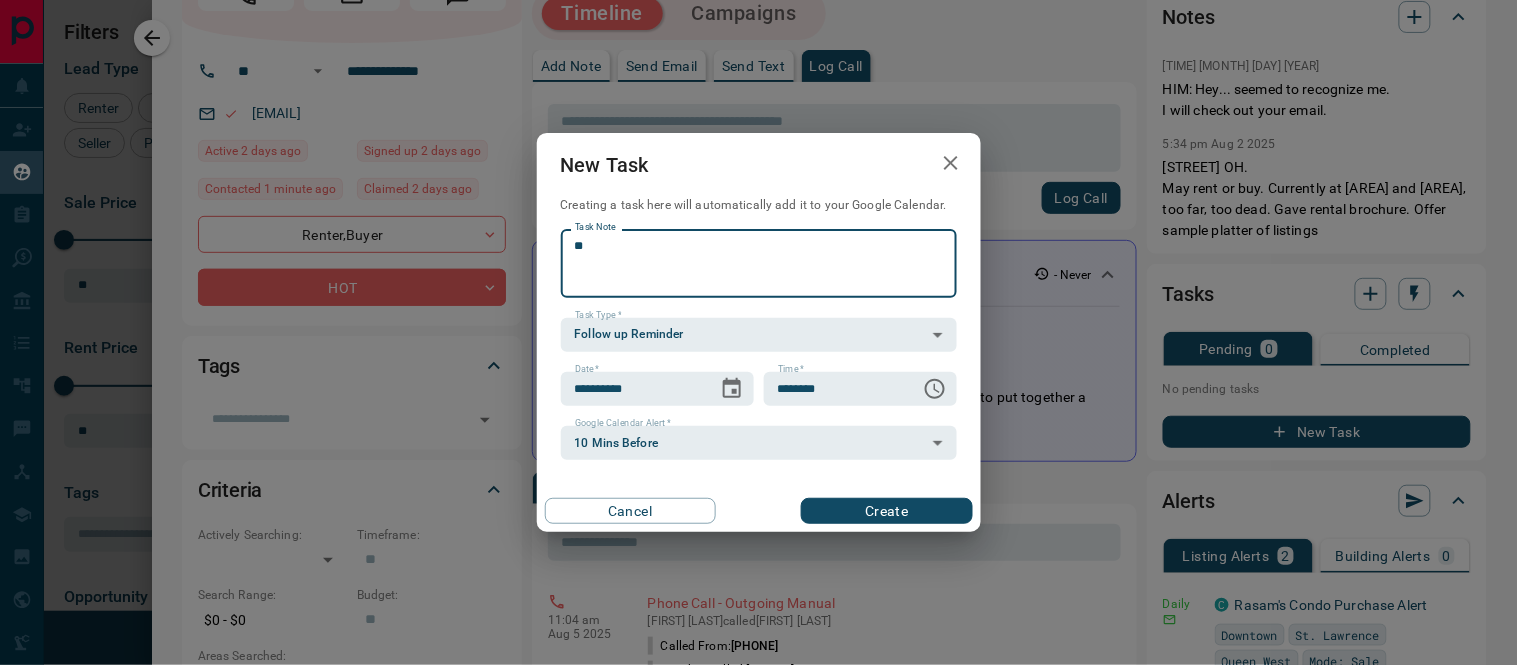 type on "*" 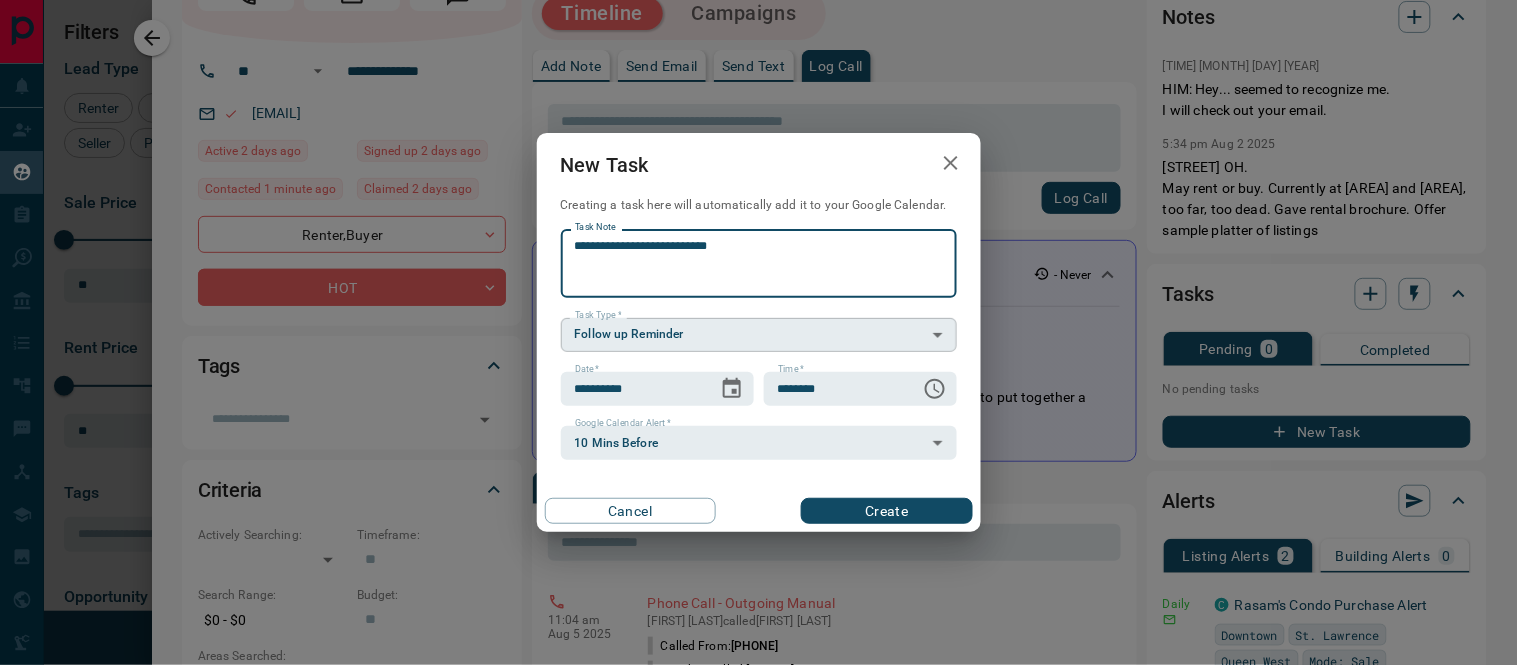 type on "**********" 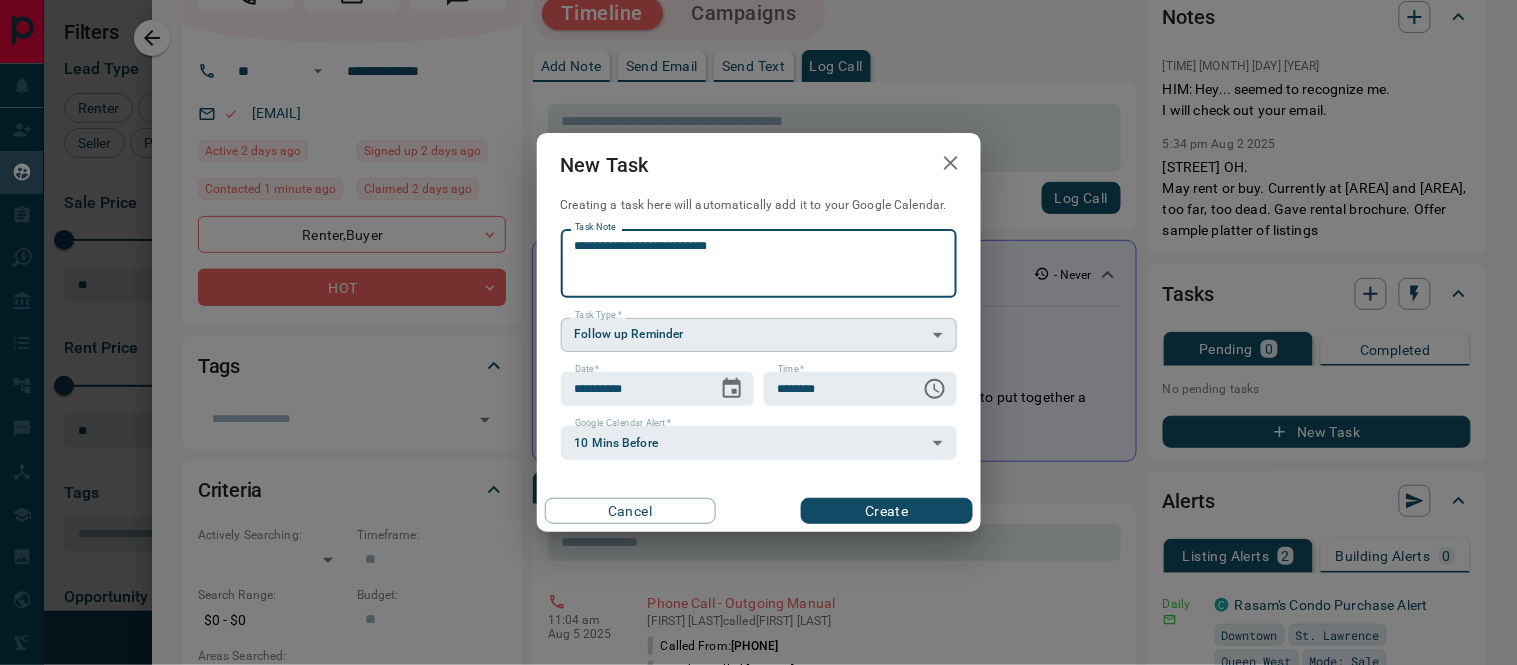 click on "Lead Transfers Claim Leads My Leads Tasks Opportunities Deals Campaigns Automations Messages Broker Bay Training Media Services Agent Resources Precon Worksheet Mobile Apps Disclosure Logout My Leads Filters 1 Manage Tabs New Lead All 332 TBD 14 Do Not Contact - Not Responsive 7 Bogus 54 Just Browsing 8 Criteria Obtained 2 Future Follow Up 137 Warm 46 HOT 47 Taken on Showings 10 Submitted Offer 1 Client 6 Name Details Last Active Claimed Date Status Tags [FIRST] & [LAST] Renter C [PRICE] - [PRICE] [AREA], [CITY] [TIME] ago Contacted in [TIME] [TIME] ago Signed up [TIME] ago HOT A-Renter + [FIRST] [LAST] Renter C [PRICE] - [PRICE] [AREA], [CITY] [TIME] ago Contacted in [TIME] [TIME] ago Signed up [TIME] ago Warm + [FIRST] [LAST] Buyer [PRICE] [TIME] ago [TIME] ago Personal Lead Signed up [TIME] ago Warm Has an Agent + [FIRST] [LAST] Buyer, Renter [PRICE] [TIME] ago Contacted in [TIME] [TIME] ago Personal Lead Signed up [TIME] ago HOT + [FIRST] [LAST] Buyer [PRICE] [TIME] ago Contacted in [TIME] [TIME] ago Personal Lead Signed up [TIME] ago HOT A-Buyer + [FIRST] [LAST] Renter C [PRICE] - [PRICE] [AREA], [CITY] [TIME] ago Contacted [TIME] ago [TIME] ago Signed up [TIME] ago Taken on Showings + [FIRST] [LAST] Buyer C [PRICE] - [PRICE] [AREA], [CITY] [TIME] ago Contacted [TIME] ago [TIME] ago Signed up [TIME] ago Bogus + [FIRST] [LAST] Renter C [PRICE] - [PRICE] [AREA], [CITY] [TIME] ago Contacted [TIME] ago [TIME] ago Signed up [TIME] ago Bogus + [FIRST] [LAST] Buyer C [PRICE] - [PRICE] [TIME] ago" at bounding box center [758, 320] 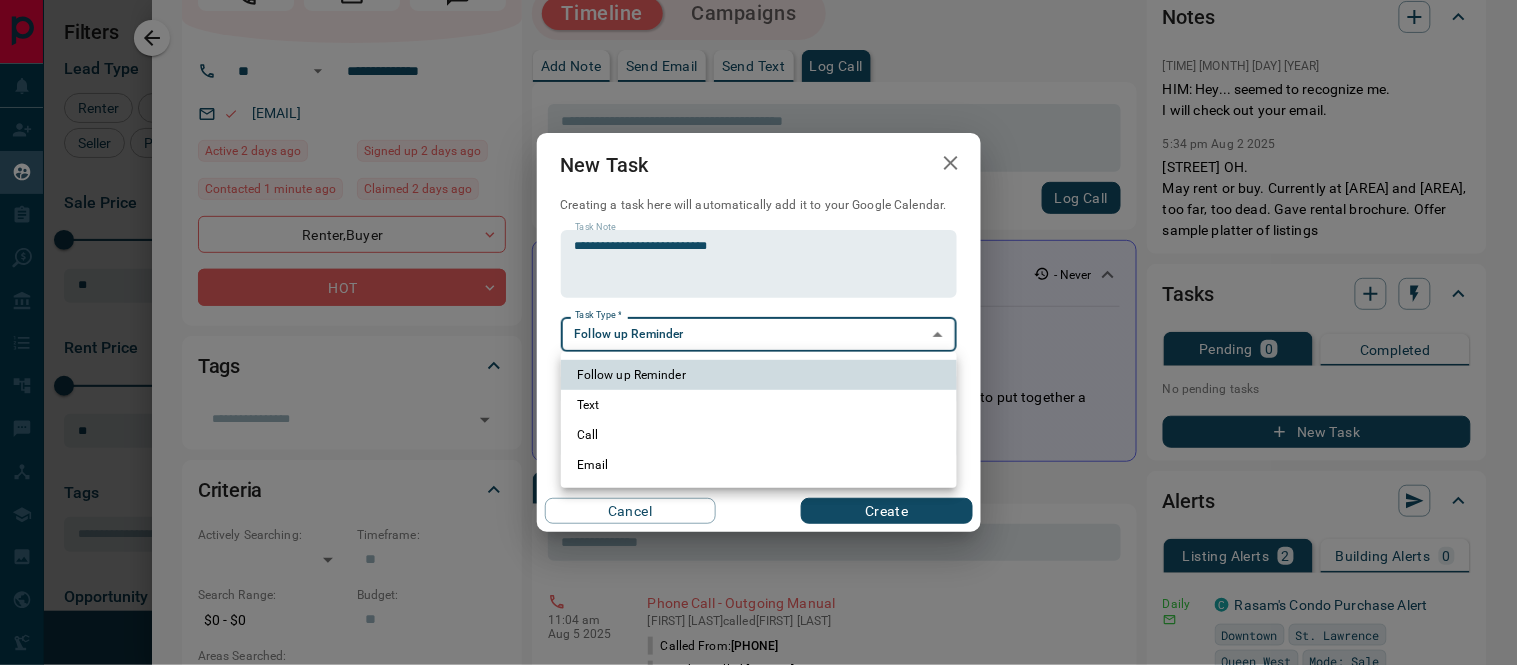 click on "Call" at bounding box center [759, 435] 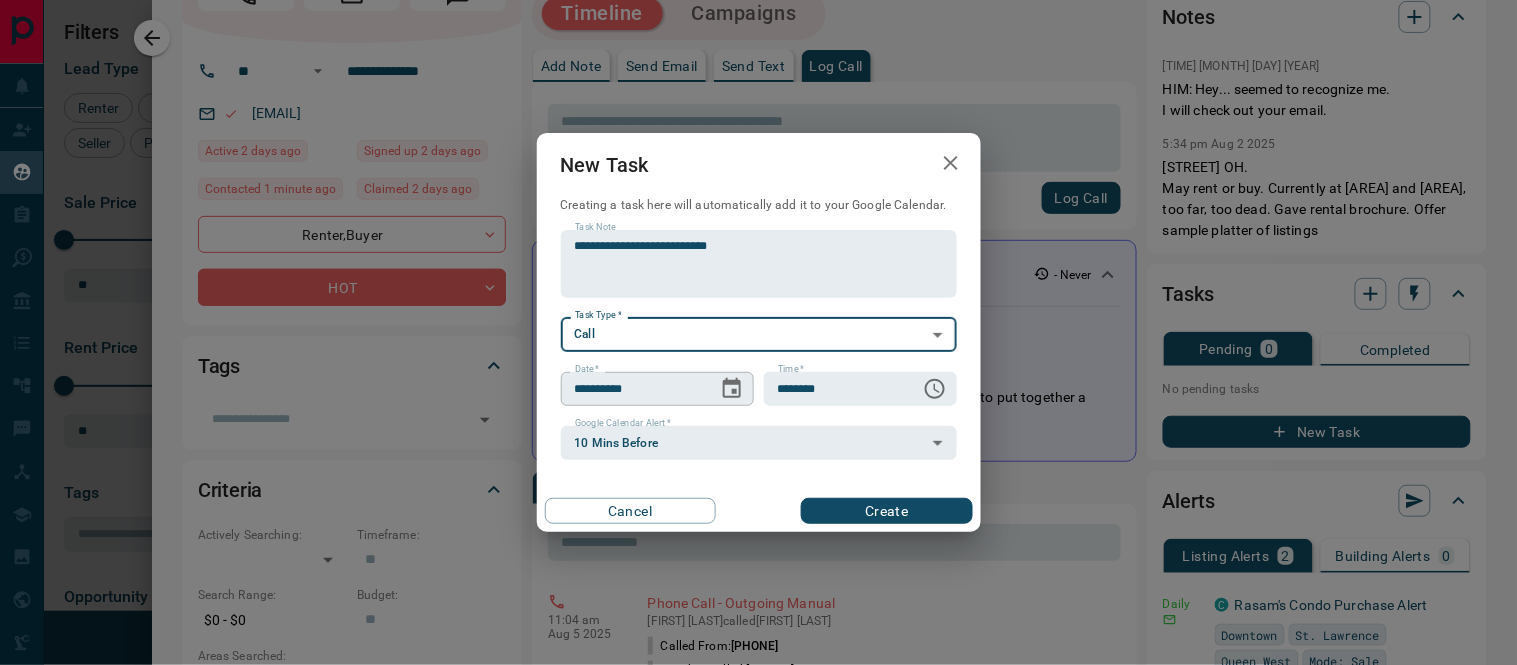 click 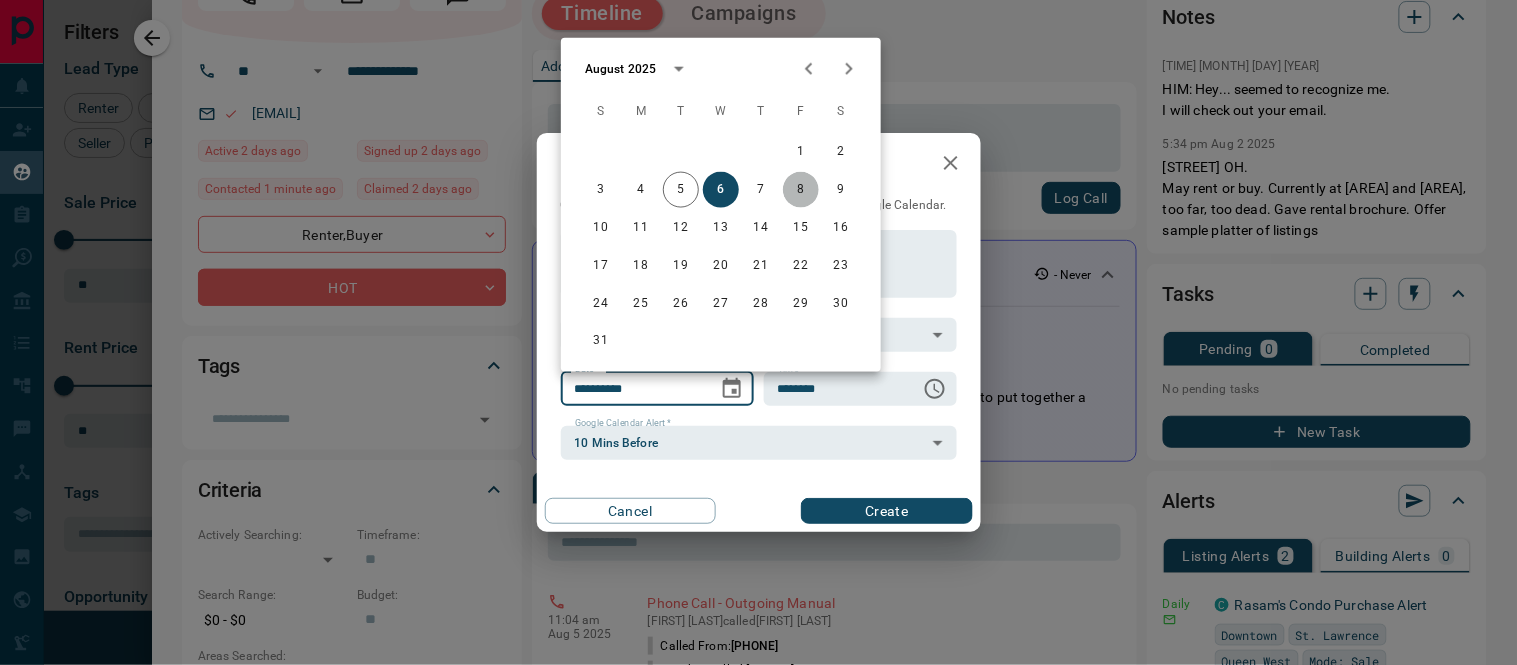 click on "8" at bounding box center (801, 190) 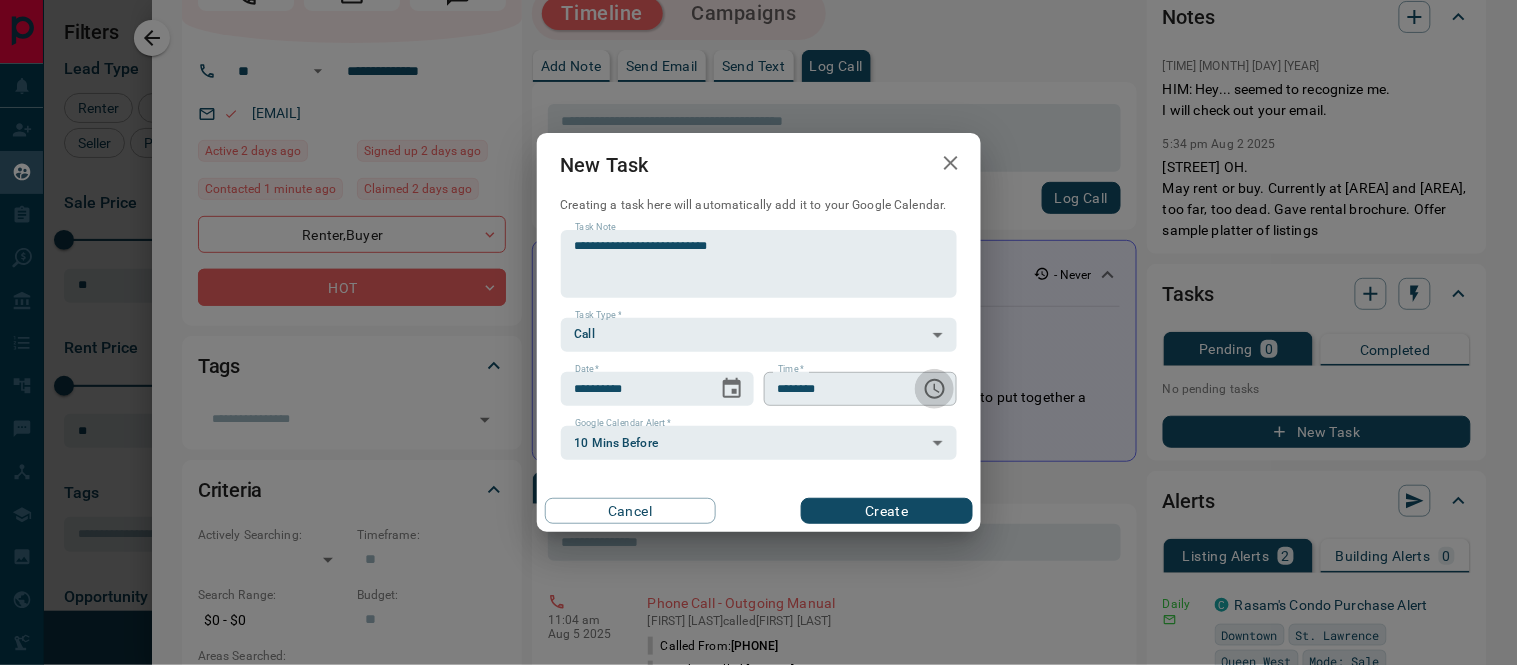 click 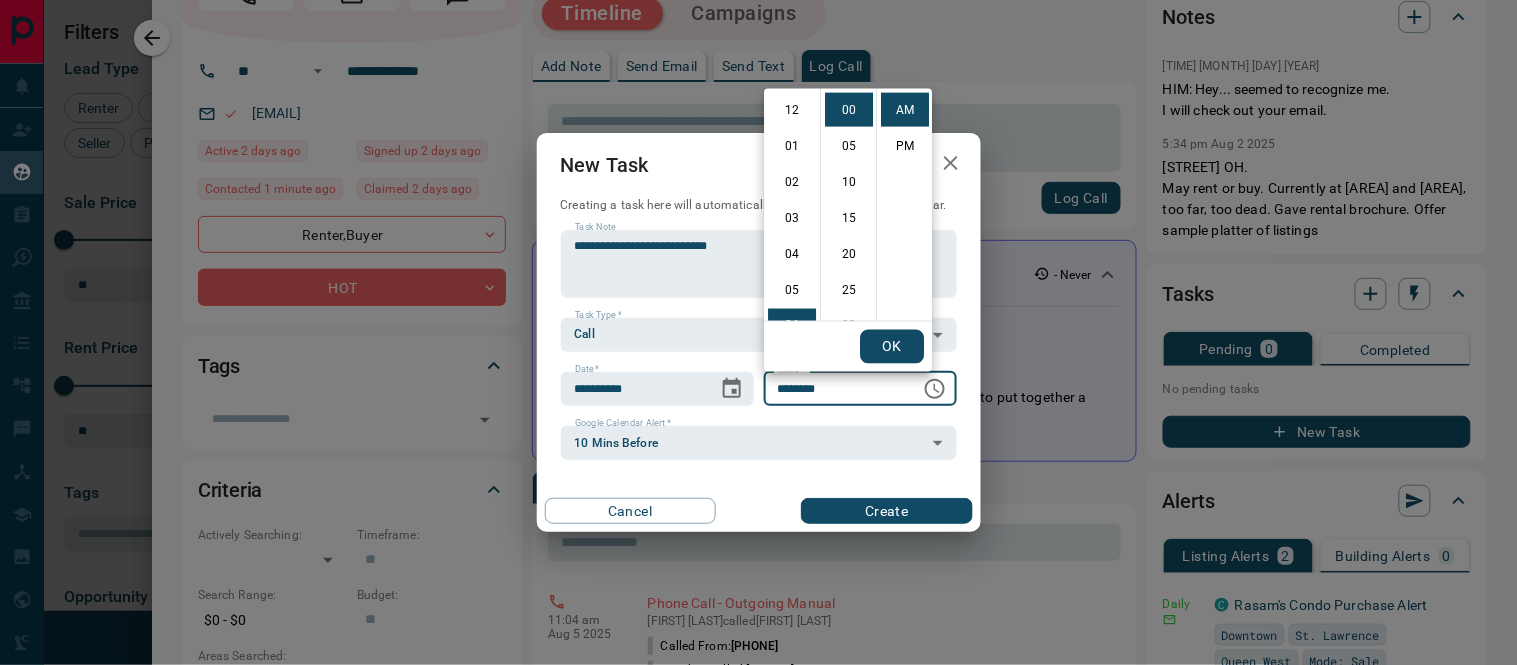 scroll, scrollTop: 215, scrollLeft: 0, axis: vertical 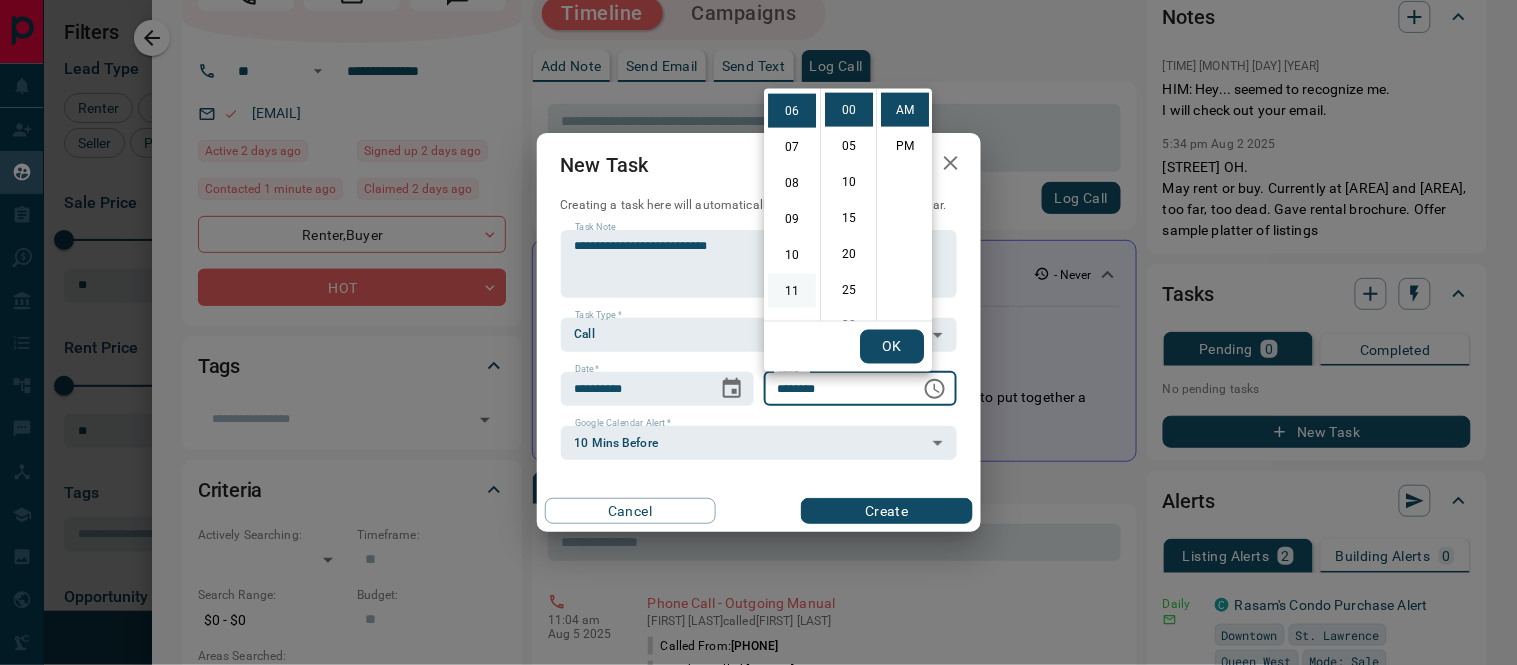click on "11" at bounding box center (792, 291) 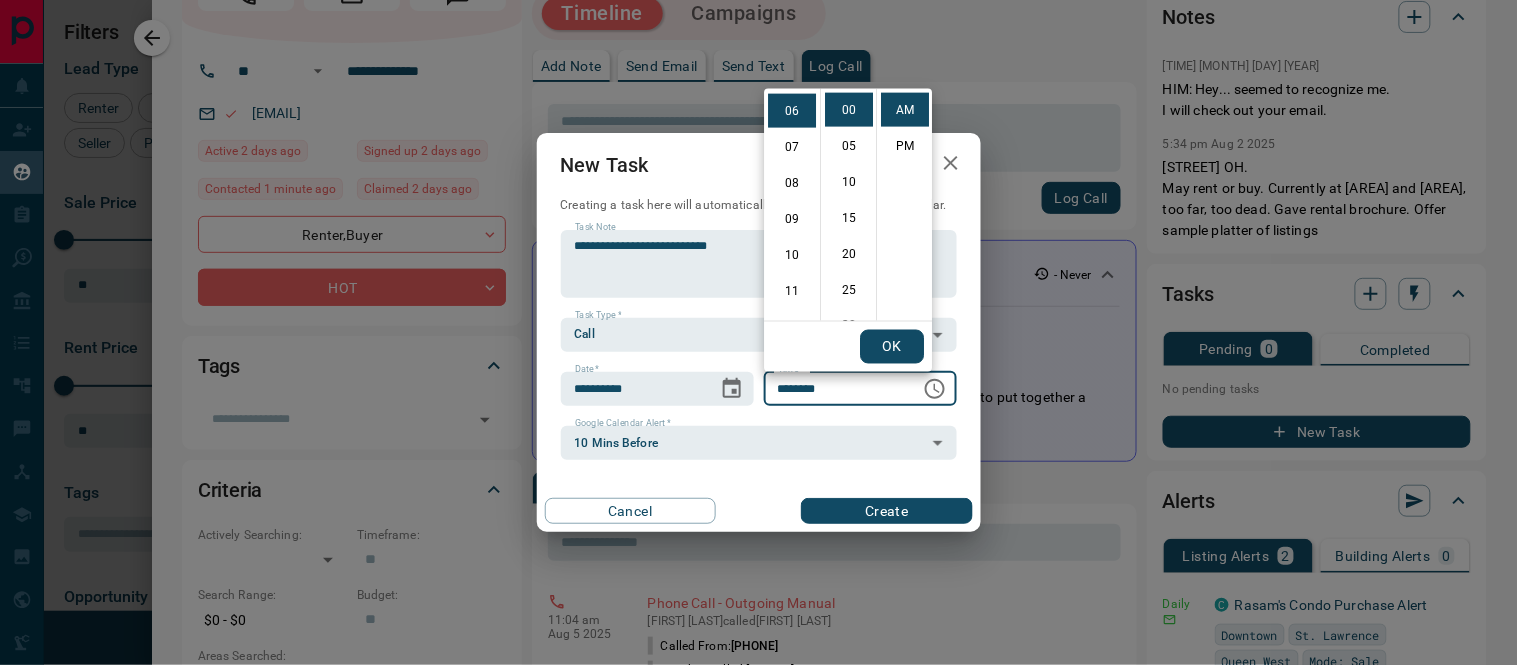 type on "********" 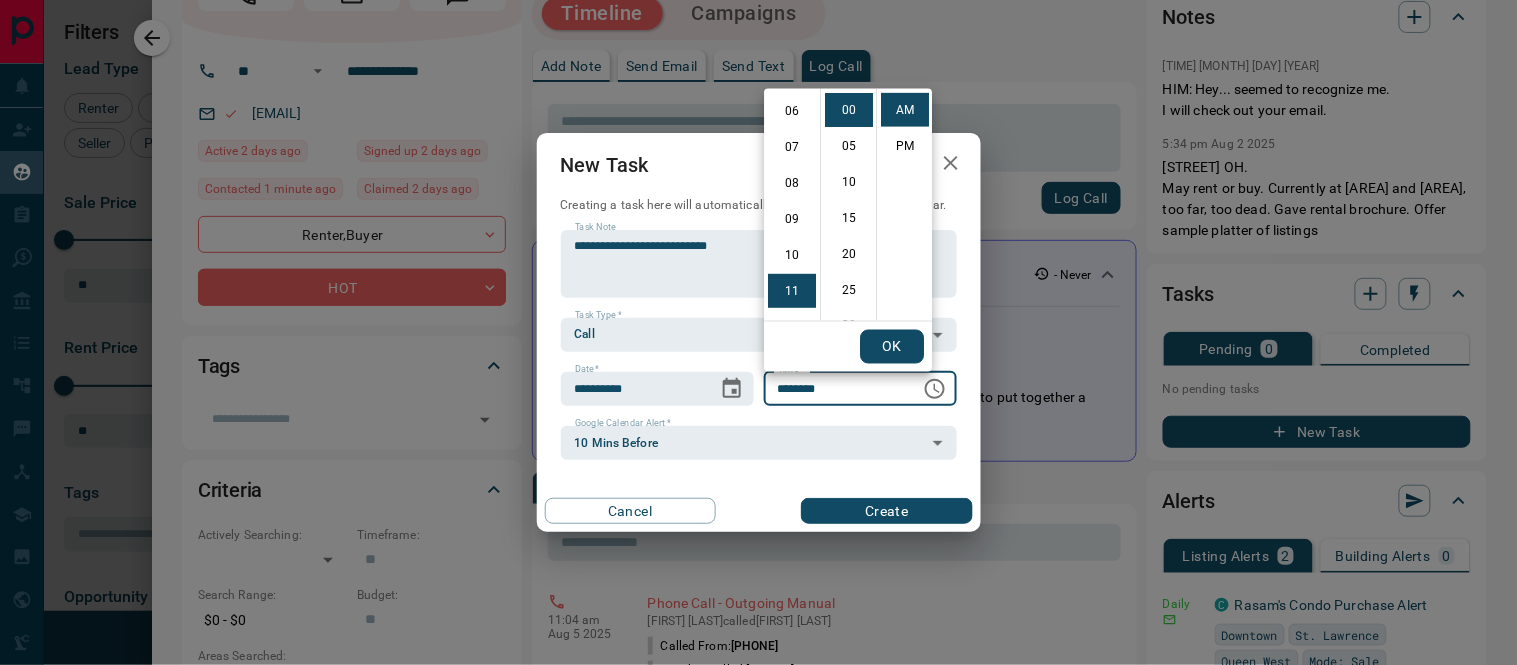 scroll, scrollTop: 388, scrollLeft: 0, axis: vertical 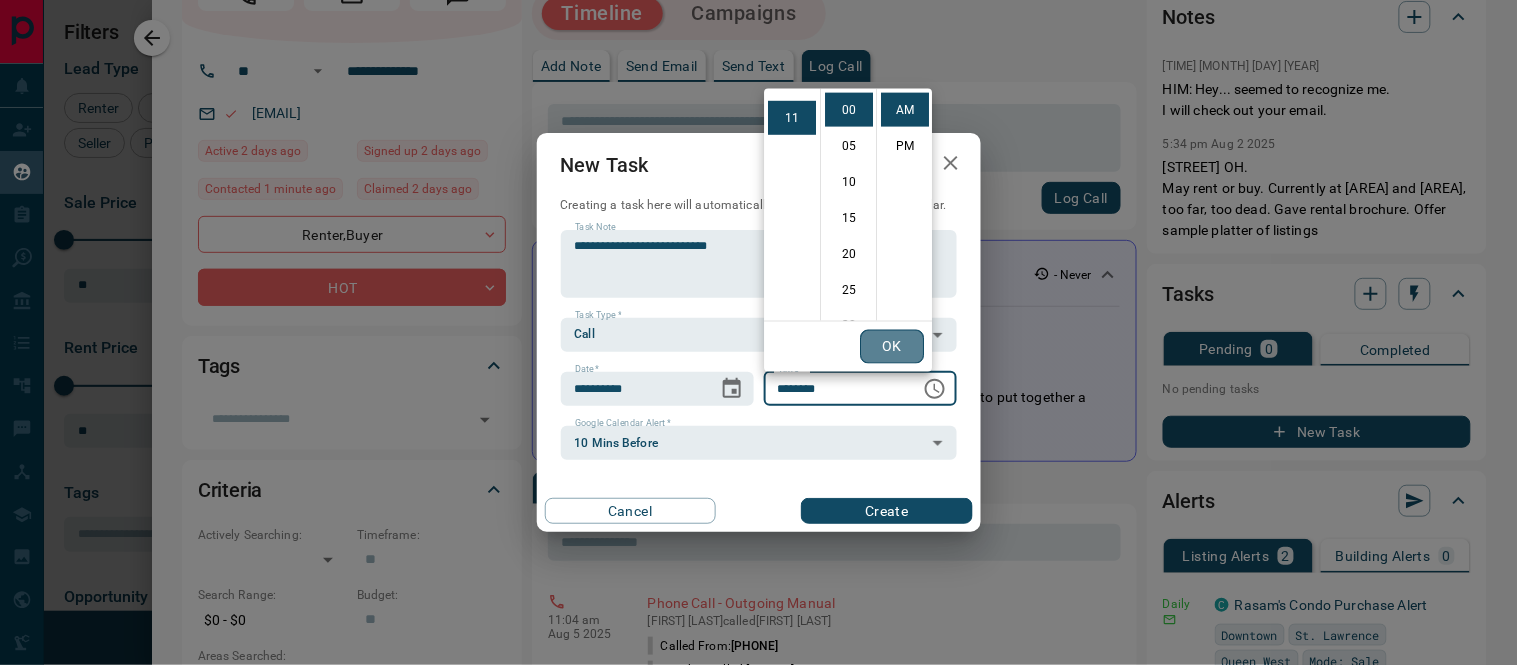 click on "OK" at bounding box center [892, 347] 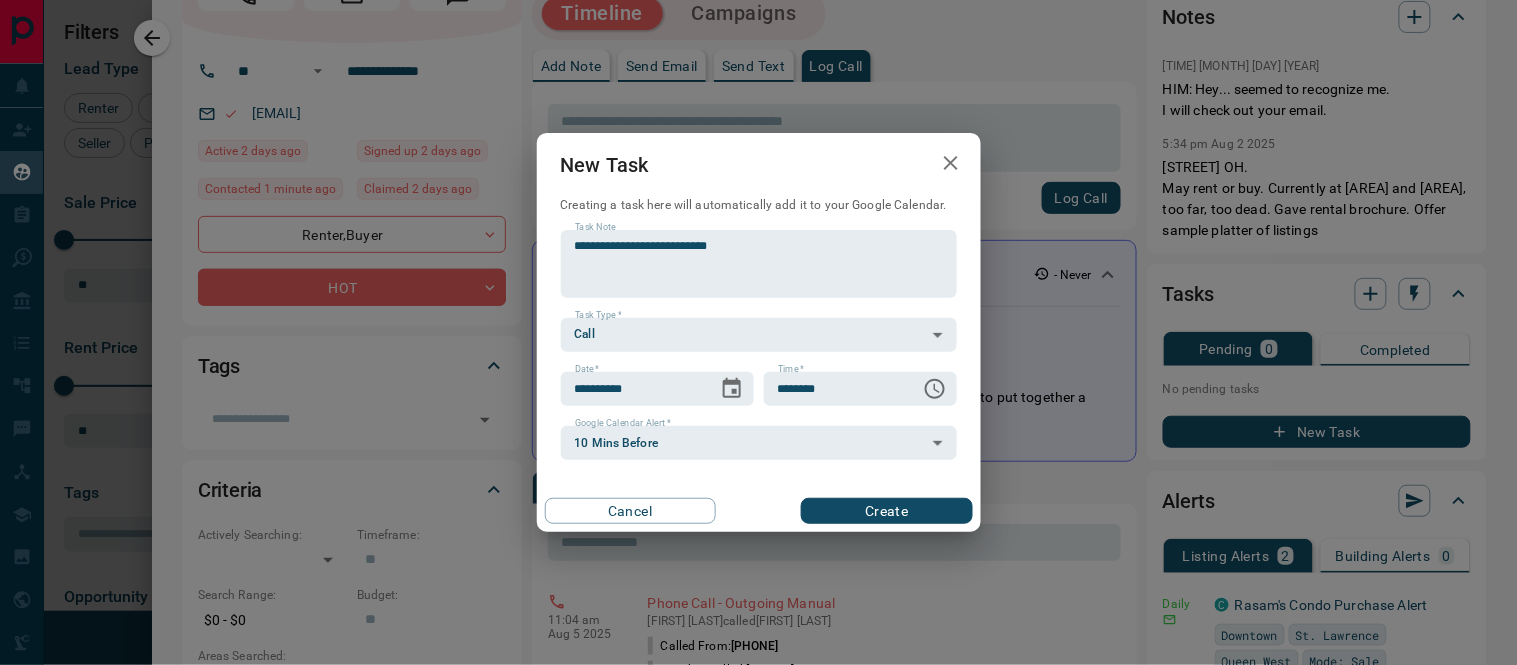 click on "Create" at bounding box center [886, 511] 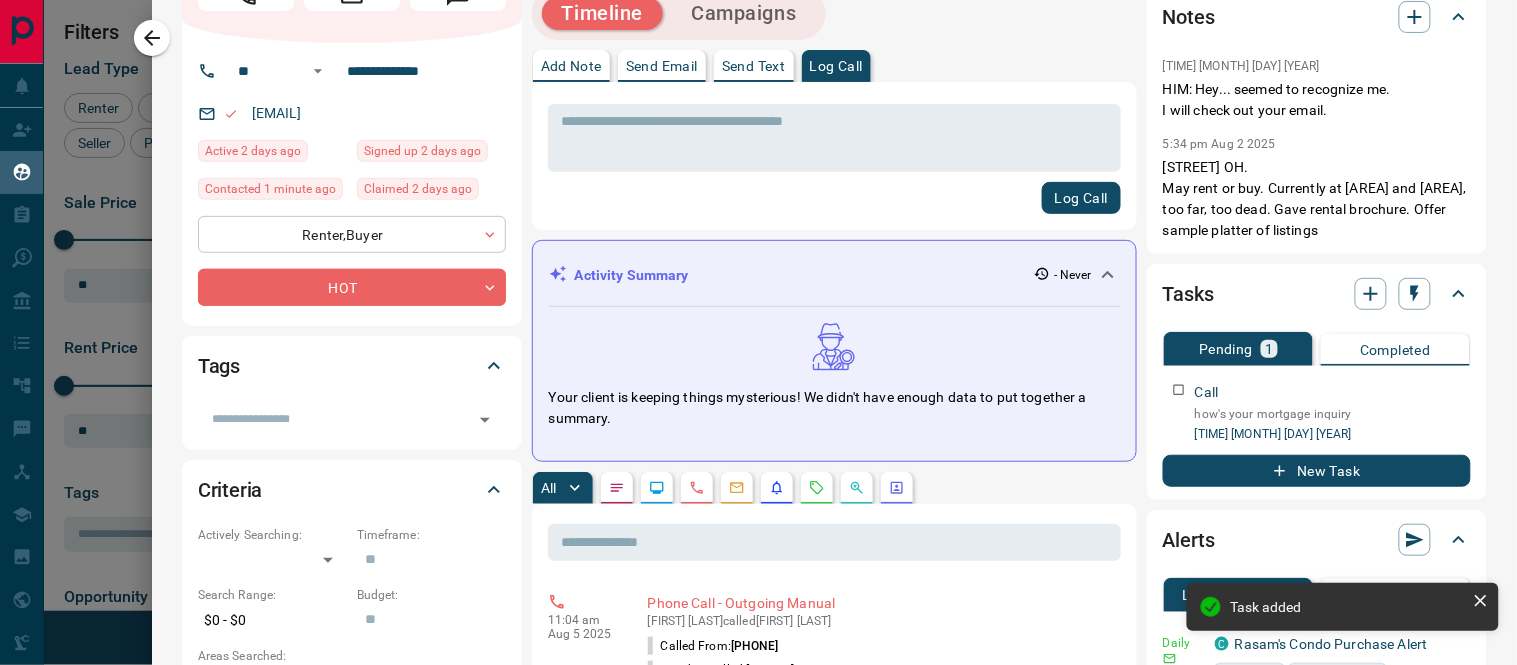 click on "Lead Transfers Claim Leads My Leads Tasks Opportunities Deals Campaigns Automations Messages Broker Bay Training Media Services Agent Resources Precon Worksheet Mobile Apps Disclosure Logout My Leads Filters 1 Manage Tabs New Lead All 332 TBD 14 Do Not Contact - Not Responsive 7 Bogus 54 Just Browsing 8 Criteria Obtained 2 Future Follow Up 137 Warm 46 HOT 47 Taken on Showings 10 Submitted Offer 1 Client 6 Name Details Last Active Claimed Date Status Tags [FIRST] & [LAST] Renter C [PRICE] - [PRICE] [AREA], [CITY] [TIME] ago Contacted in [TIME] [TIME] ago Signed up [TIME] ago HOT A-Renter + [FIRST] [LAST] Renter C [PRICE] - [PRICE] [AREA], [CITY] [TIME] ago Contacted in [TIME] [TIME] ago Signed up [TIME] ago Warm + [FIRST] [LAST] Buyer [PRICE] [TIME] ago [TIME] ago Personal Lead Signed up [TIME] ago Warm Has an Agent + [FIRST] [LAST] Buyer, Renter [PRICE] [TIME] ago Contacted in [TIME] [TIME] ago Personal Lead Signed up [TIME] ago HOT + [FIRST] [LAST] Buyer [PRICE] [TIME] ago Contacted in [TIME] [TIME] ago Personal Lead Signed up [TIME] ago HOT A-Buyer + [FIRST] [LAST] Renter C [PRICE] - [PRICE] [AREA], [CITY] [TIME] ago Contacted [TIME] ago [TIME] ago Signed up [TIME] ago Taken on Showings + [FIRST] [LAST] Buyer C [PRICE] - [PRICE] [AREA], [CITY] [TIME] ago Contacted [TIME] ago [TIME] ago Signed up [TIME] ago Bogus + [FIRST] [LAST] Renter C [PRICE] - [PRICE] [AREA], [CITY] [TIME] ago Contacted [TIME] ago [TIME] ago Signed up [TIME] ago Bogus + [FIRST] [LAST] Buyer C [PRICE] - [PRICE] [TIME] ago" at bounding box center (758, 320) 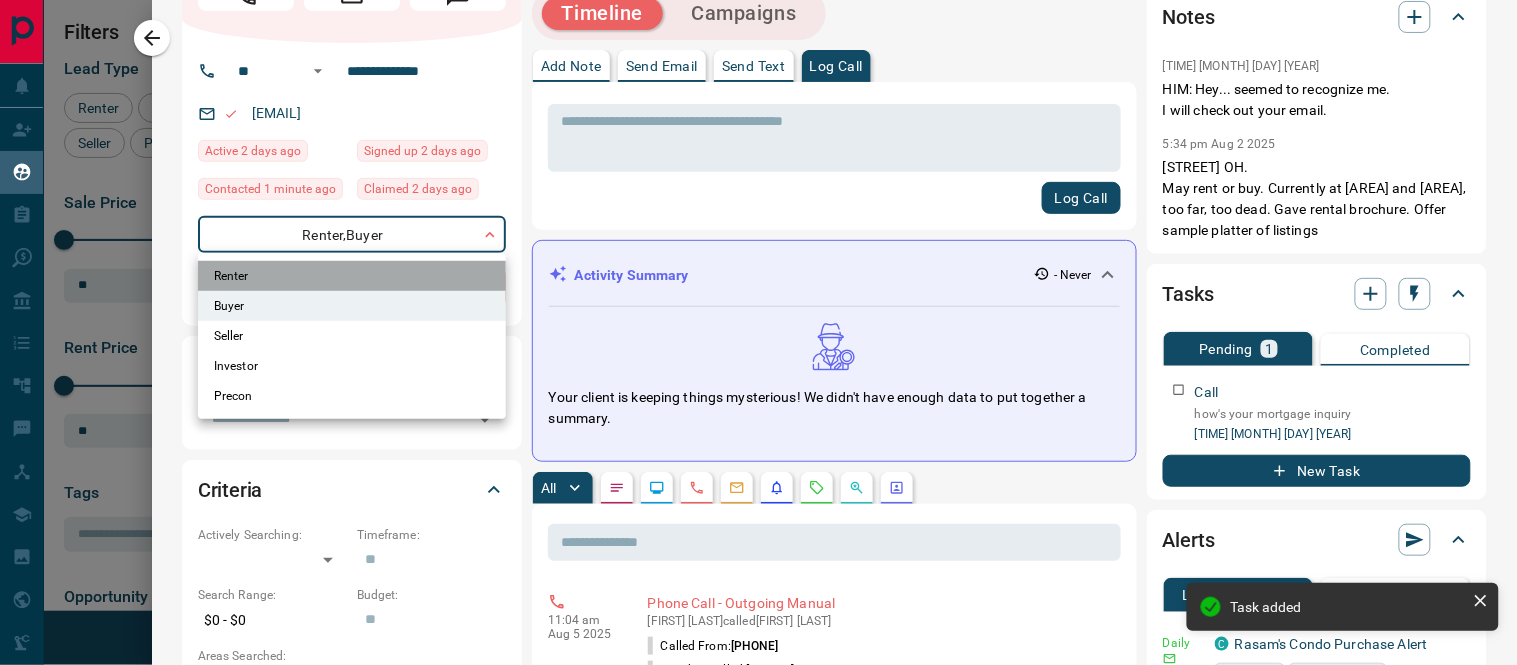 click on "Renter" at bounding box center (352, 276) 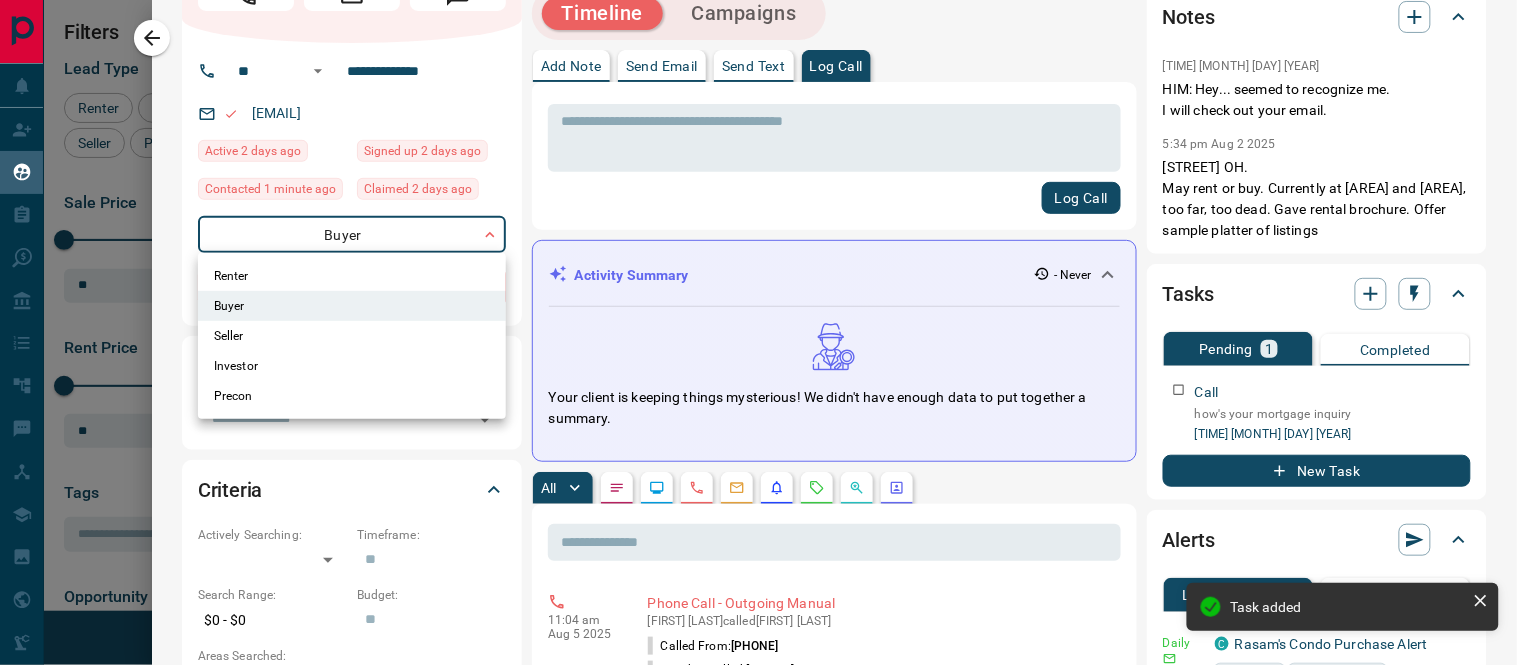click at bounding box center (758, 332) 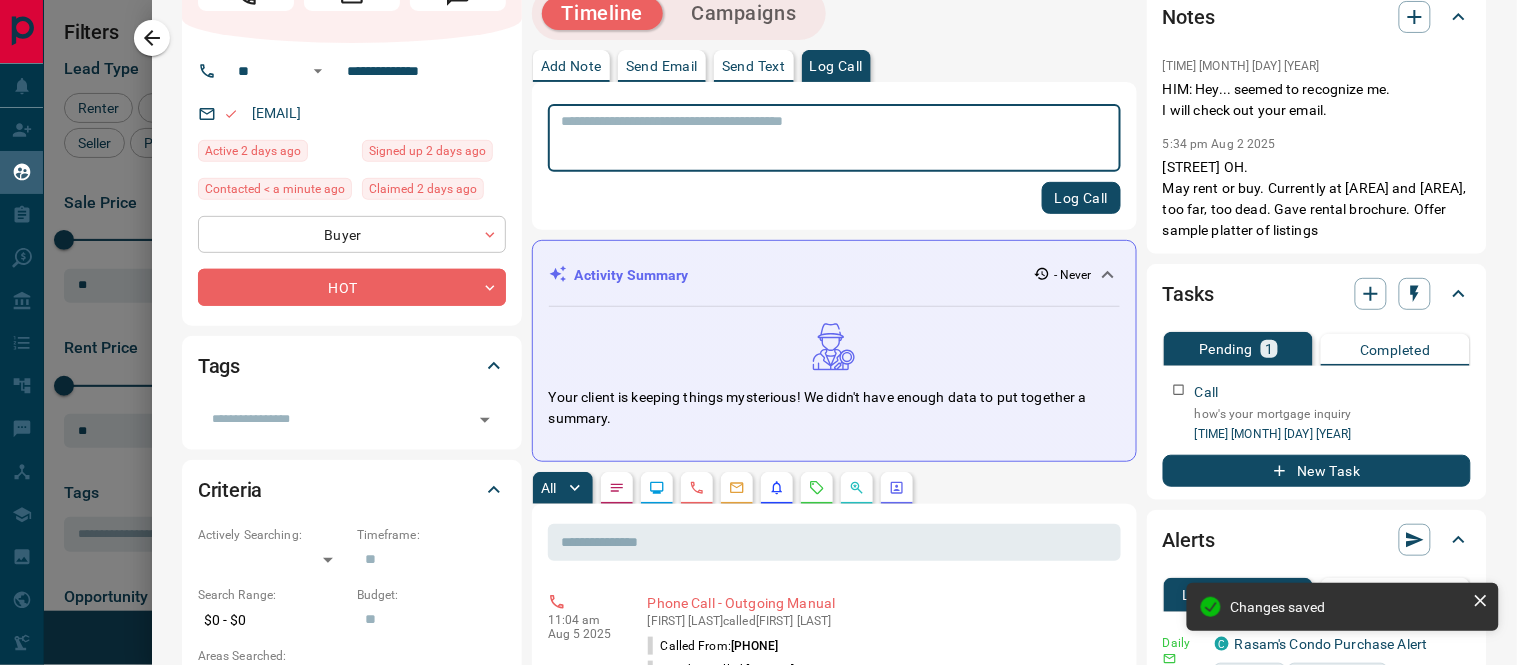 click on "Lead Transfers Claim Leads My Leads Tasks Opportunities Deals Campaigns Automations Messages Broker Bay Training Media Services Agent Resources Precon Worksheet Mobile Apps Disclosure Logout My Leads Filters 1 Manage Tabs New Lead All 332 TBD 14 Do Not Contact - Not Responsive 7 Bogus 54 Just Browsing 8 Criteria Obtained 2 Future Follow Up 137 Warm 46 HOT 47 Taken on Showings 10 Submitted Offer 1 Client 6 Name Details Last Active Claimed Date Status Tags [FIRST] & [LAST] Renter C [PRICE] - [PRICE] [AREA], [CITY] [TIME] ago Contacted in [TIME] [TIME] ago Signed up [TIME] ago HOT A-Renter + [FIRST] [LAST] Renter C [PRICE] - [PRICE] [AREA], [CITY] [TIME] ago Contacted in [TIME] [TIME] ago Signed up [TIME] ago Warm + [FIRST] [LAST] Buyer [PRICE] [TIME] ago [TIME] ago Personal Lead Signed up [TIME] ago Warm Has an Agent + [FIRST] [LAST] Buyer, Renter [PRICE] [TIME] ago Contacted in [TIME] [TIME] ago Personal Lead Signed up [TIME] ago HOT + [FIRST] [LAST] Buyer [PRICE] [TIME] ago Contacted in [TIME] [TIME] ago Personal Lead Signed up [TIME] ago HOT A-Buyer + [FIRST] [LAST] Renter C [PRICE] - [PRICE] [AREA], [CITY] [TIME] ago Contacted [TIME] ago [TIME] ago Signed up [TIME] ago Taken on Showings + [FIRST] [LAST] Buyer C [PRICE] - [PRICE] [AREA], [CITY] [TIME] ago Contacted [TIME] ago [TIME] ago Signed up [TIME] ago Bogus + [FIRST] [LAST] Renter C [PRICE] - [PRICE] [AREA], [CITY] [TIME] ago Contacted [TIME] ago [TIME] ago Signed up [TIME] ago Bogus + [FIRST] [LAST] Buyer C [PRICE] - [PRICE] [TIME] ago" at bounding box center [758, 320] 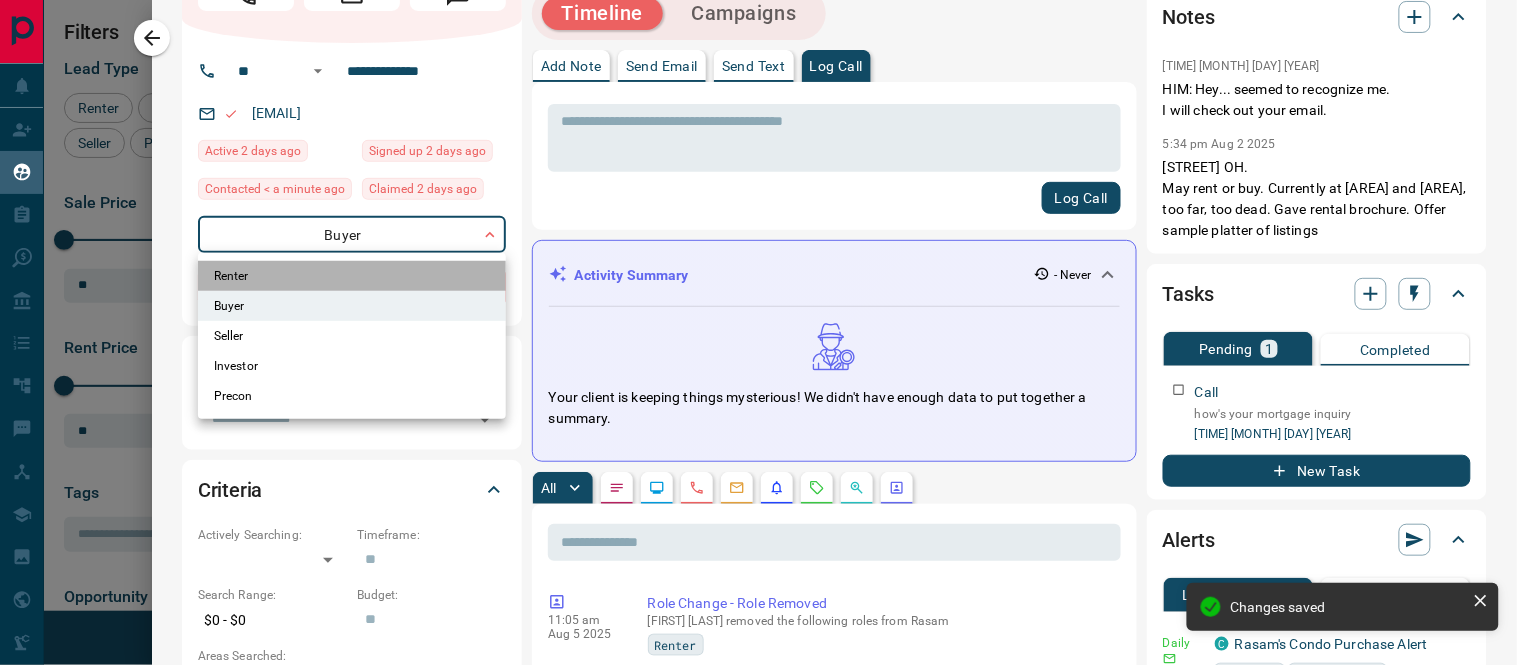 click on "Renter" at bounding box center [352, 276] 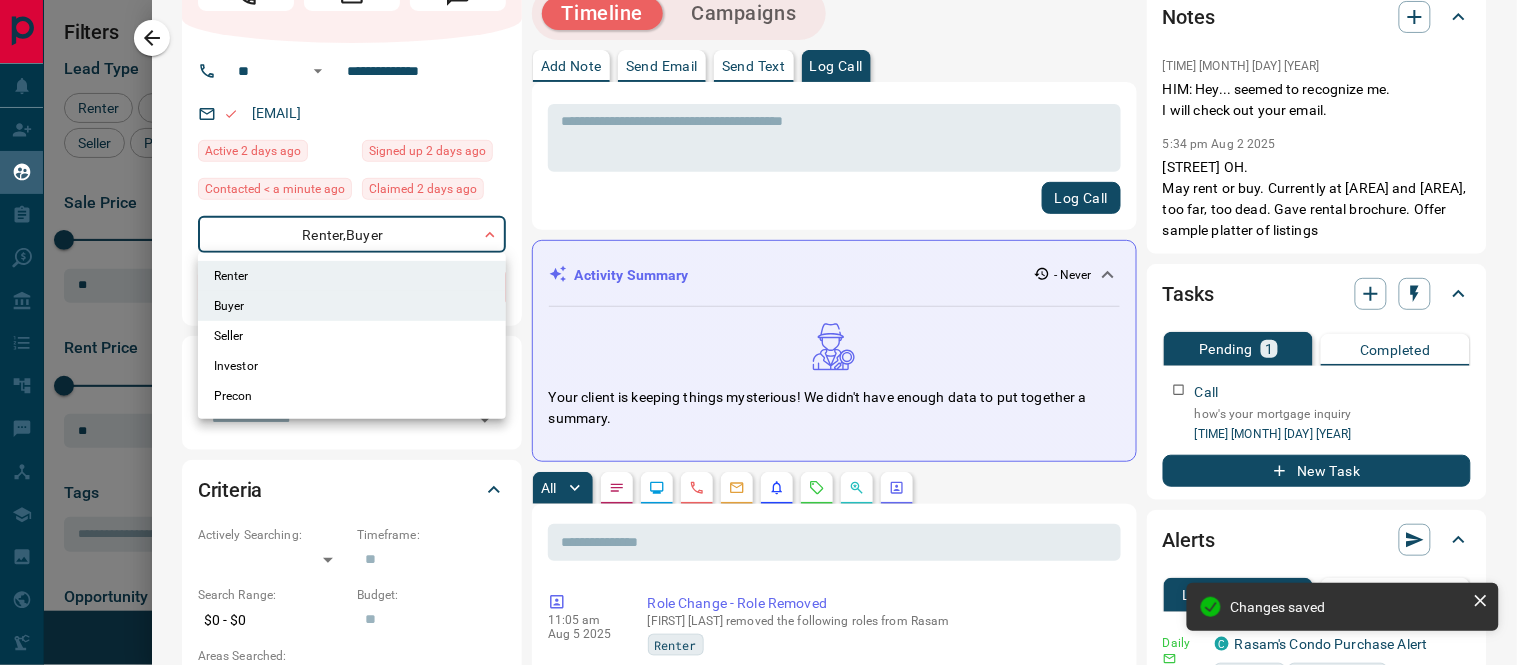 click at bounding box center (758, 332) 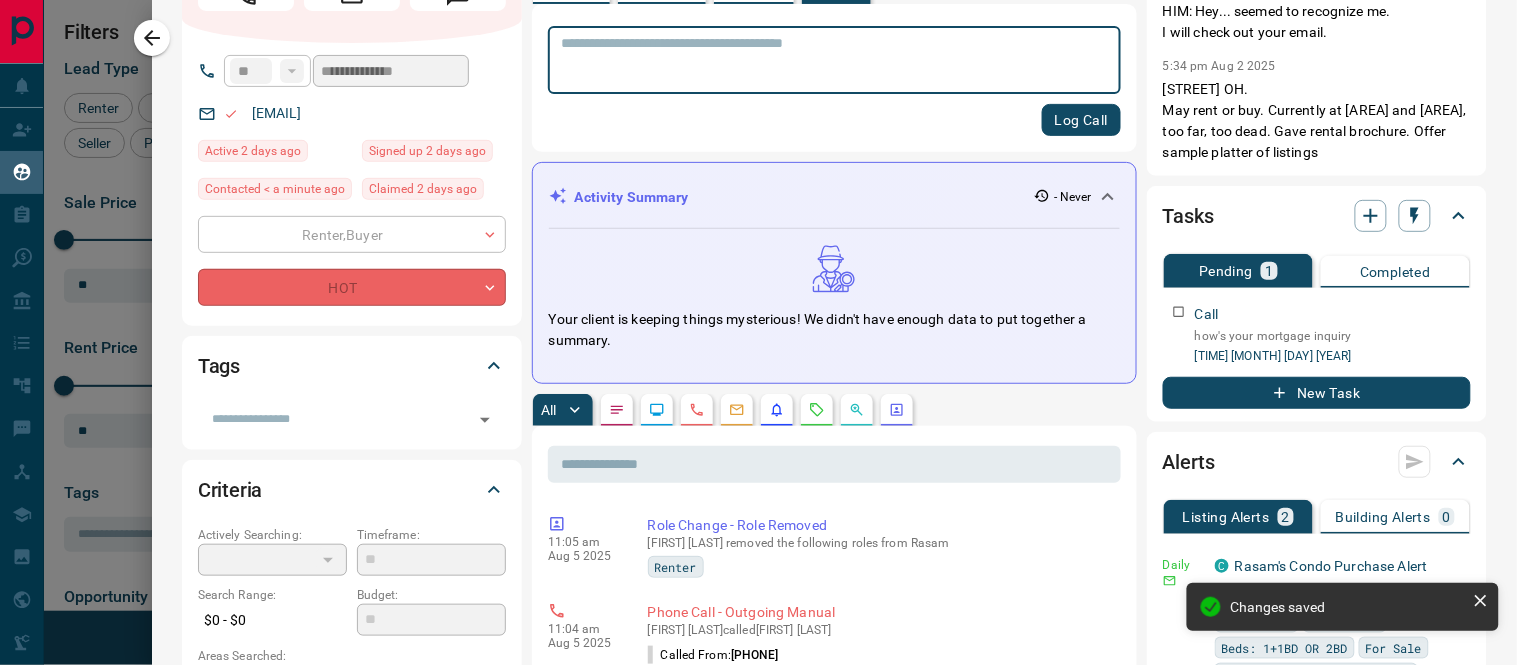 type on "**********" 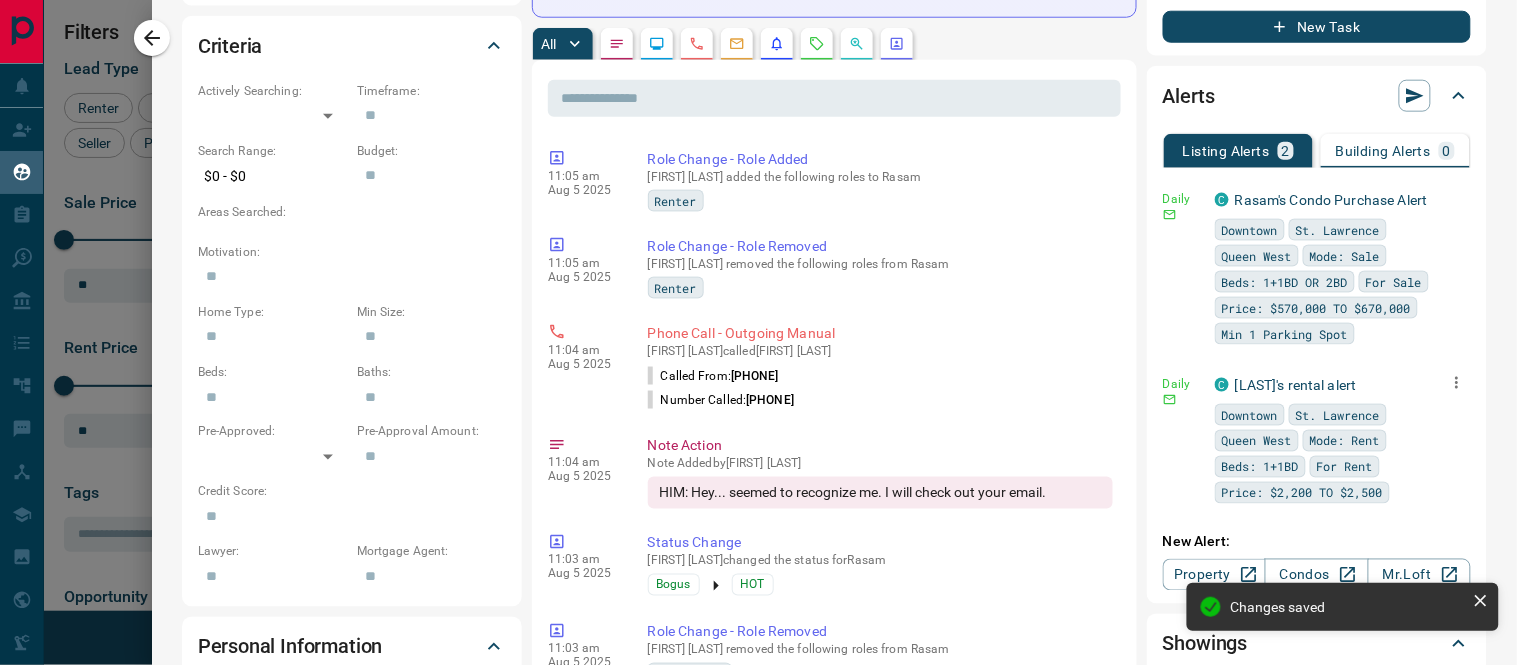scroll, scrollTop: 0, scrollLeft: 0, axis: both 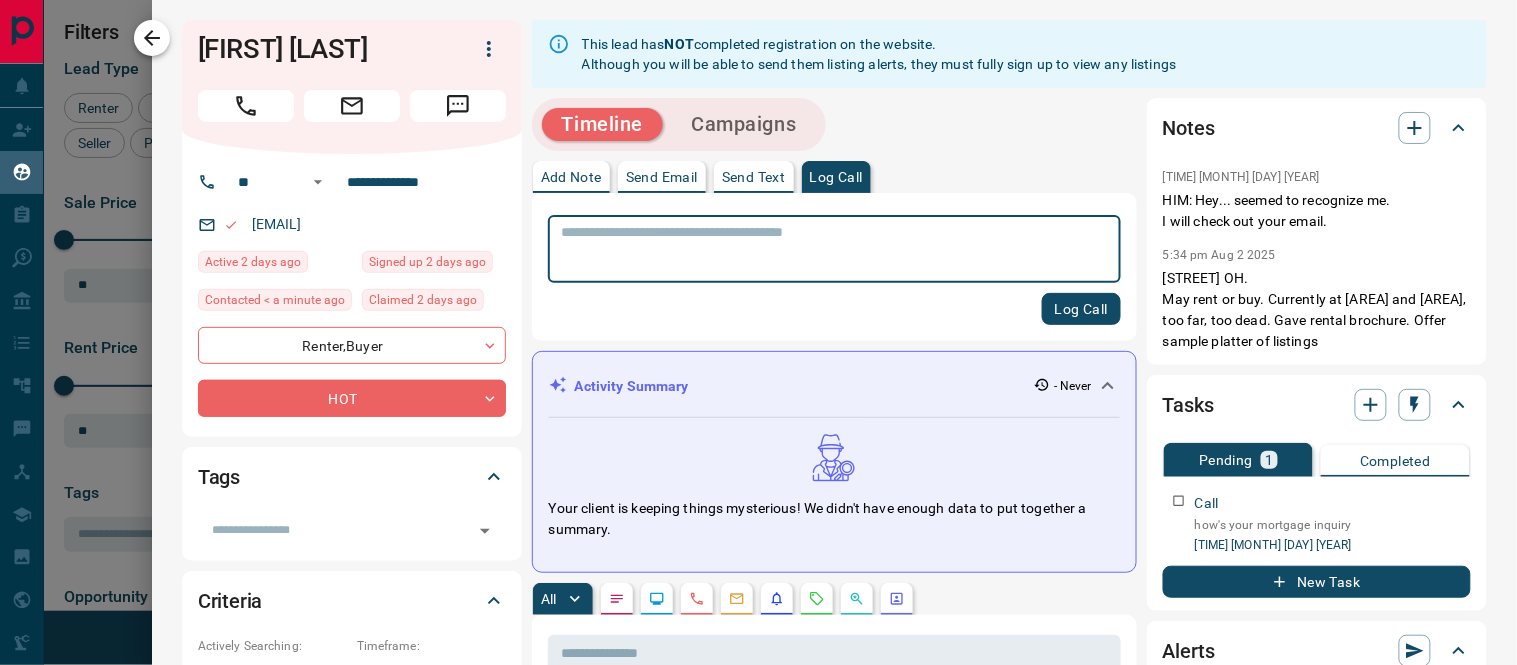 click 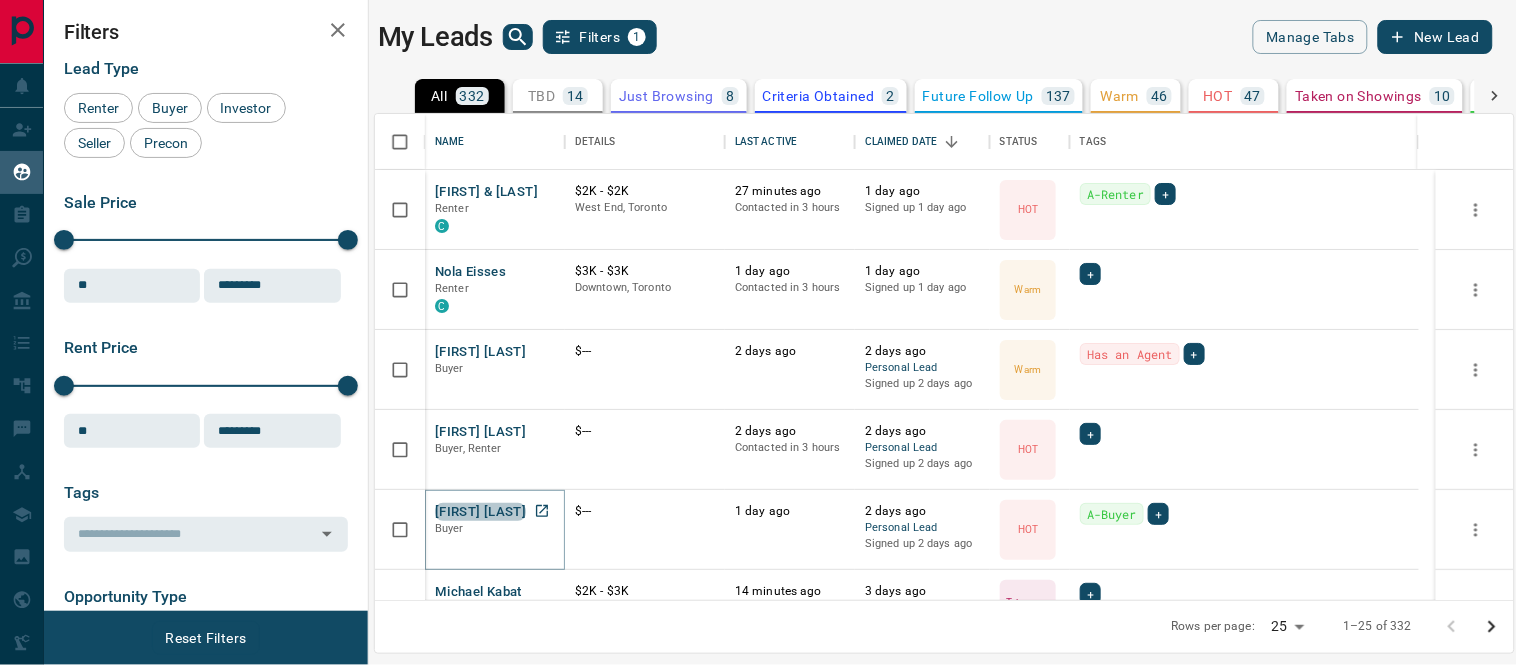 click on "[FIRST] [LAST]" at bounding box center (480, 512) 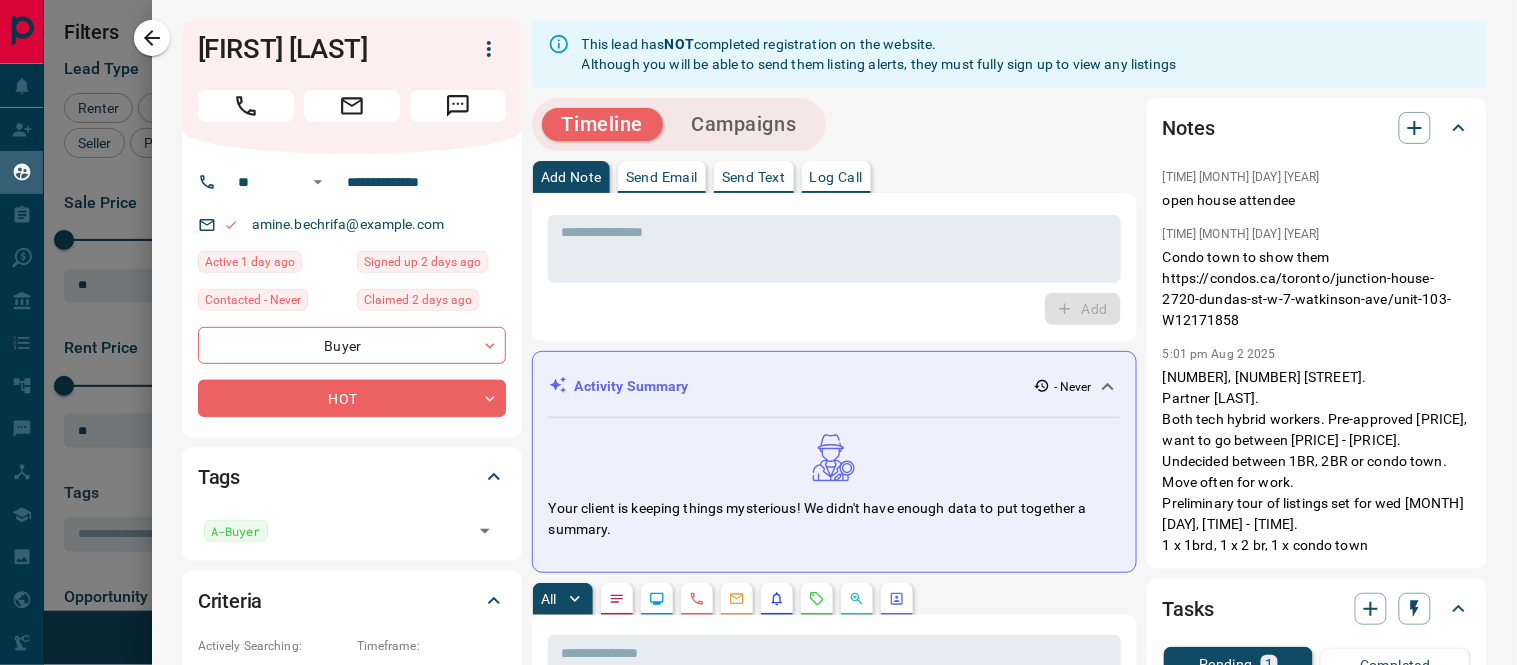 scroll, scrollTop: 333, scrollLeft: 0, axis: vertical 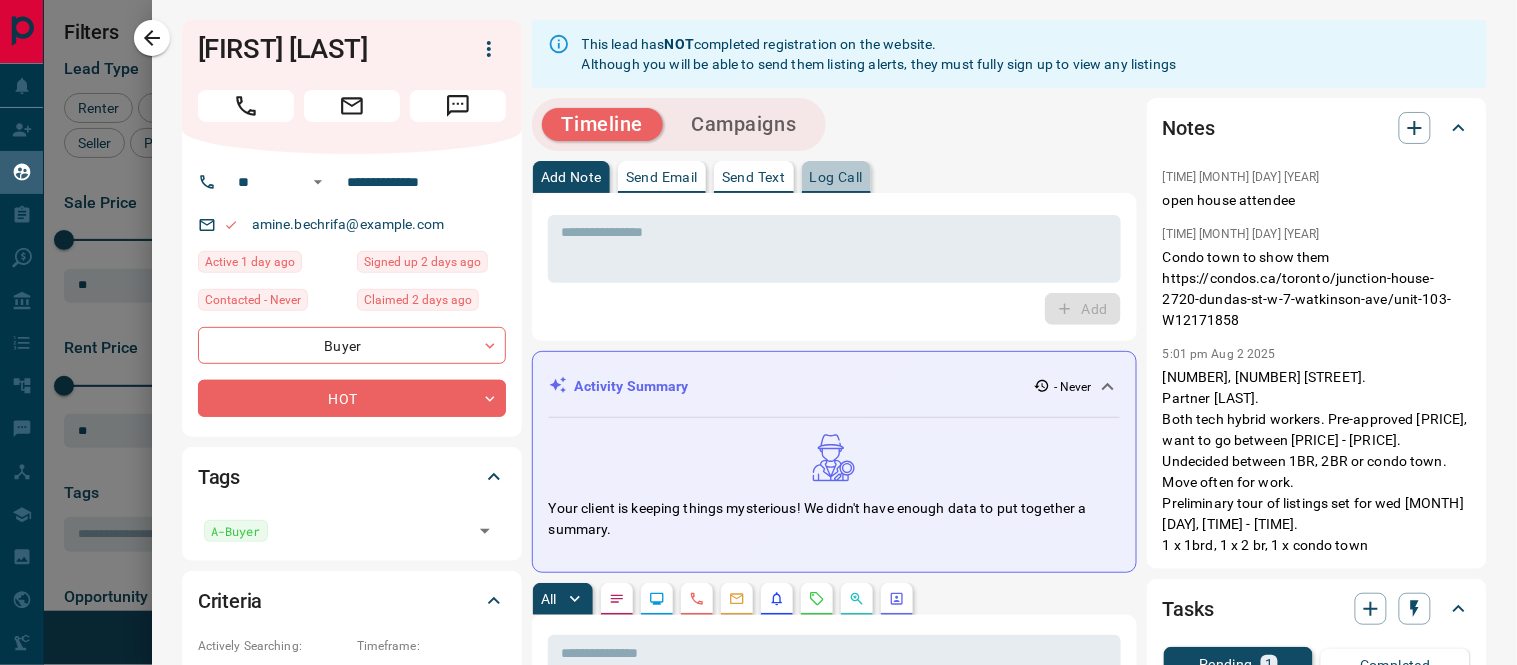 click on "Log Call" at bounding box center (836, 177) 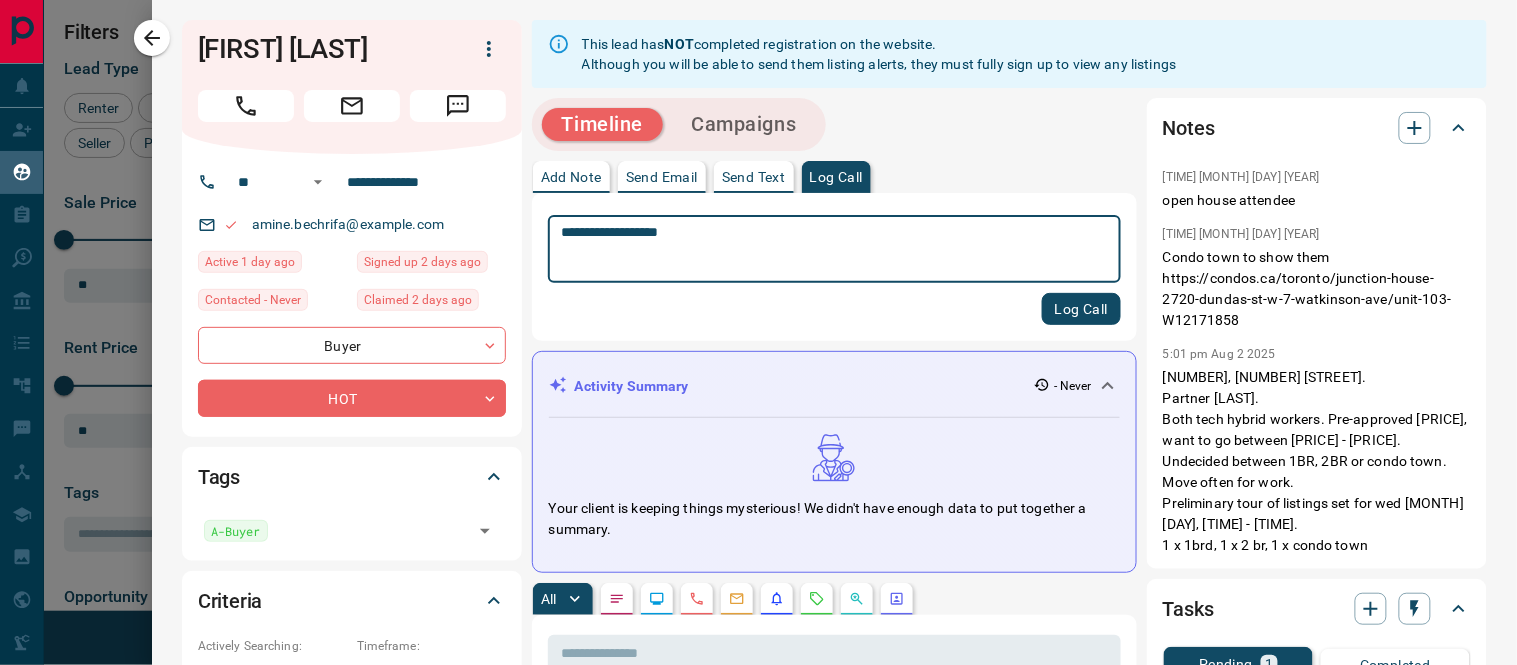 type on "**********" 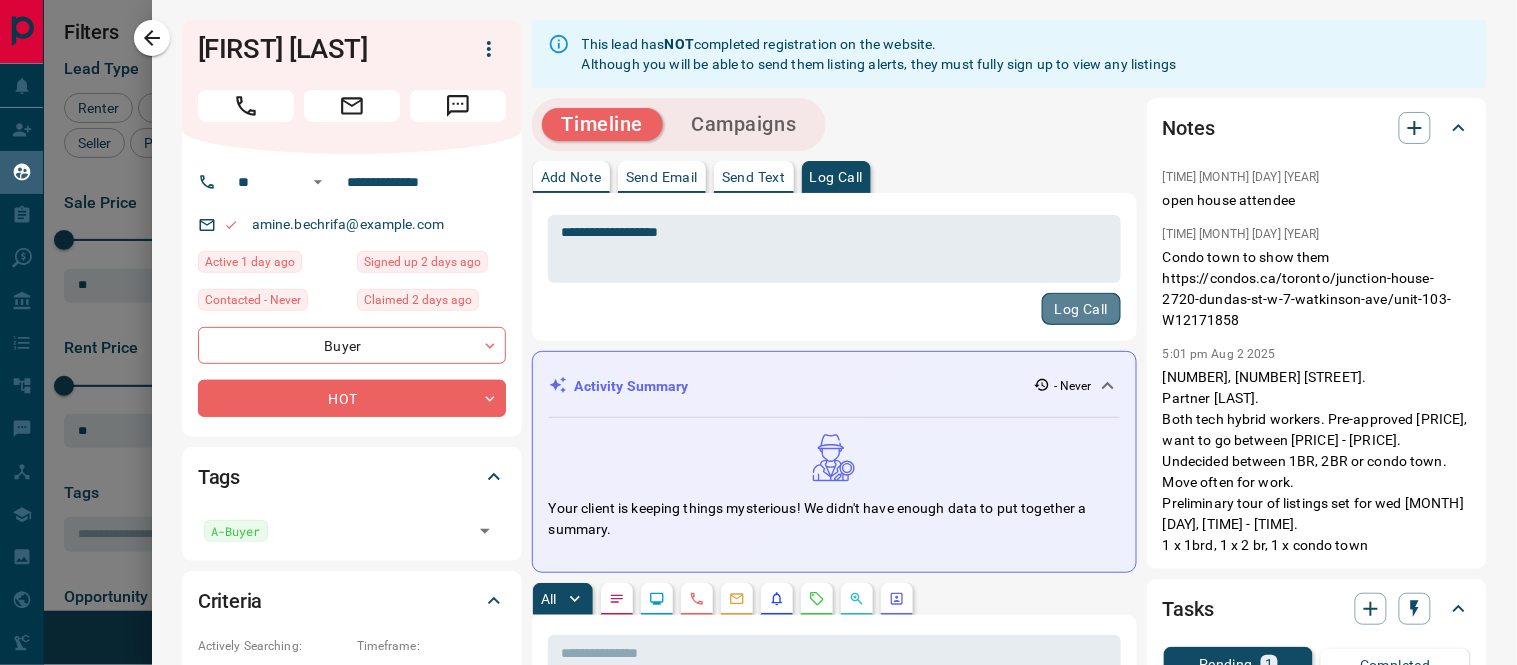 click on "Log Call" at bounding box center [1081, 309] 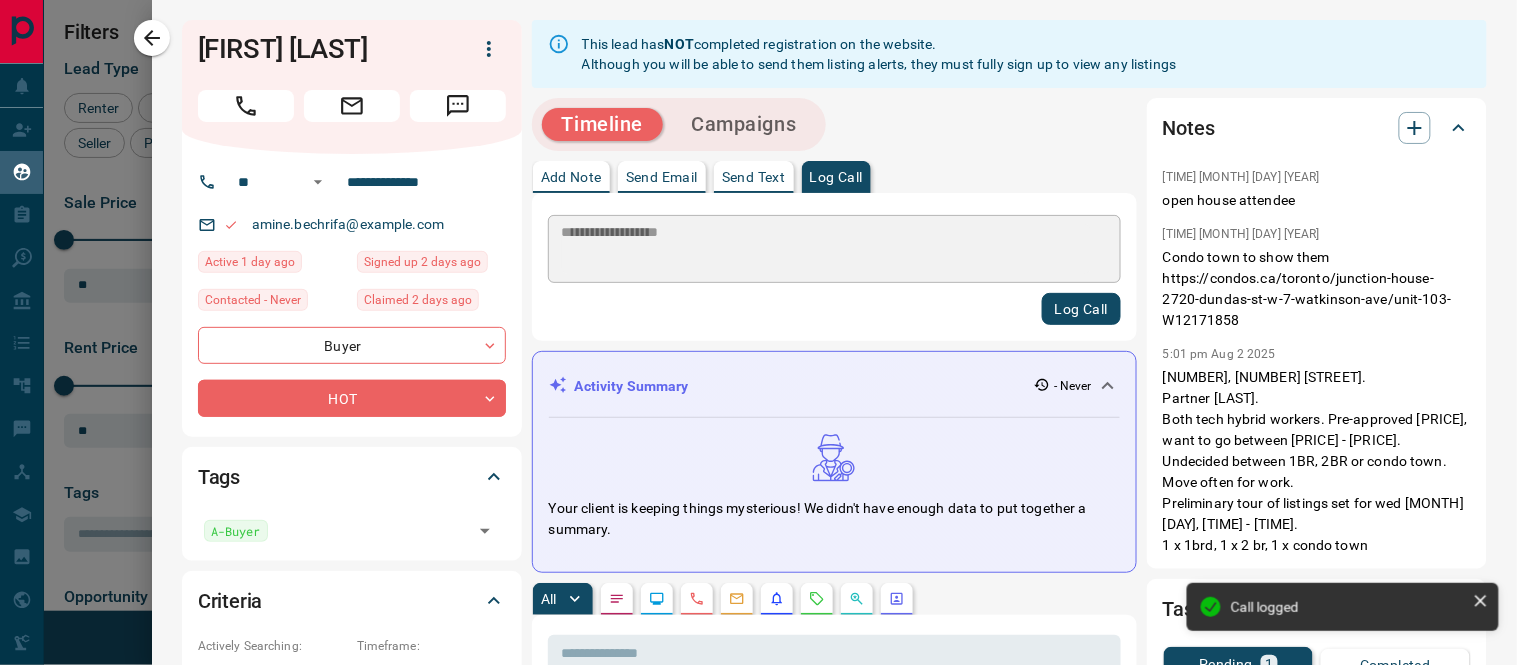 scroll, scrollTop: 222, scrollLeft: 0, axis: vertical 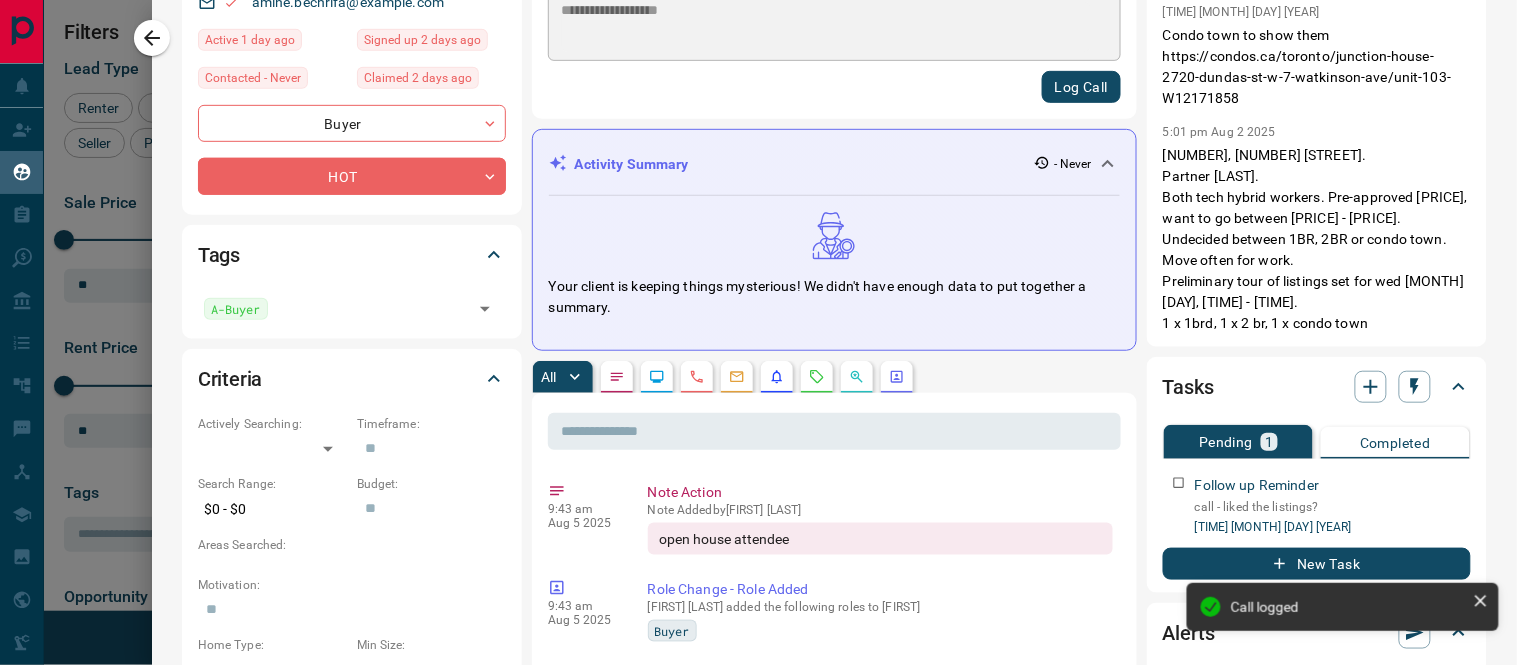 type 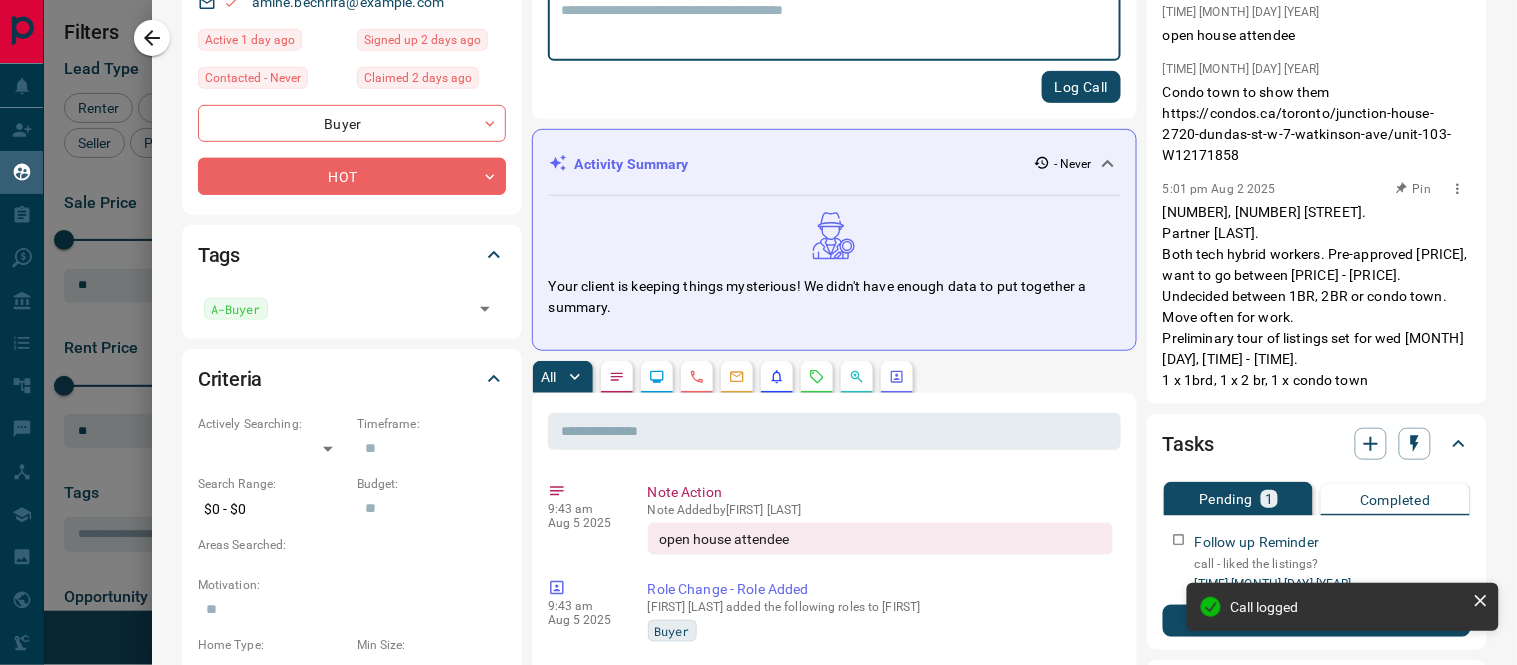 scroll, scrollTop: 111, scrollLeft: 0, axis: vertical 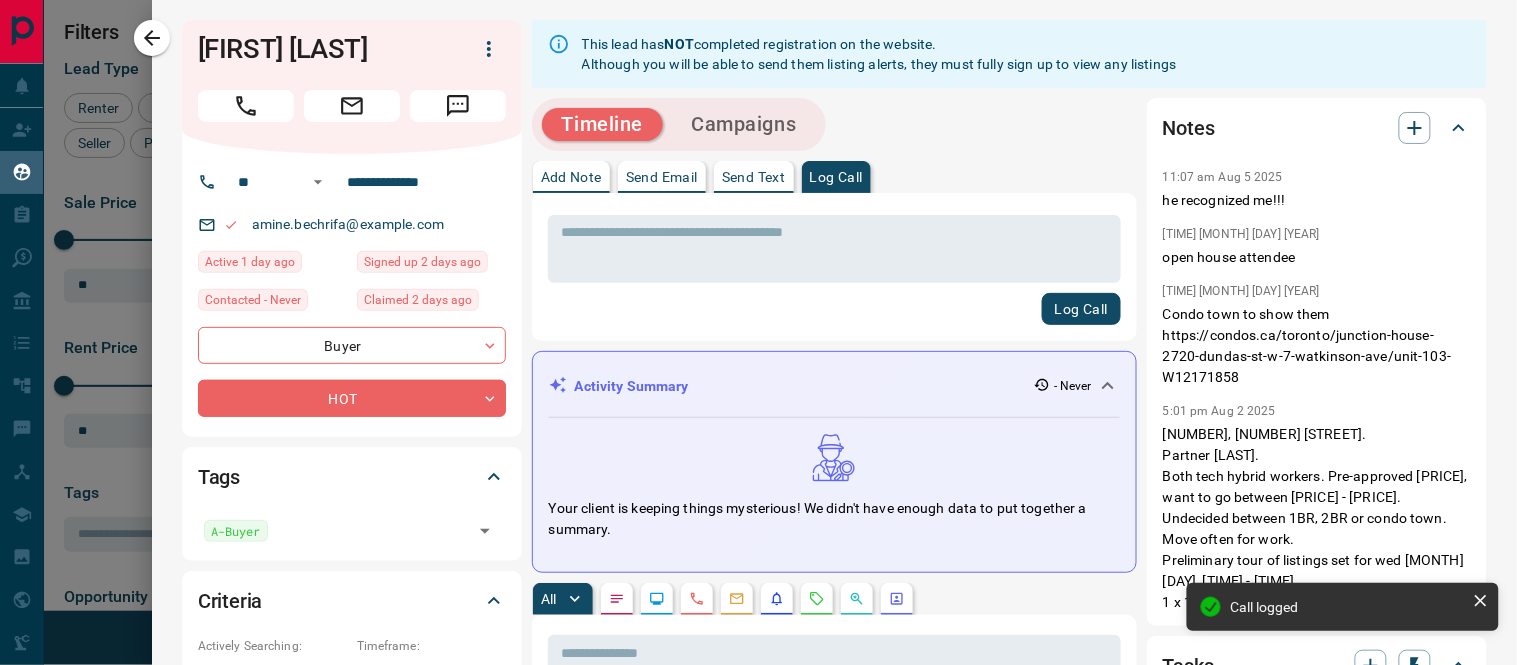 click 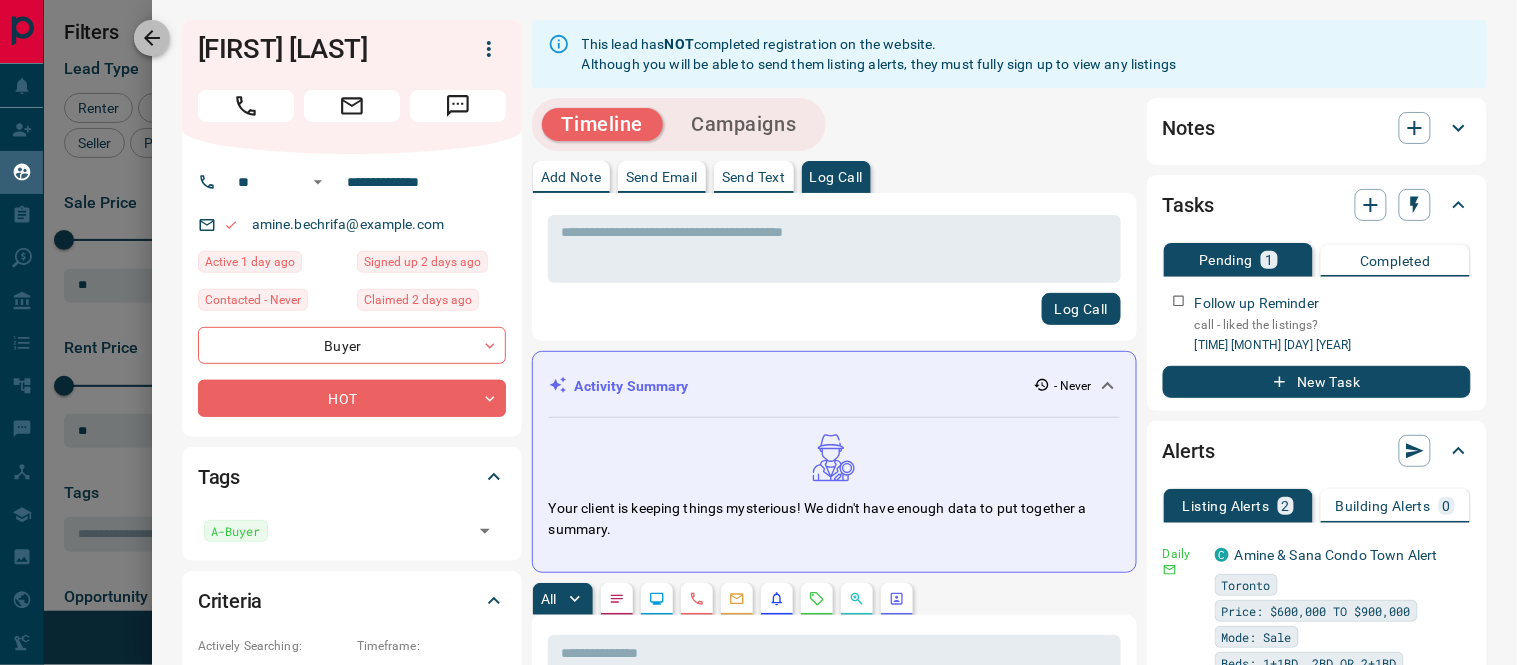 click 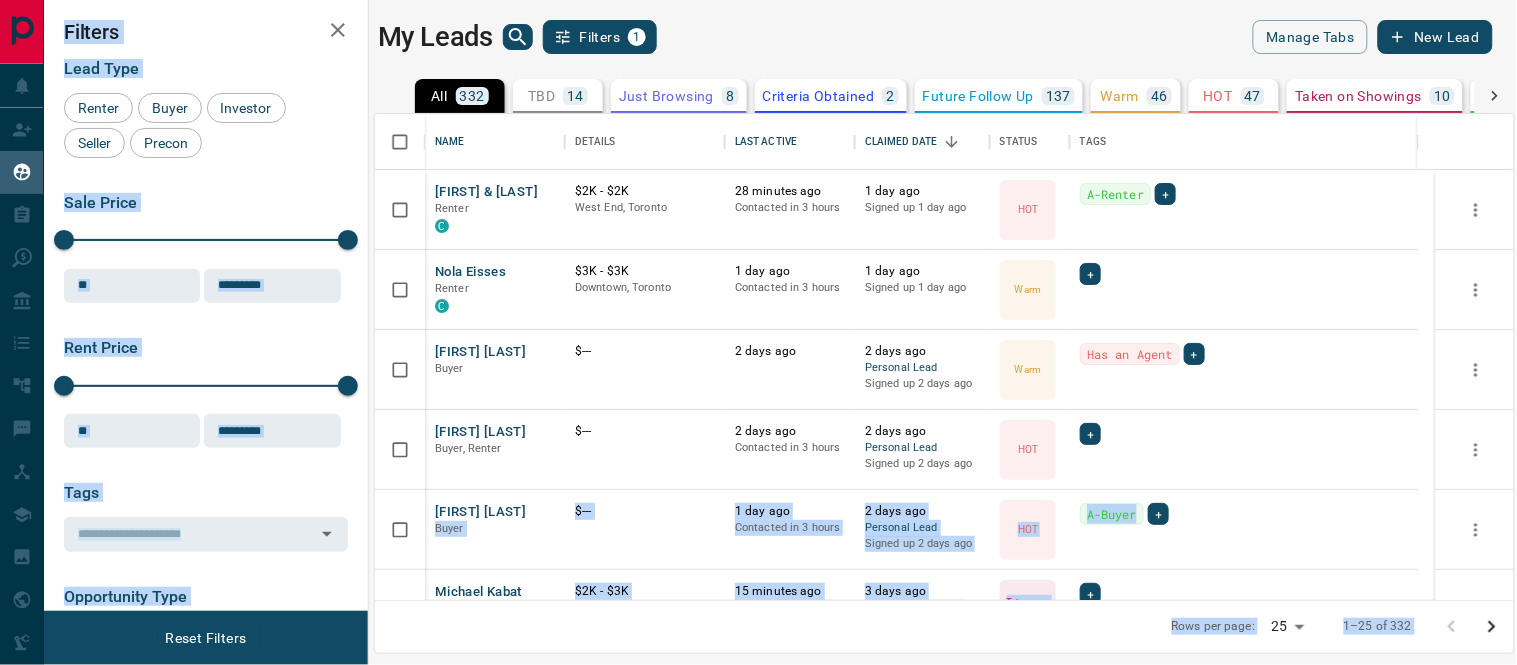 drag, startPoint x: 458, startPoint y: 512, endPoint x: 493, endPoint y: 492, distance: 40.311287 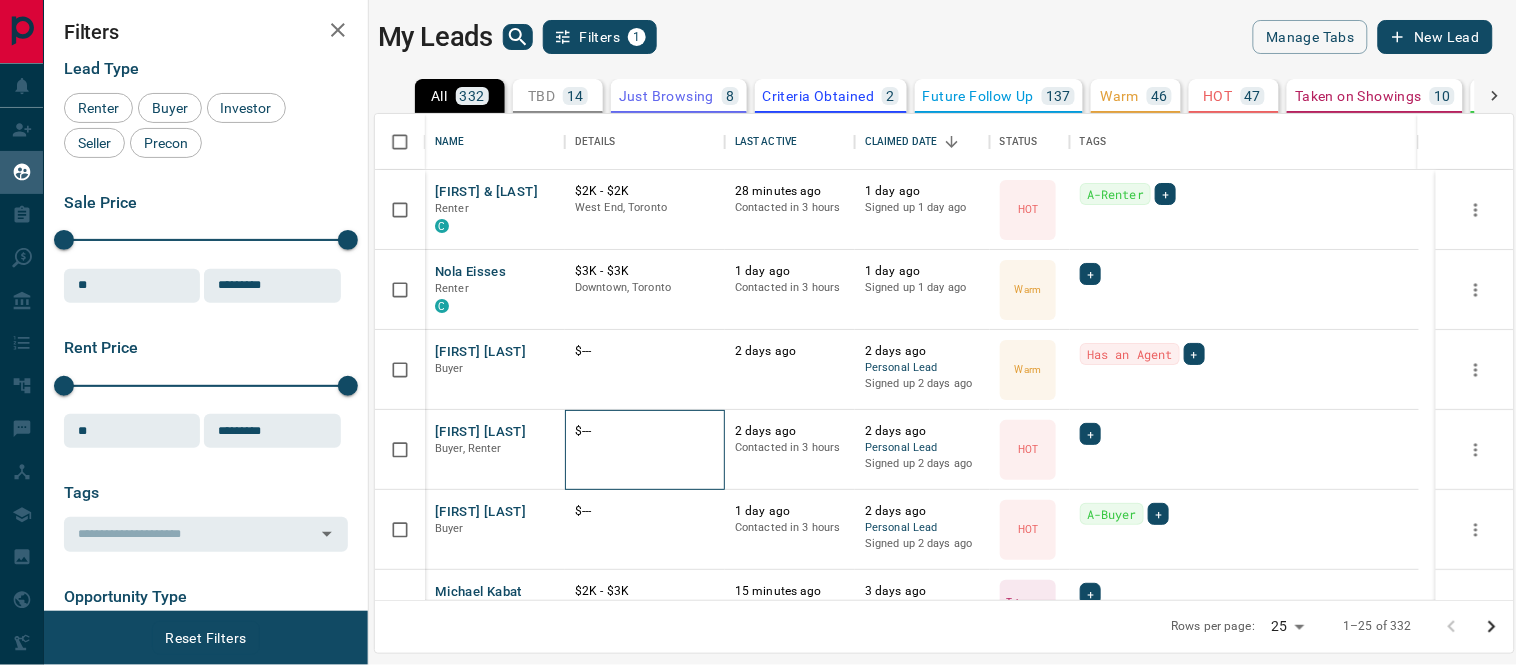 click at bounding box center [645, 457] 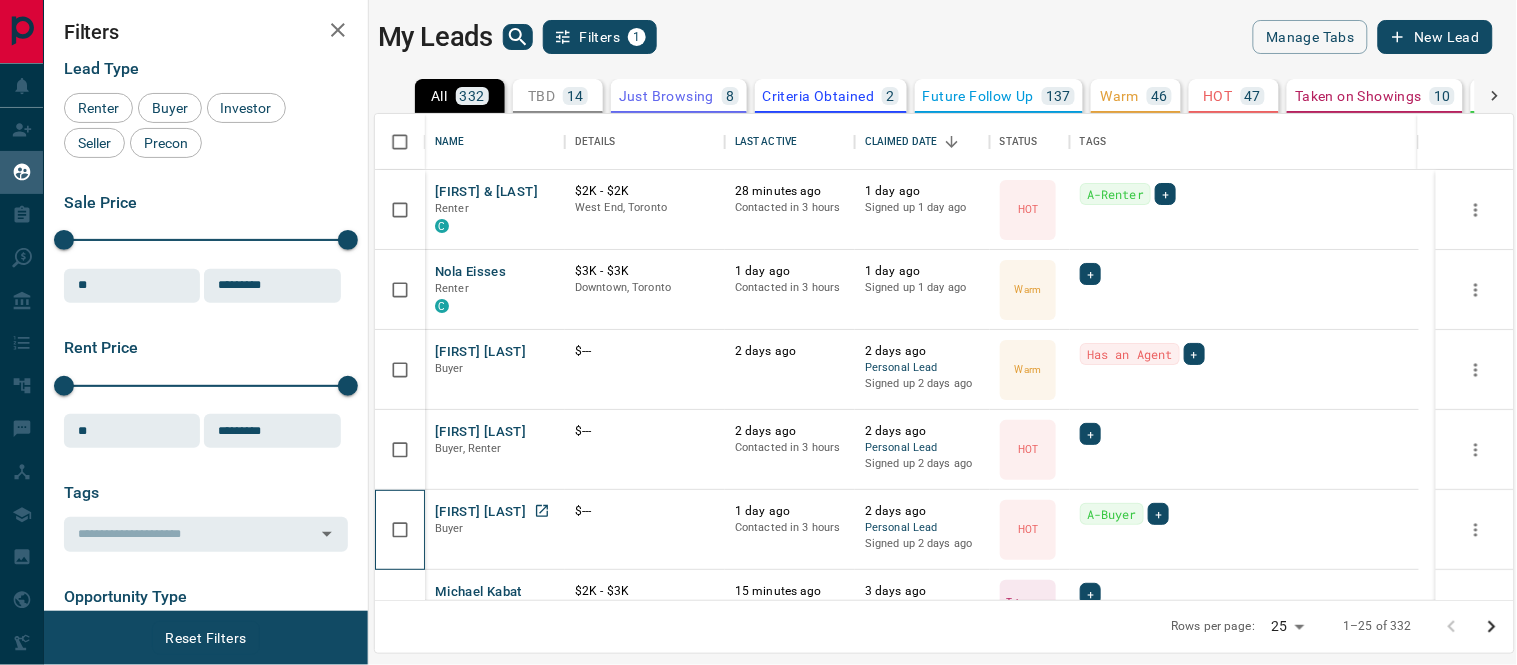 drag, startPoint x: 424, startPoint y: 507, endPoint x: 504, endPoint y: 508, distance: 80.00625 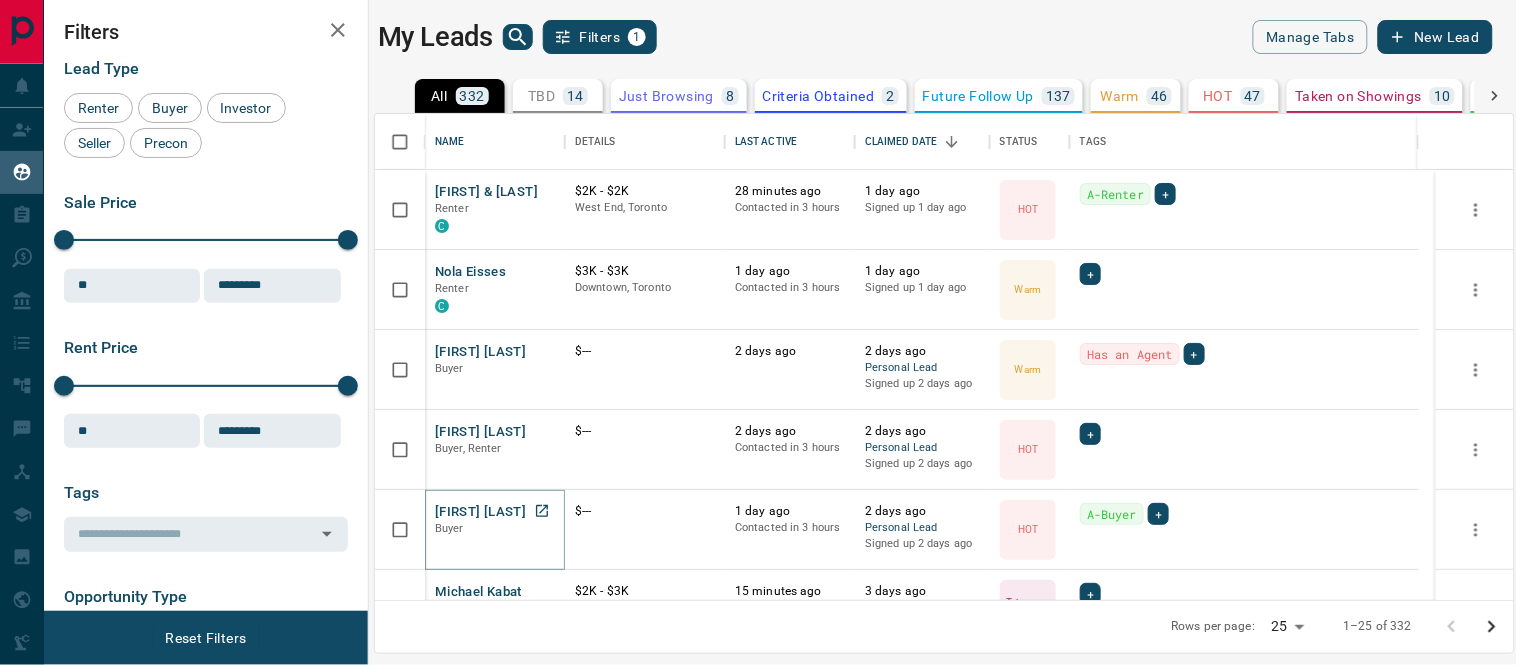 click on "[FIRST] [LAST]" at bounding box center (480, 512) 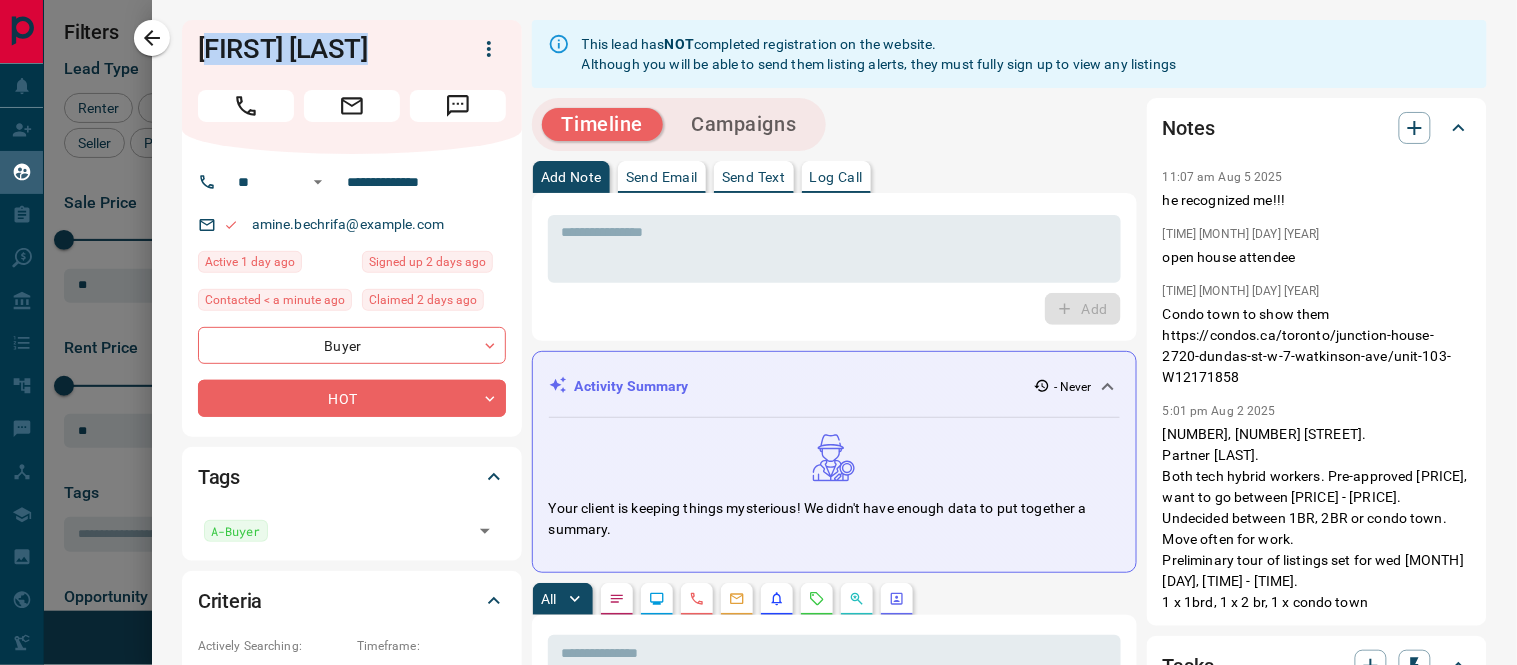 drag, startPoint x: 363, startPoint y: 38, endPoint x: 207, endPoint y: 30, distance: 156.20499 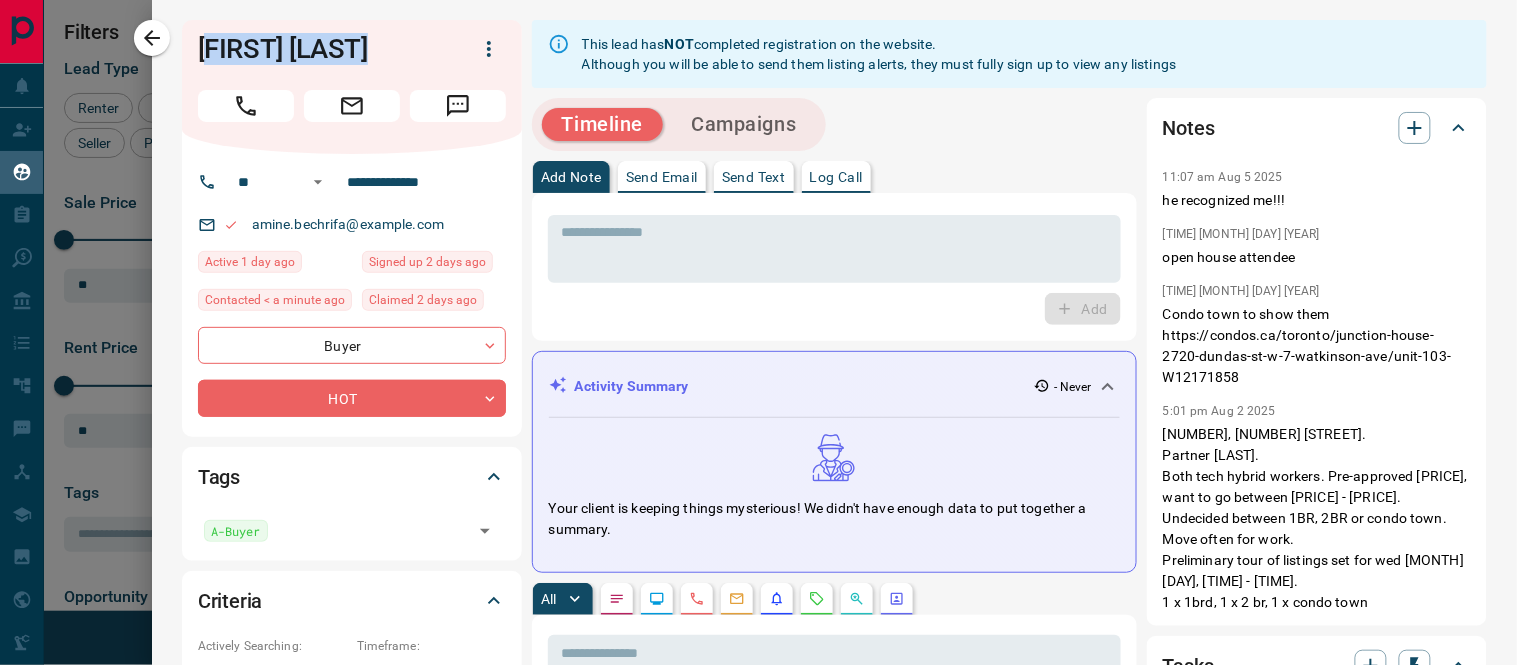 click on "[FIRST] [LAST]" at bounding box center [352, 87] 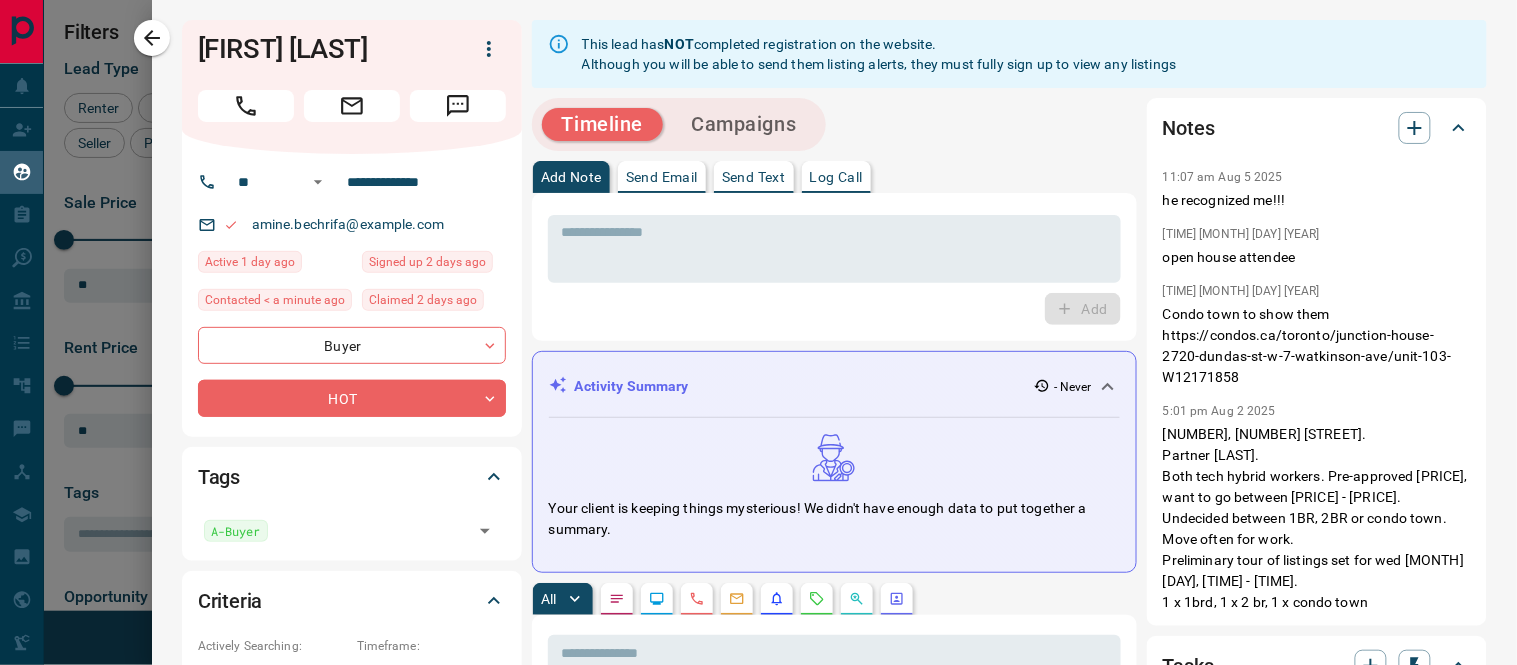 click on "[FIRST] [LAST]" at bounding box center (352, 87) 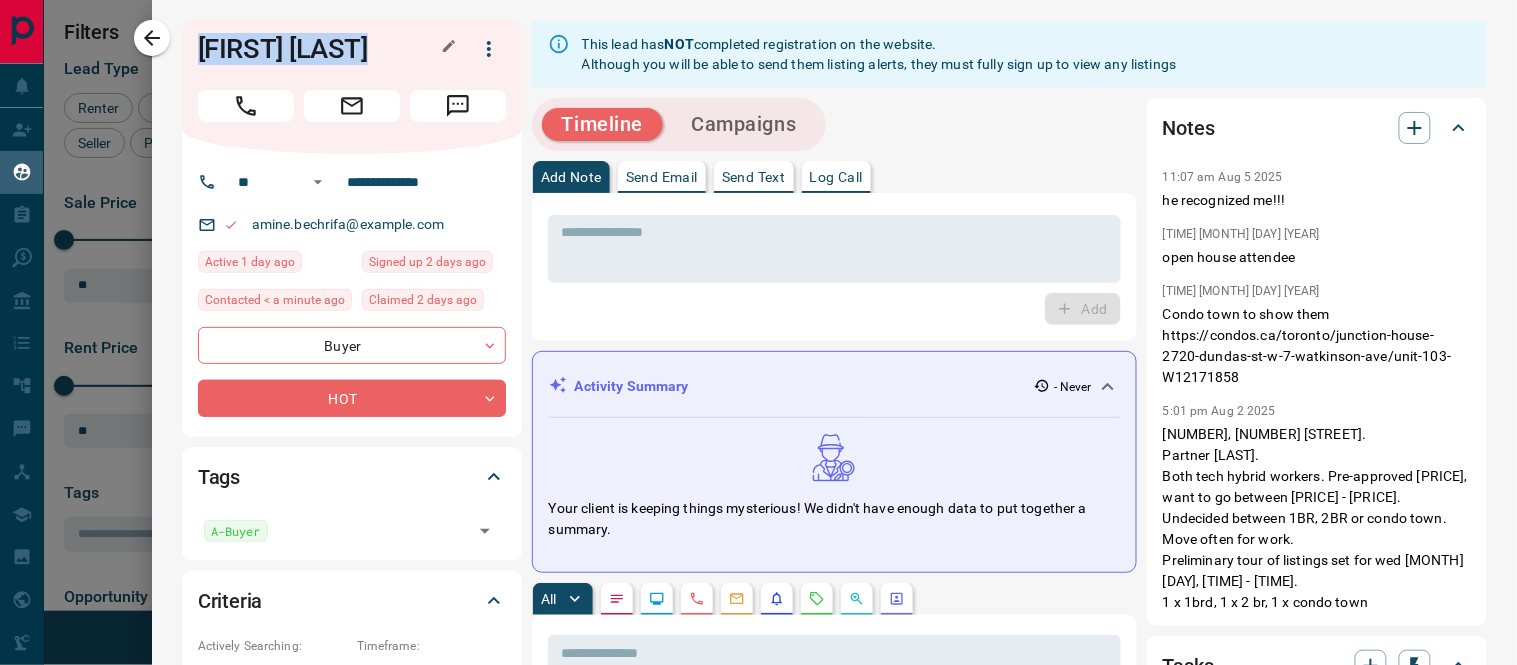 drag, startPoint x: 200, startPoint y: 41, endPoint x: 393, endPoint y: 51, distance: 193.2589 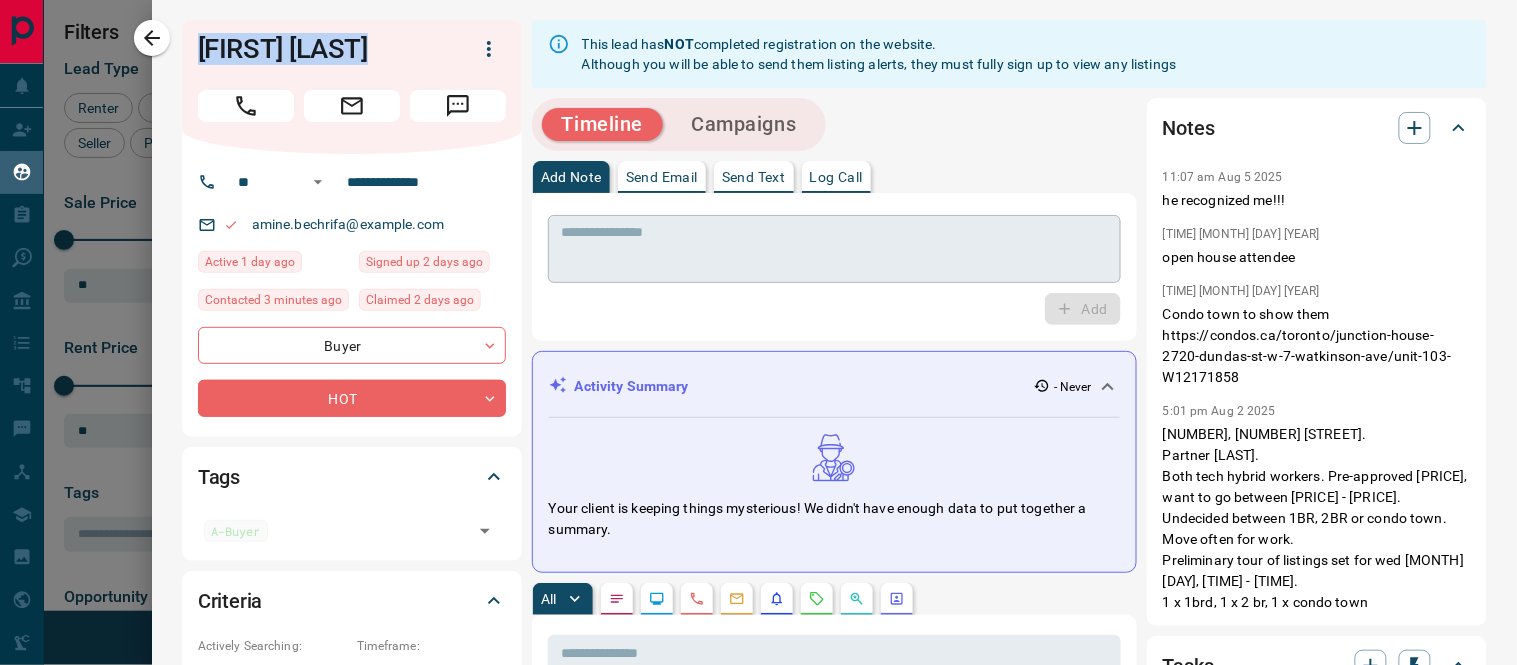 click at bounding box center (834, 249) 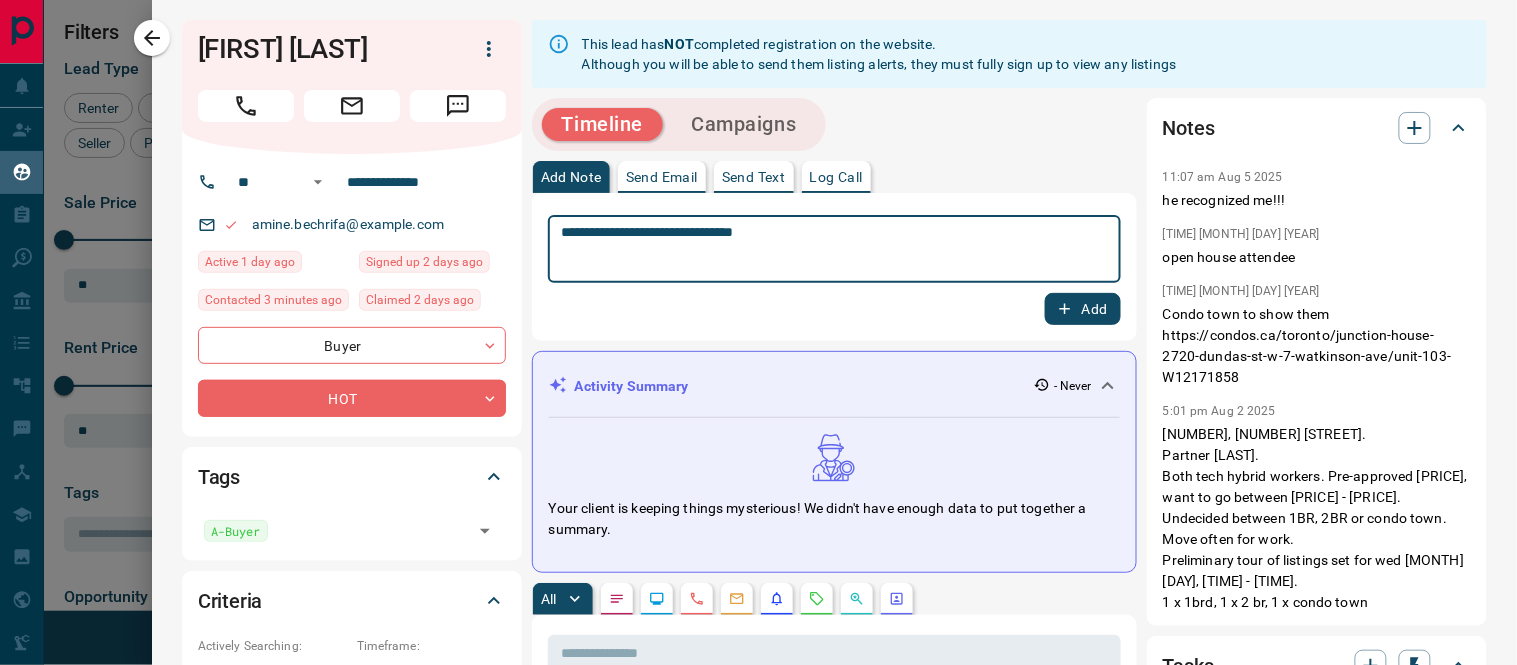 type on "**********" 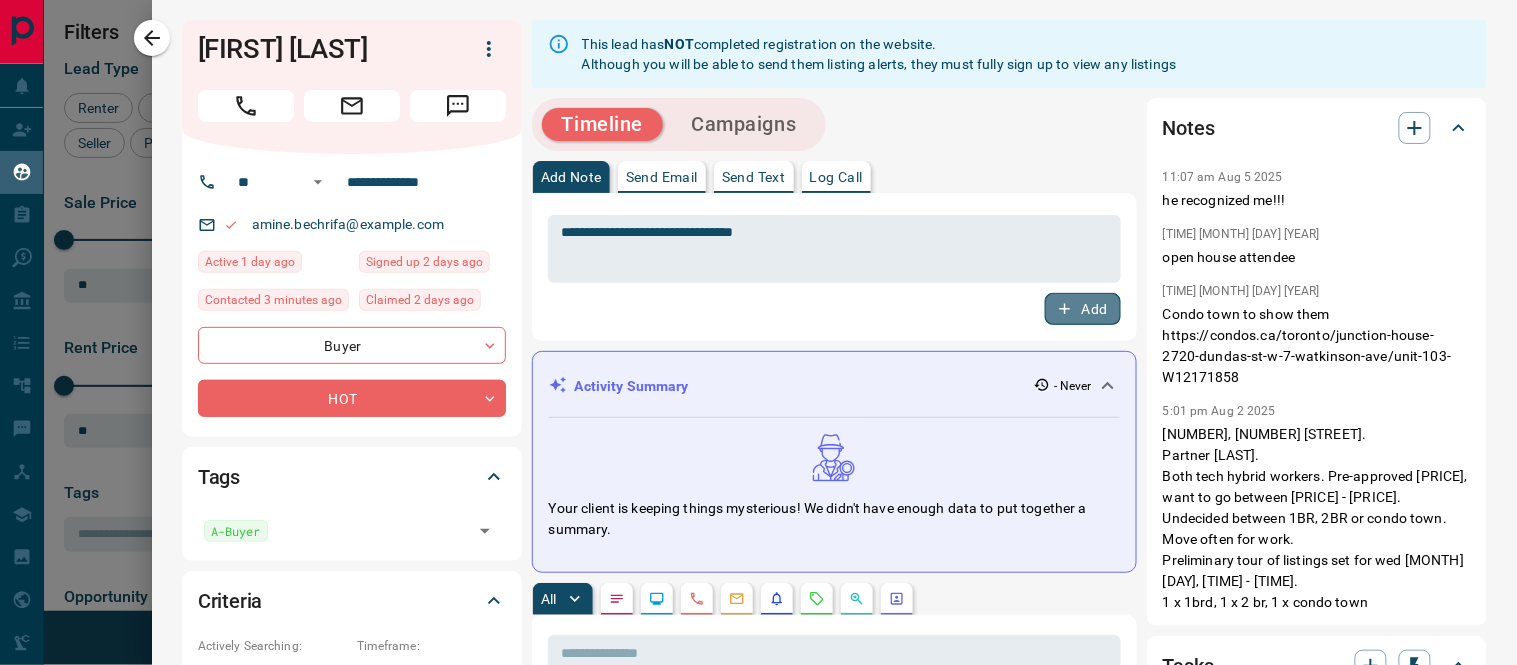 click 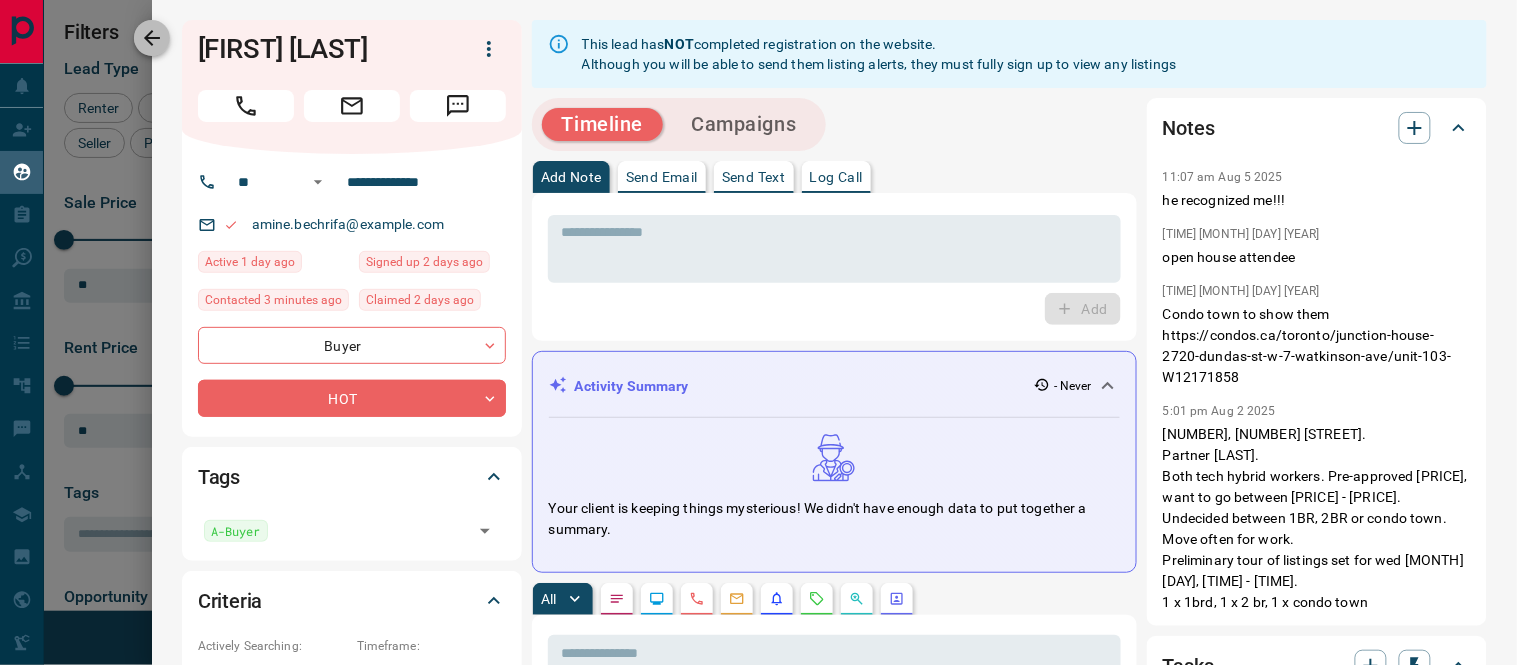click 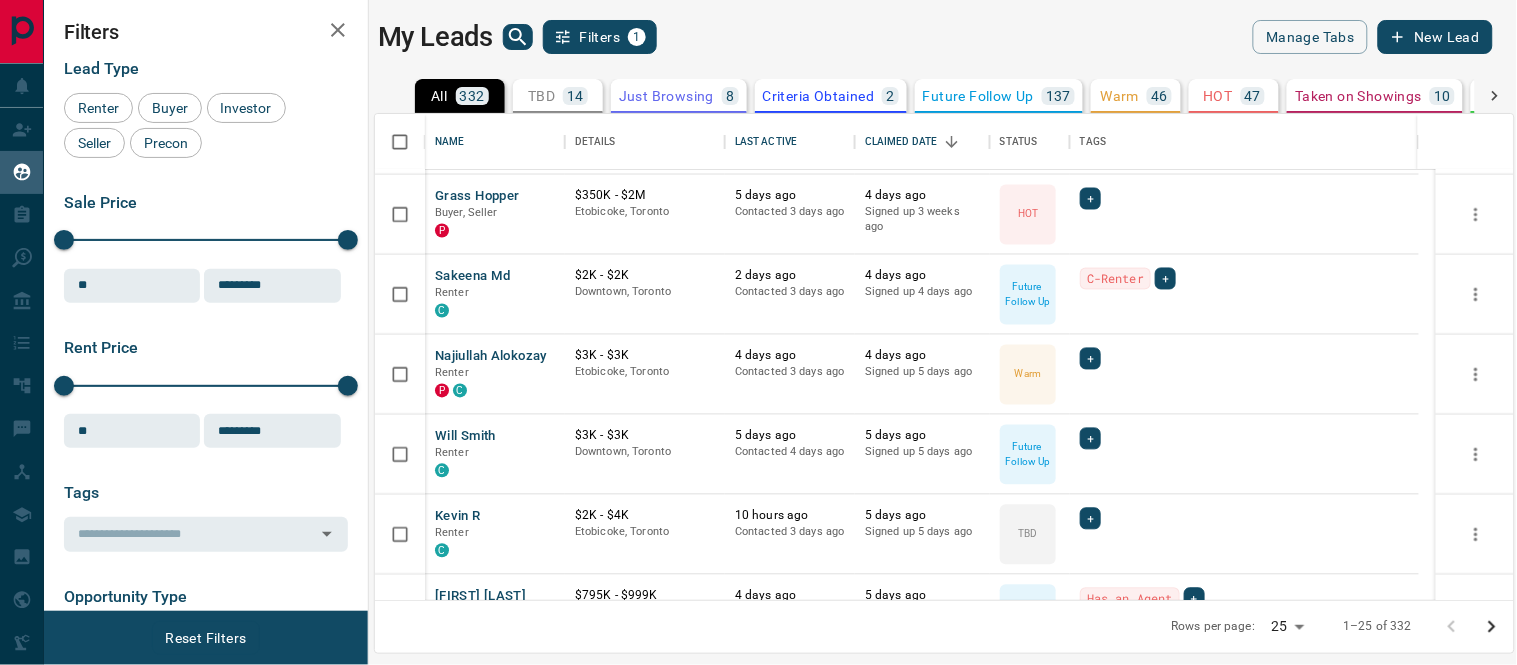 scroll, scrollTop: 961, scrollLeft: 0, axis: vertical 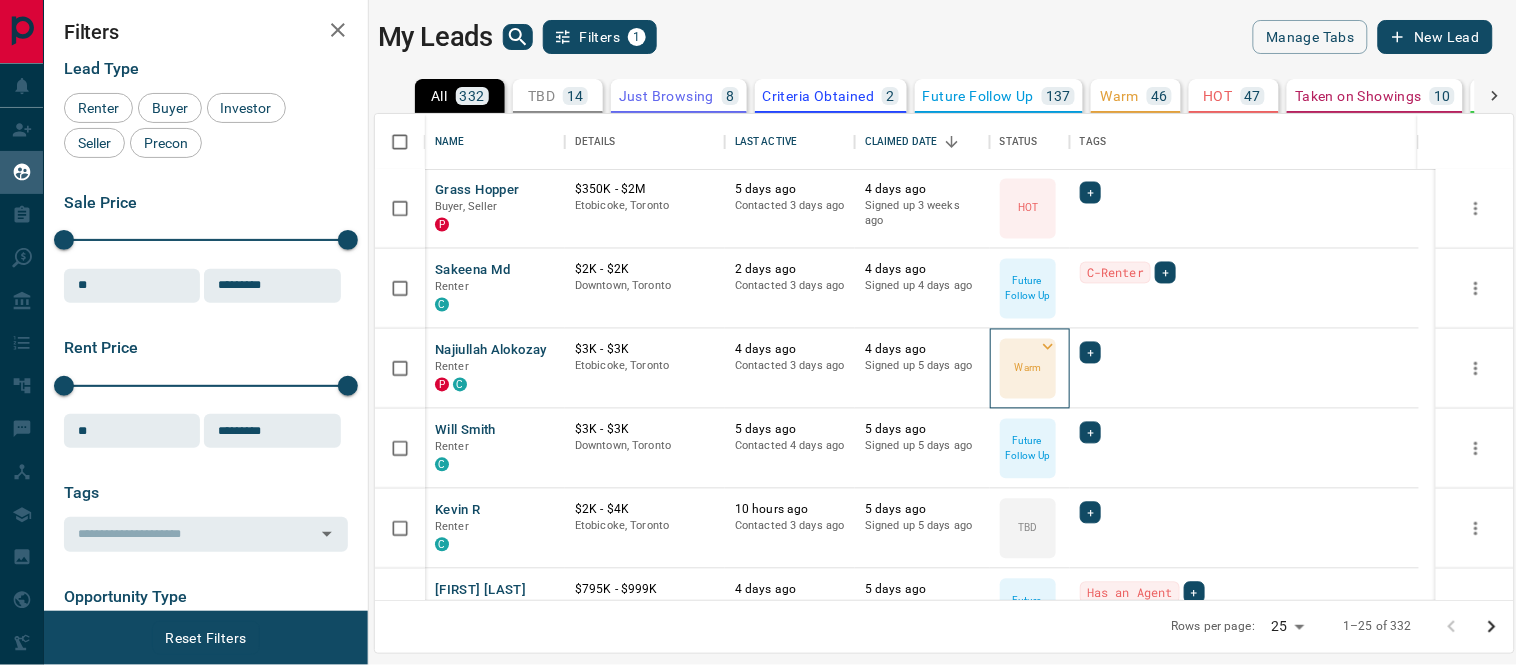 click 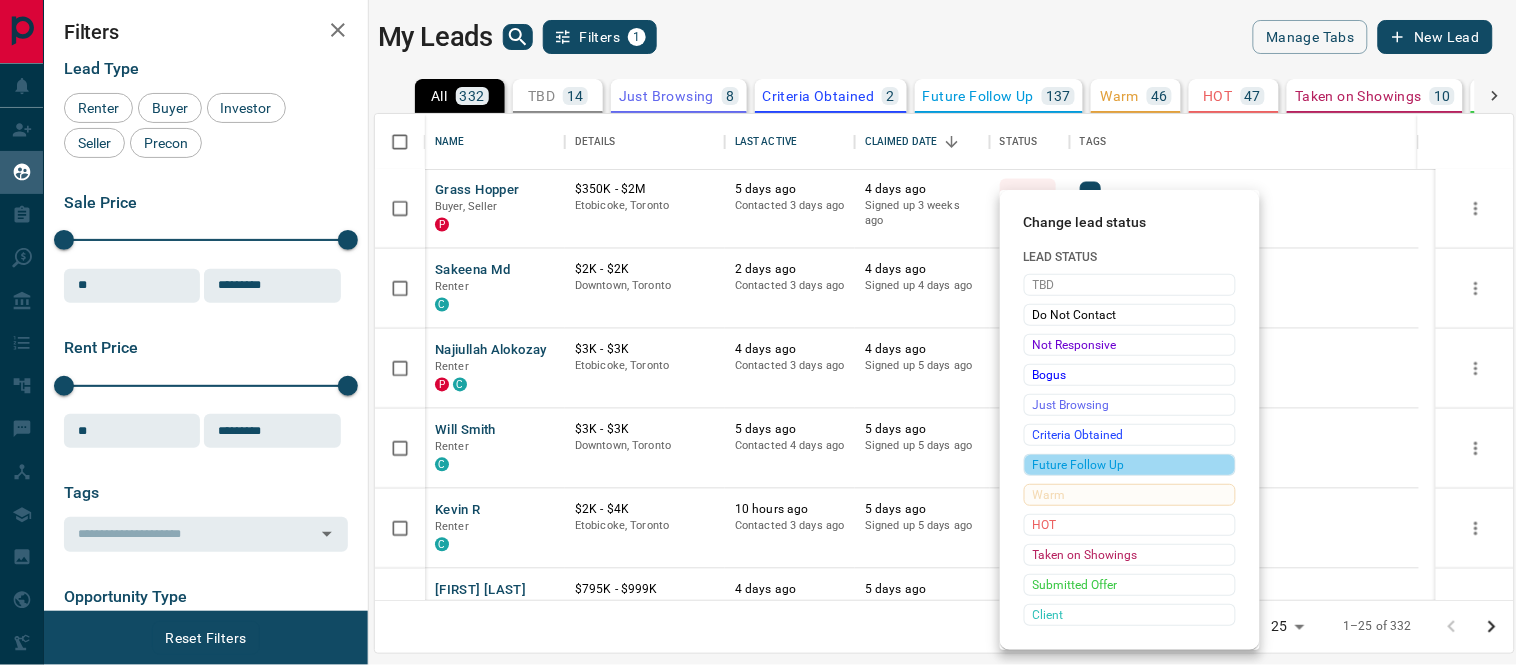 click on "Future Follow Up" at bounding box center (1130, 465) 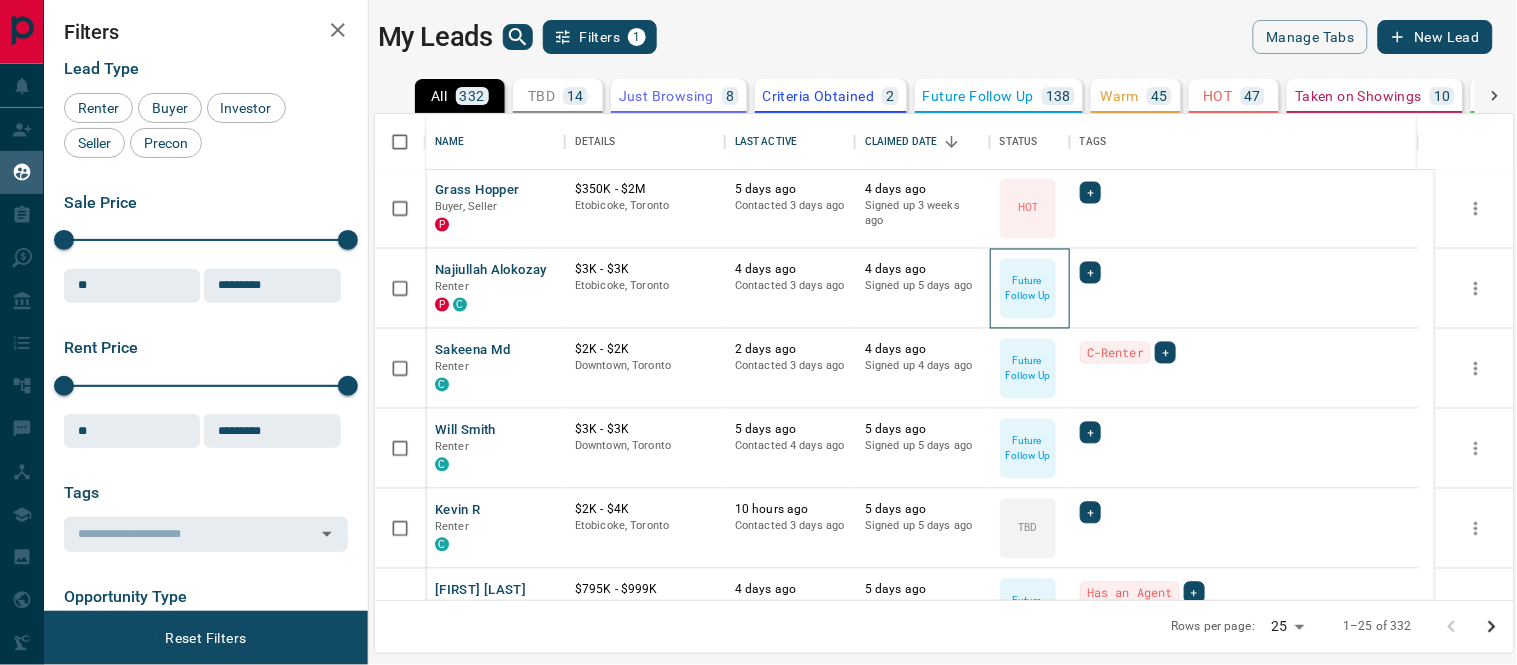 scroll, scrollTop: 1294, scrollLeft: 0, axis: vertical 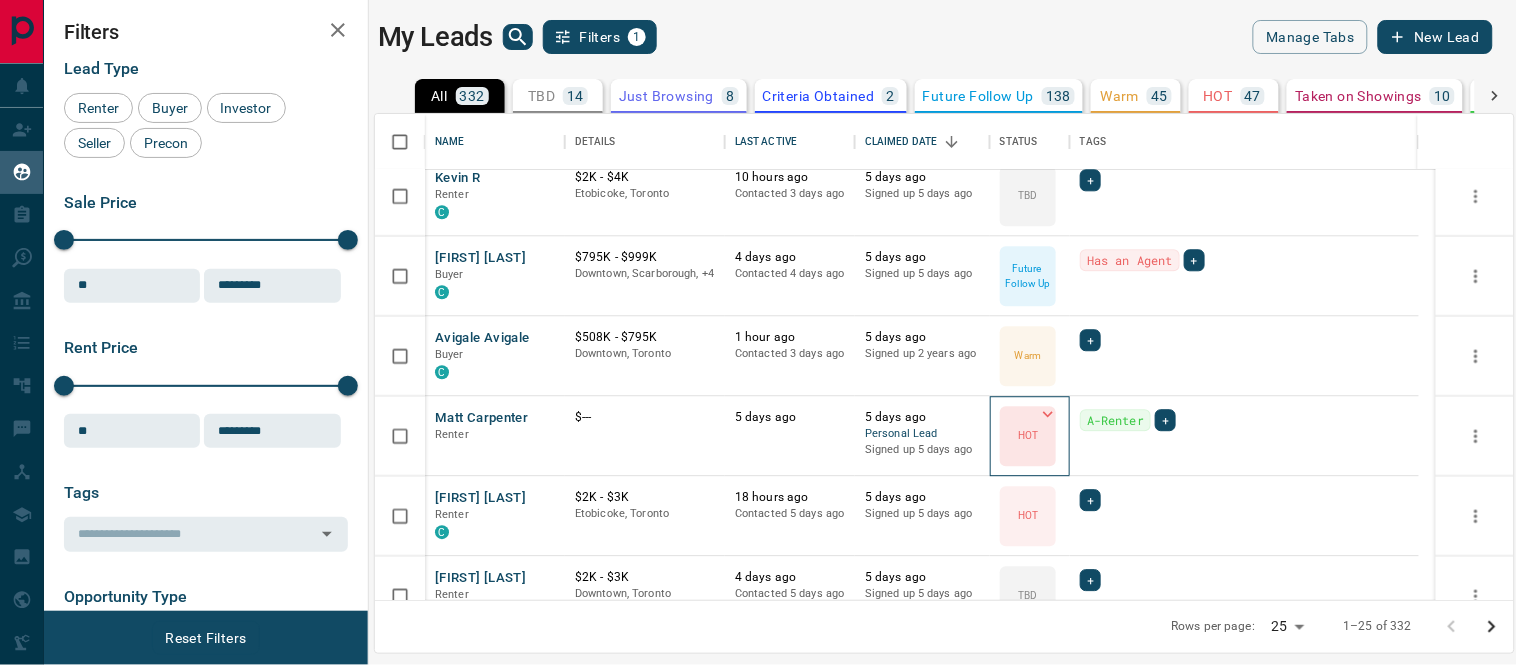 click 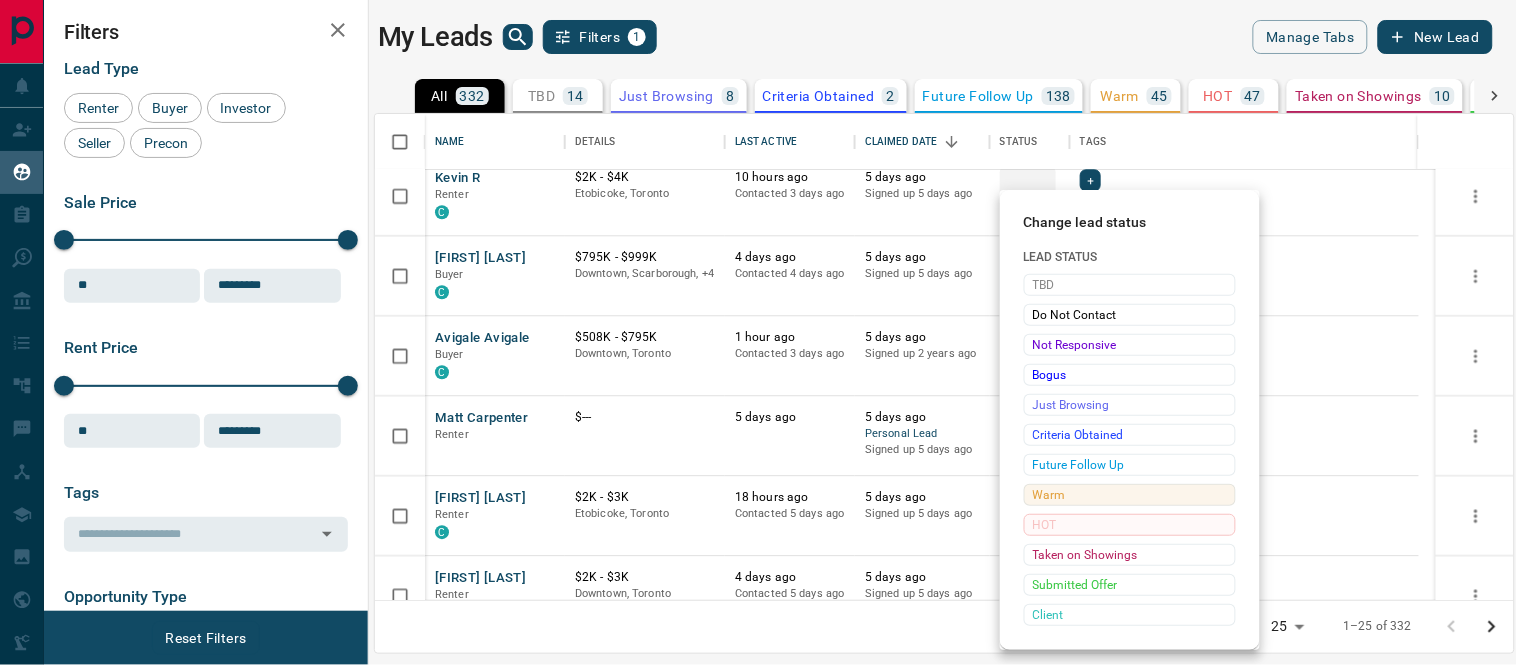 click on "Warm" at bounding box center [1130, 495] 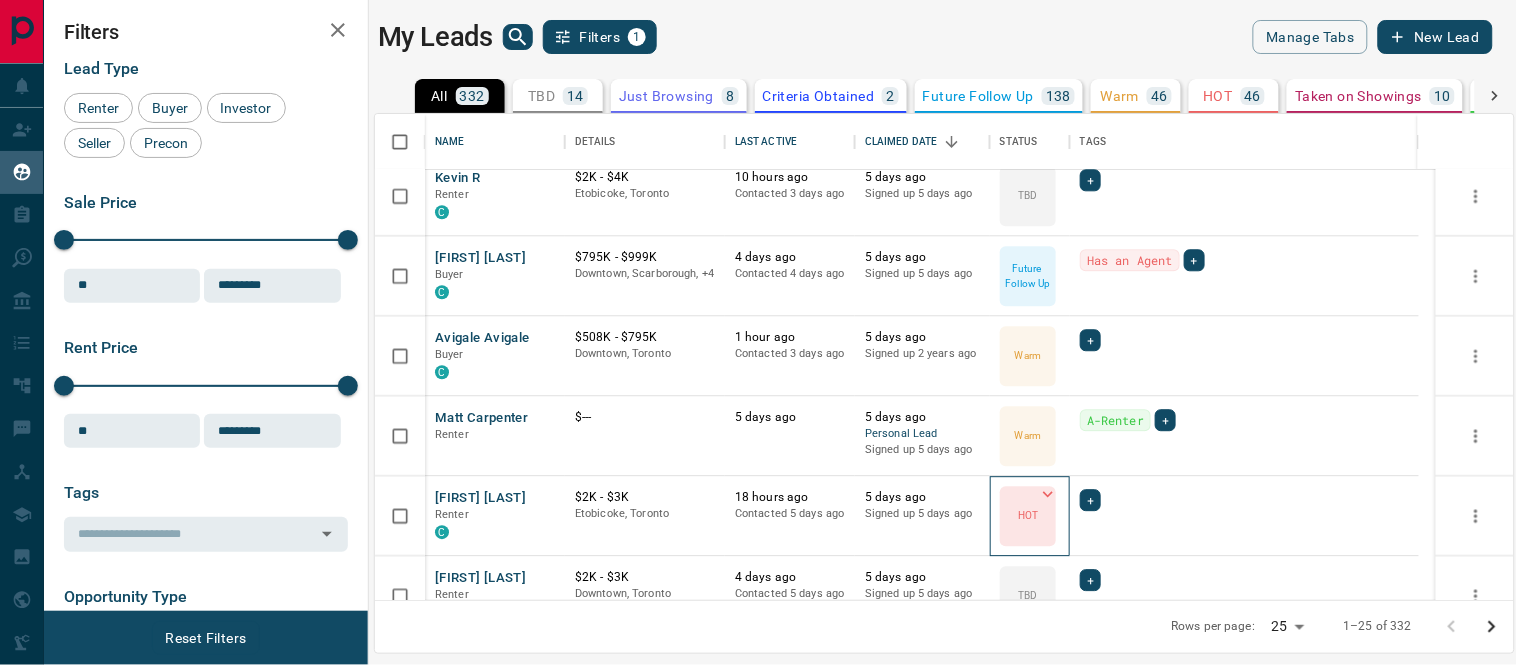 click 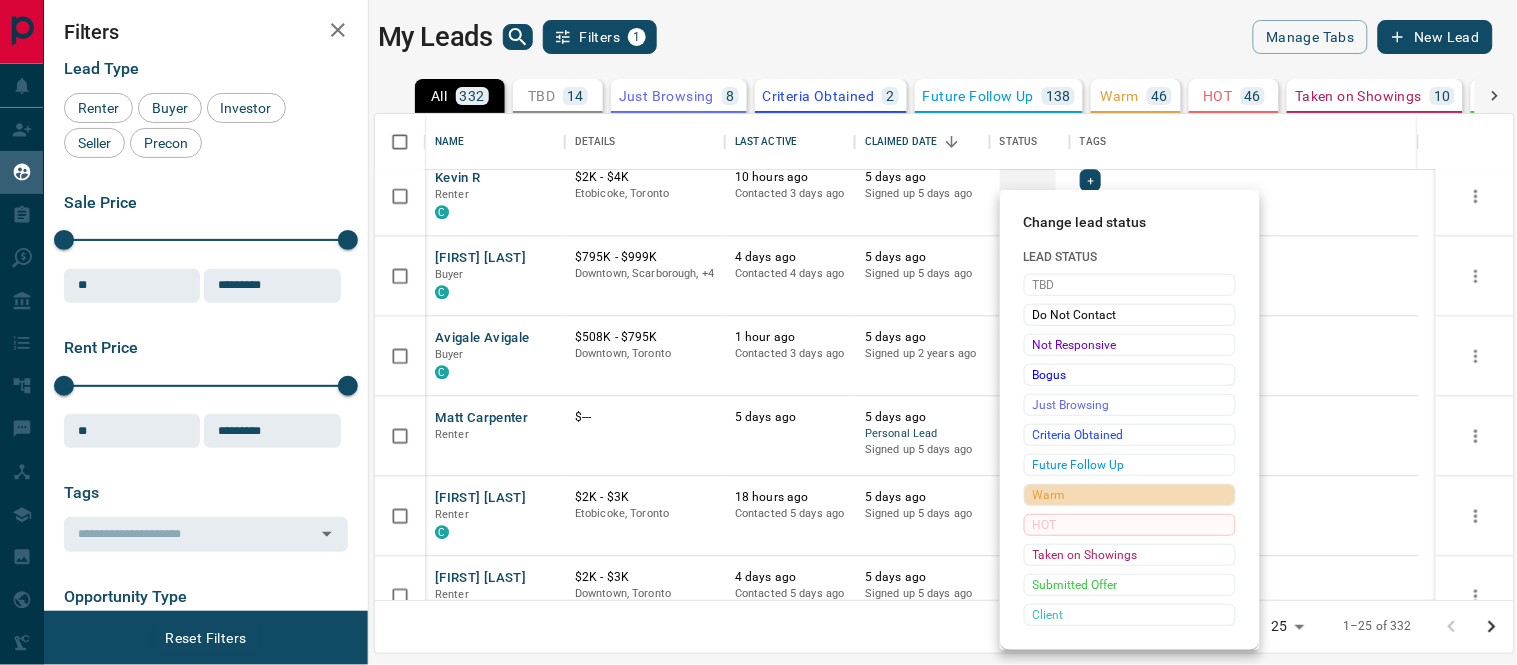click on "Warm" at bounding box center [1130, 495] 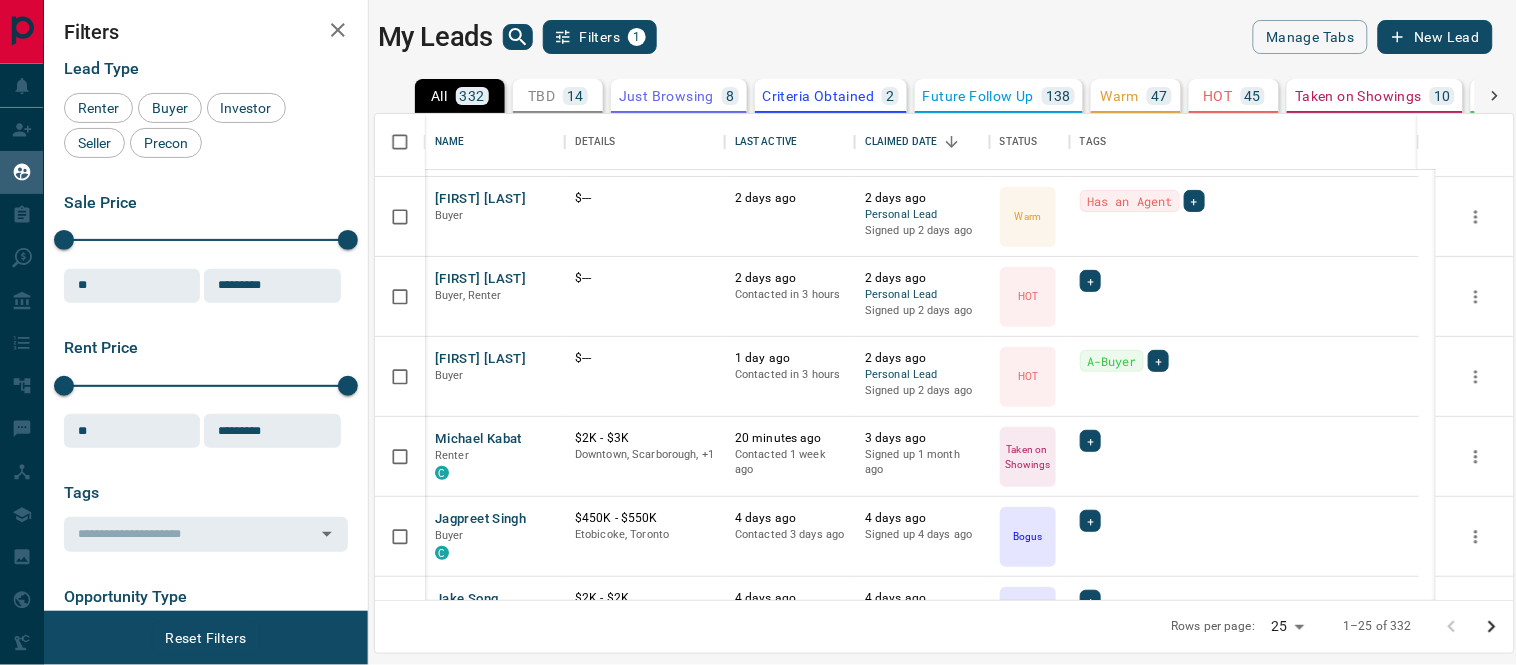 scroll, scrollTop: 0, scrollLeft: 0, axis: both 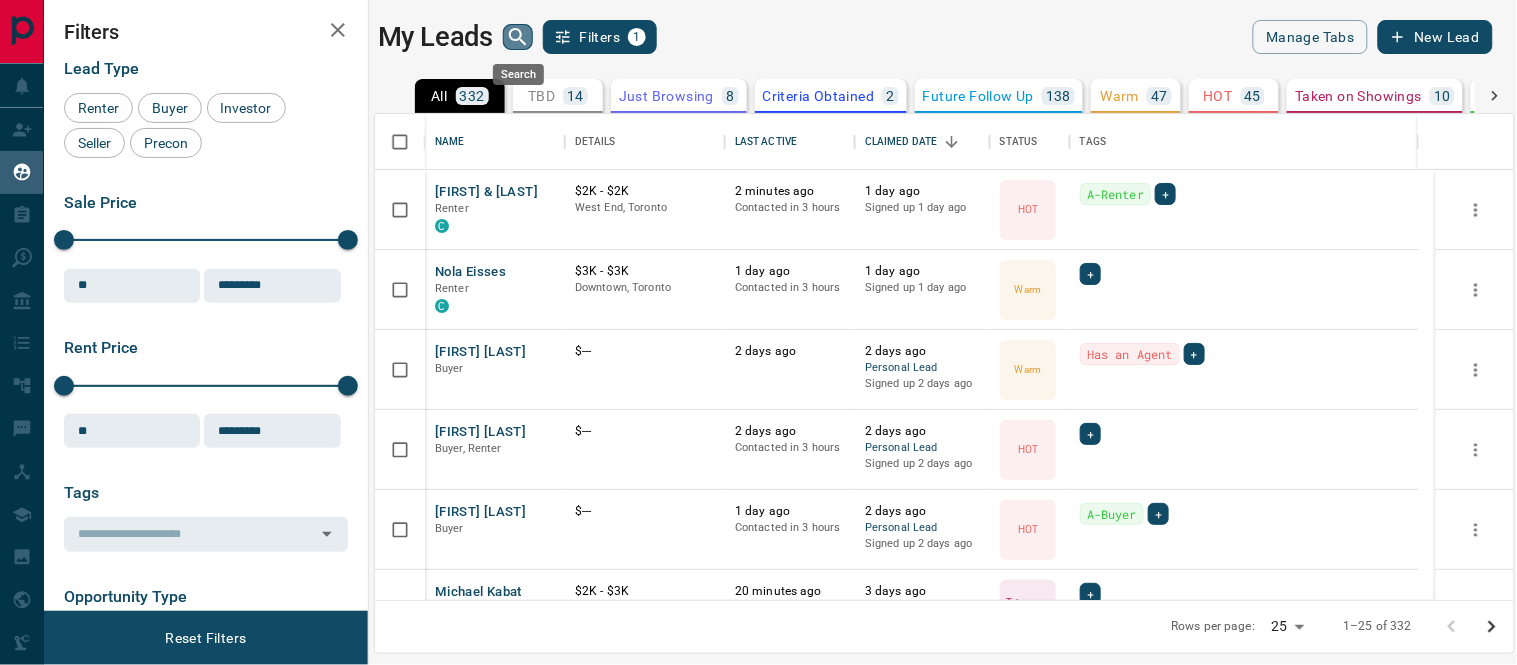 click 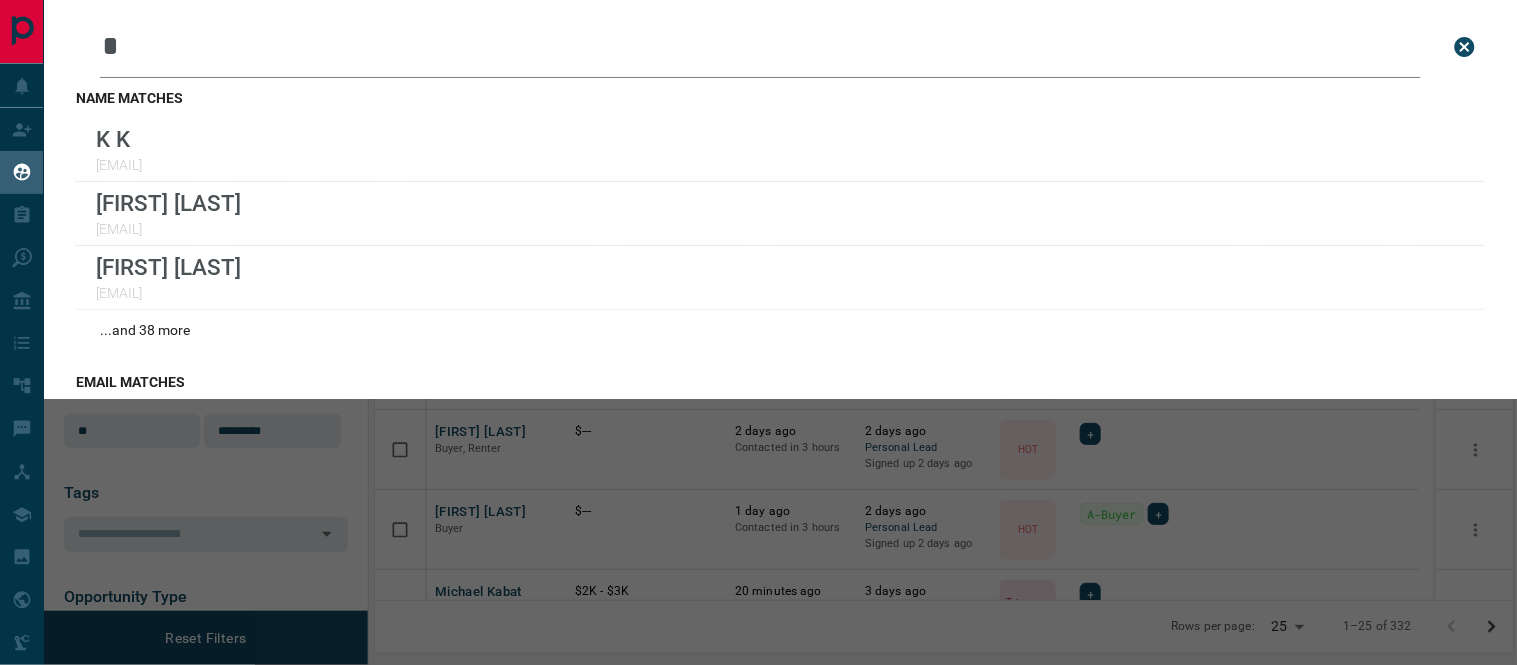click on "*" at bounding box center (760, 47) 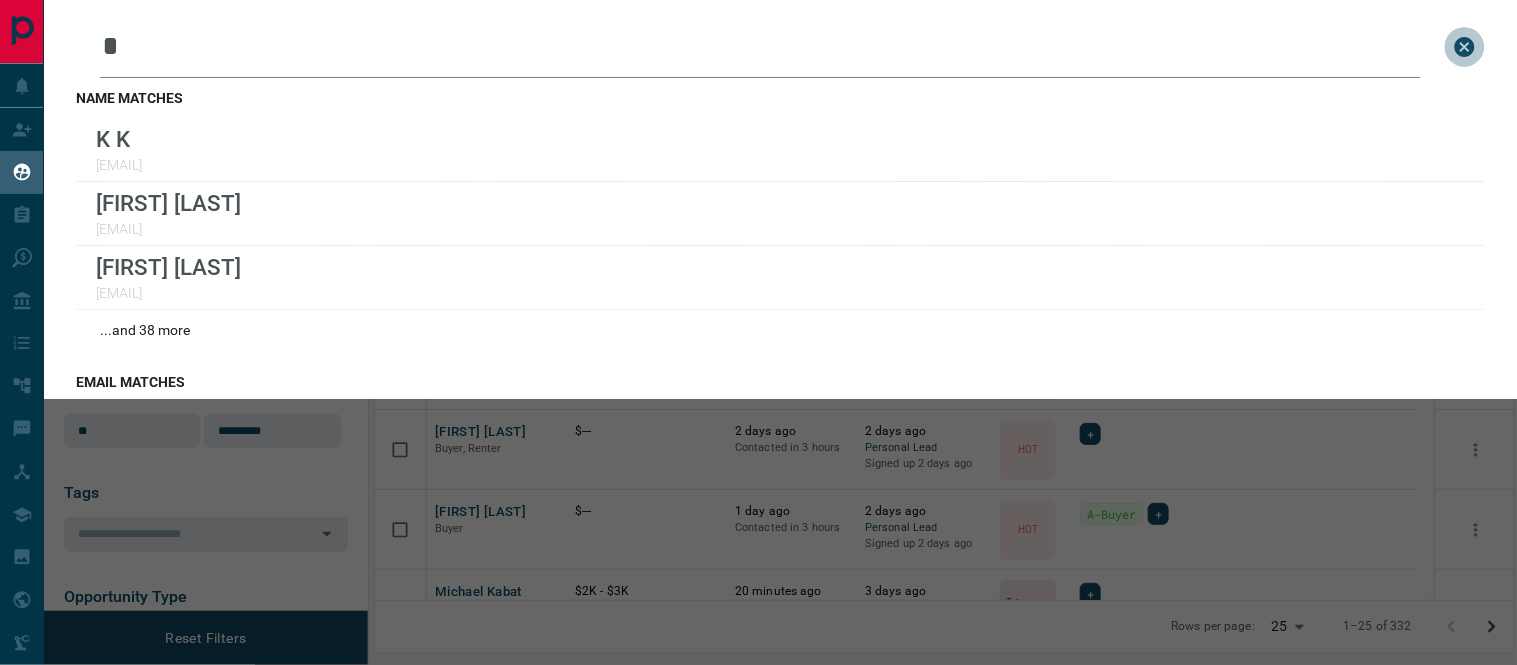 click 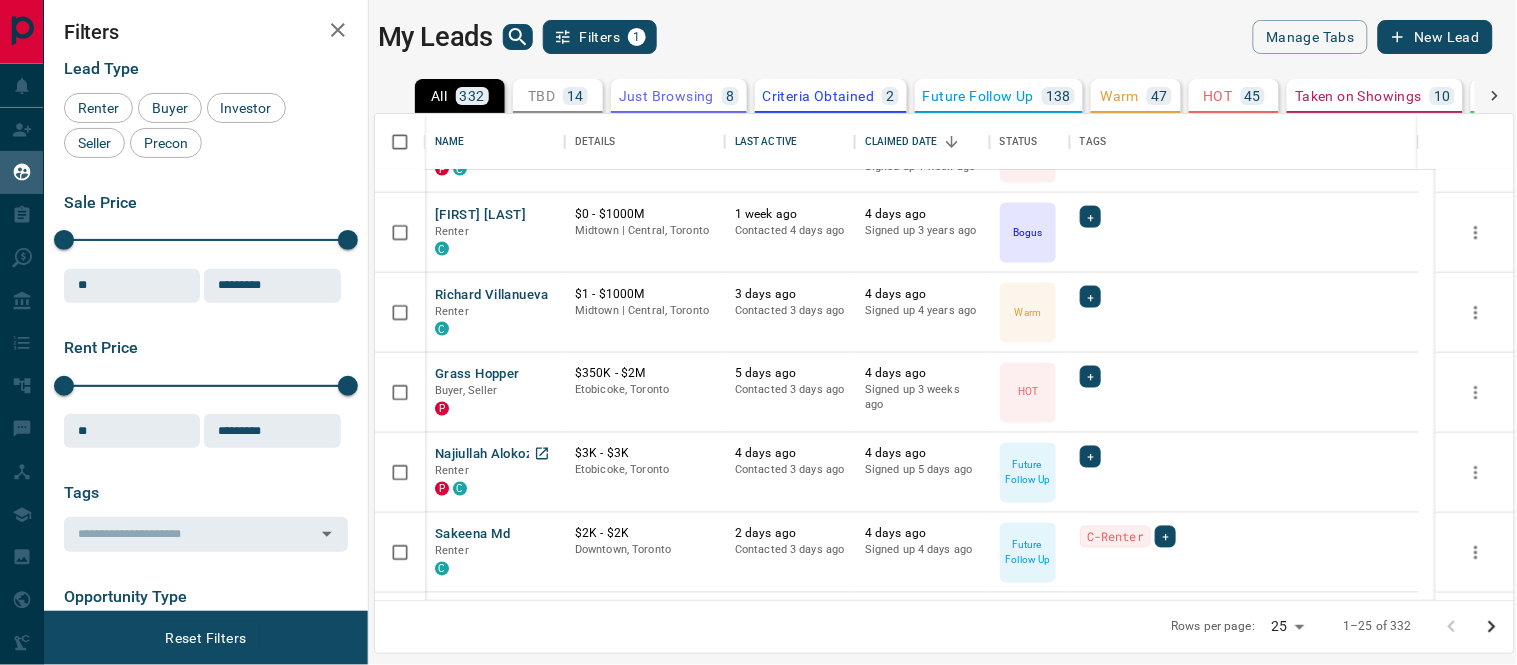 scroll, scrollTop: 888, scrollLeft: 0, axis: vertical 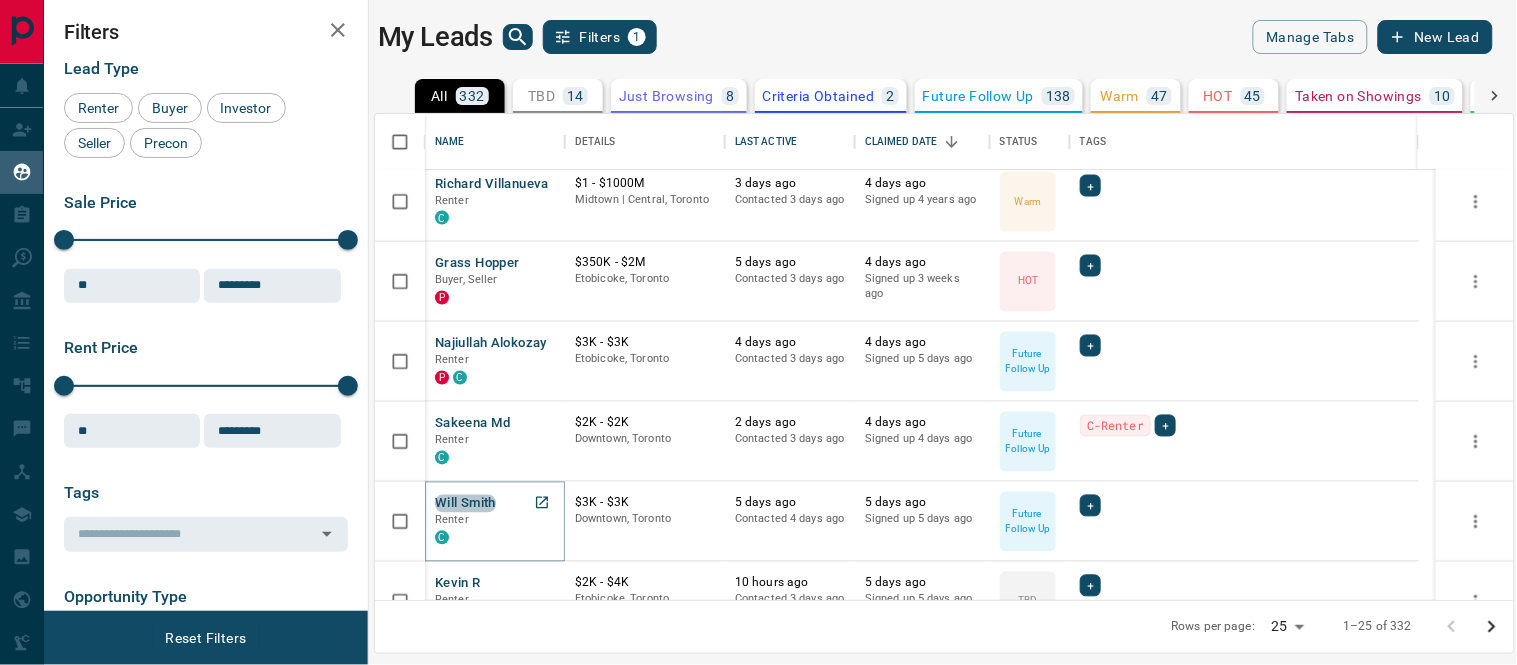 click on "Will Smith" at bounding box center (465, 504) 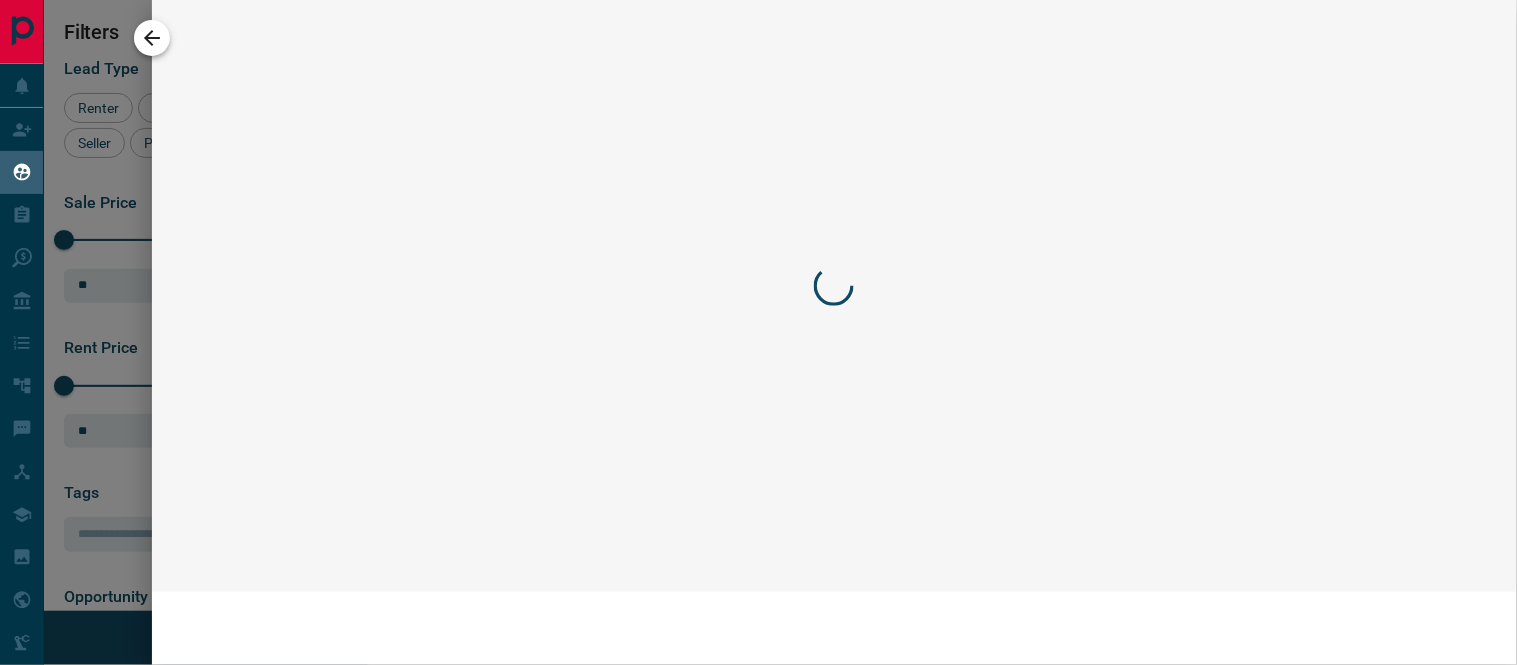 click 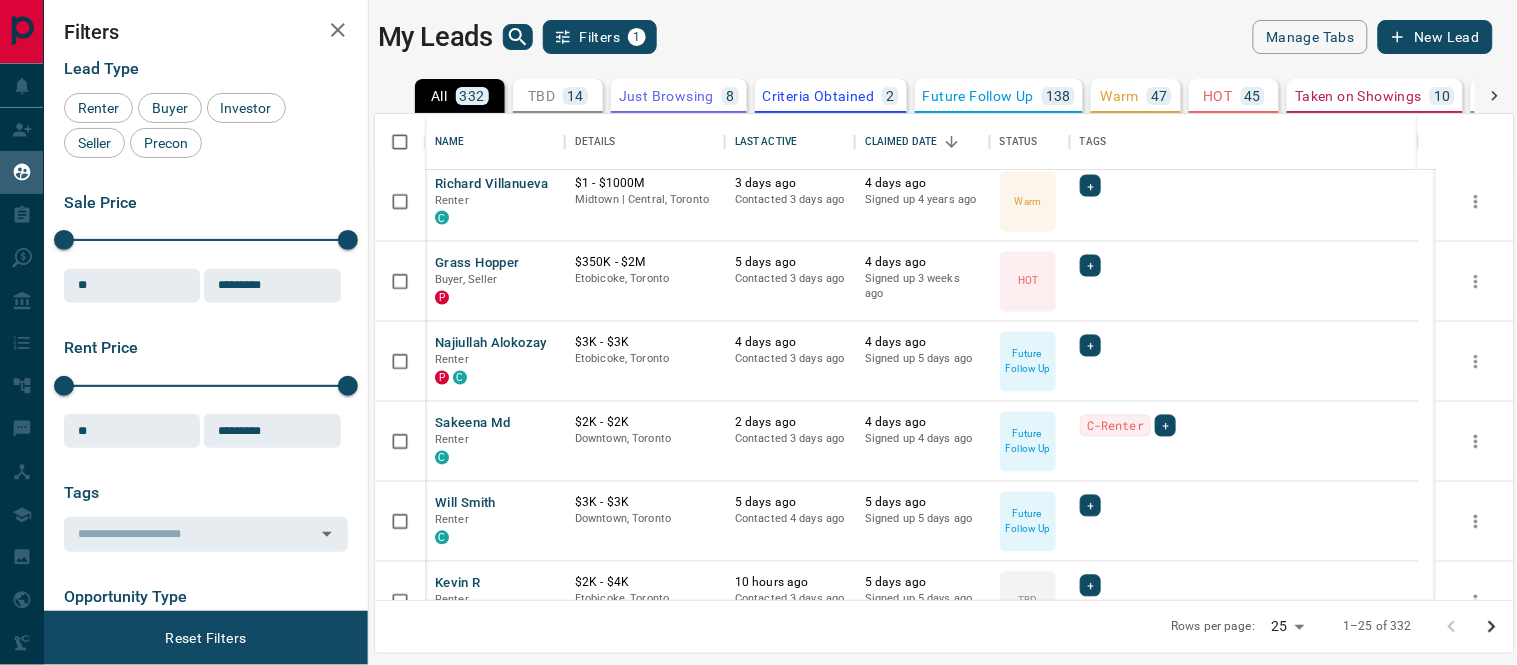 click on "TBD" at bounding box center [541, 96] 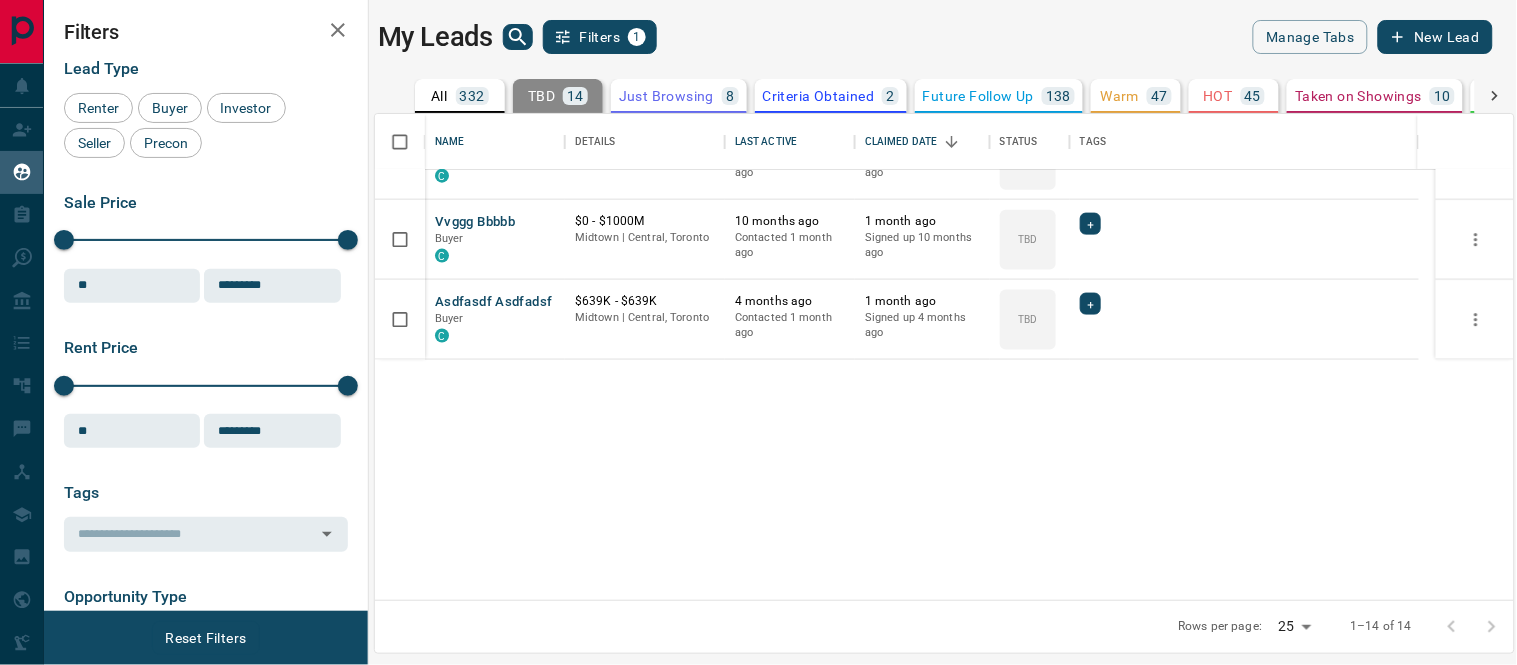 scroll, scrollTop: 0, scrollLeft: 0, axis: both 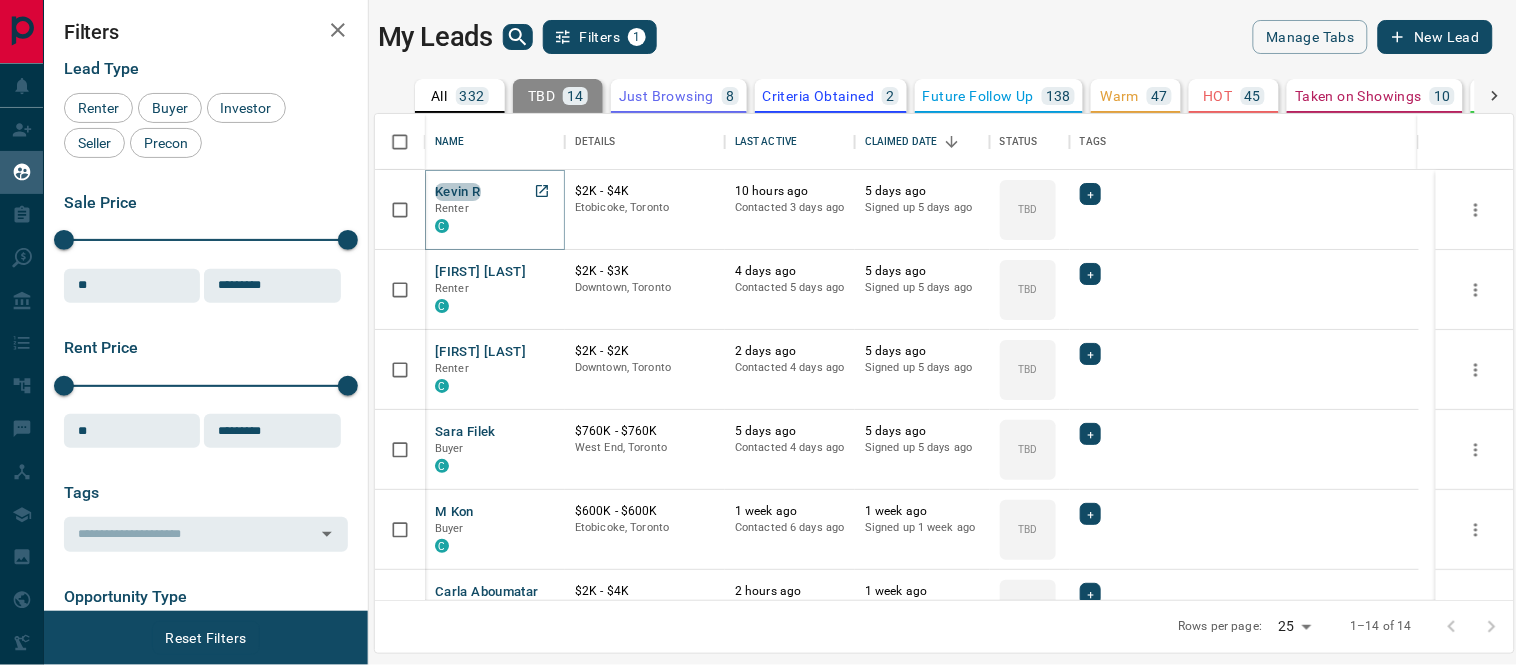 click on "Kevin R" at bounding box center (458, 192) 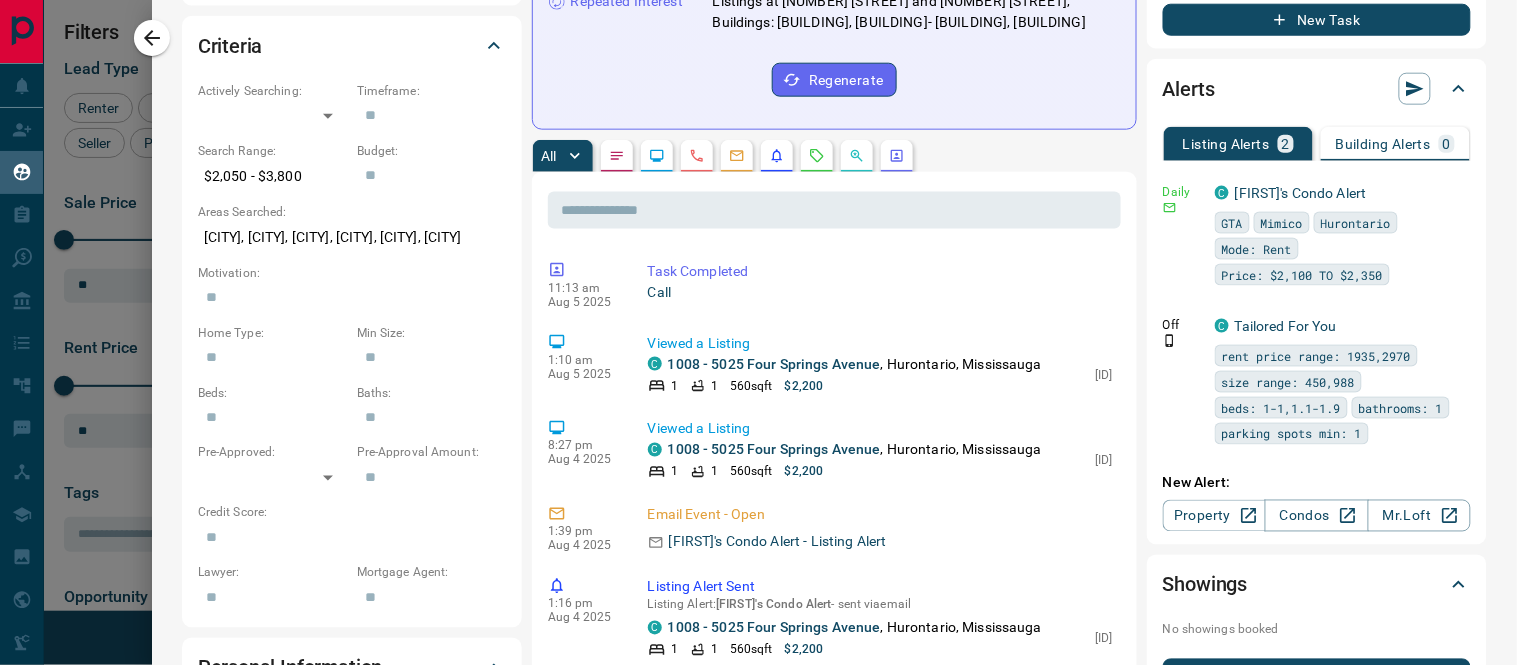 scroll, scrollTop: 0, scrollLeft: 0, axis: both 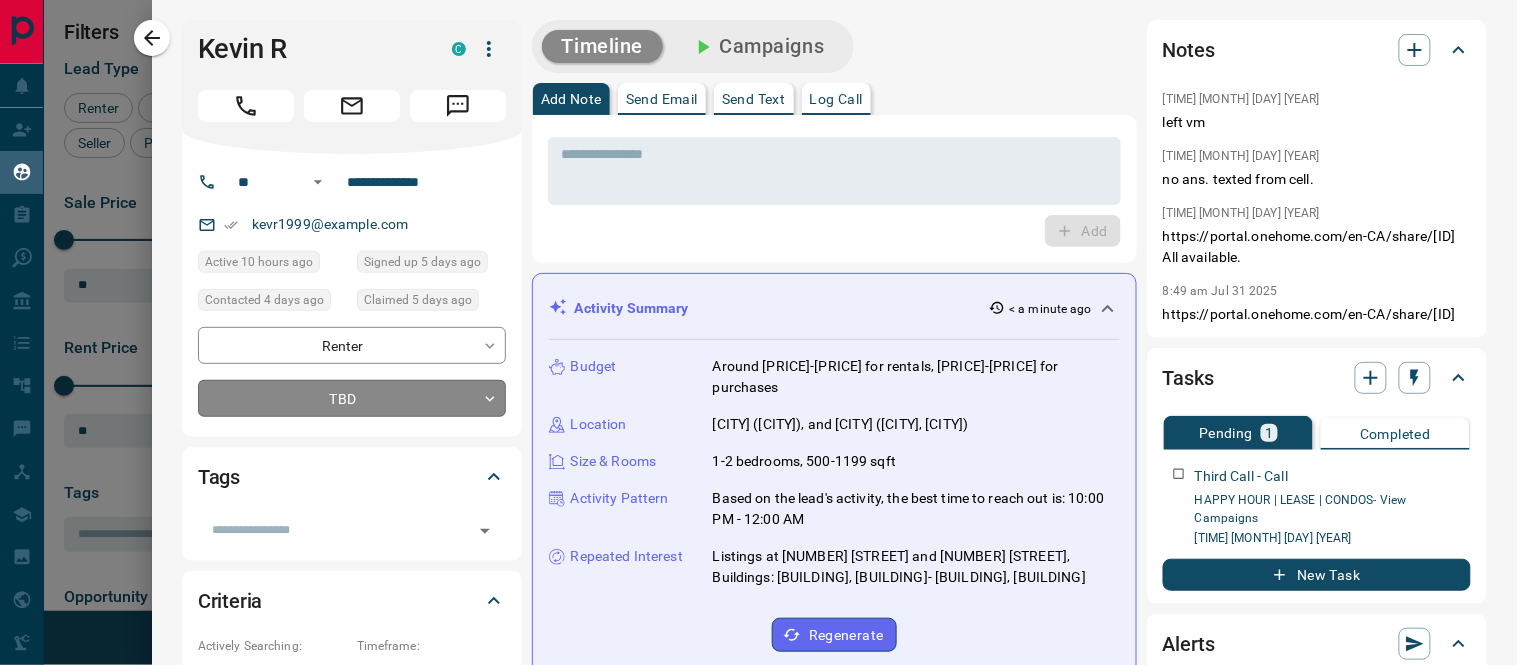 click on "Lead Transfers Claim Leads My Leads Tasks Opportunities Deals Campaigns Automations Messages Broker Bay Training Media Services Agent Resources Precon Worksheet Mobile Apps Disclosure Logout My Leads Filters 1 Manage Tabs New Lead All 332 TBD 14 Do Not Contact - Not Responsive 7 Bogus 54 Just Browsing 8 Criteria Obtained 2 Future Follow Up 138 Warm 47 HOT 45 Taken on Showings 10 Submitted Offer 1 Client 6 Name Details Last Active Claimed Date Status Tags Kevin R Renter C $2K - $4K Etobicoke, [CITY] 10 hours ago Contacted 3 days ago 5 days ago Signed up 5 days ago TBD + Florencia Santo Renter C $2K - $3K Downtown, [CITY] 4 days ago Contacted 5 days ago 5 days ago Signed up 5 days ago TBD + Adrian Angara Renter C $2K - $2K Downtown, [CITY] 2 days ago Contacted 4 days ago 5 days ago Signed up 5 days ago TBD + Sara Filek Buyer C $760K - $760K West End, [CITY] 5 days ago Contacted 4 days ago 5 days ago Signed up 5 days ago TBD + M Kon Buyer C $600K - $600K Etobicoke, [CITY] 1 week ago Contacted 6 days ago TBD" at bounding box center [758, 320] 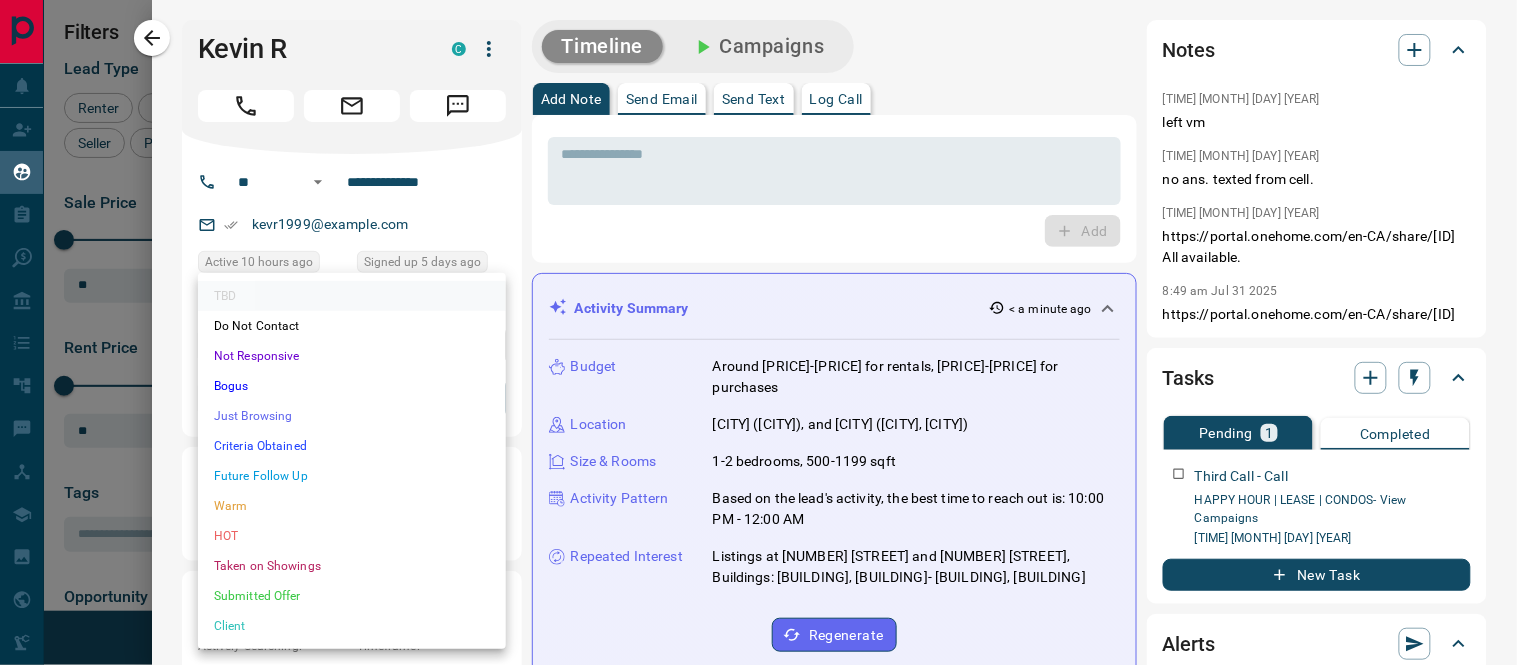 click on "Not Responsive" at bounding box center (352, 356) 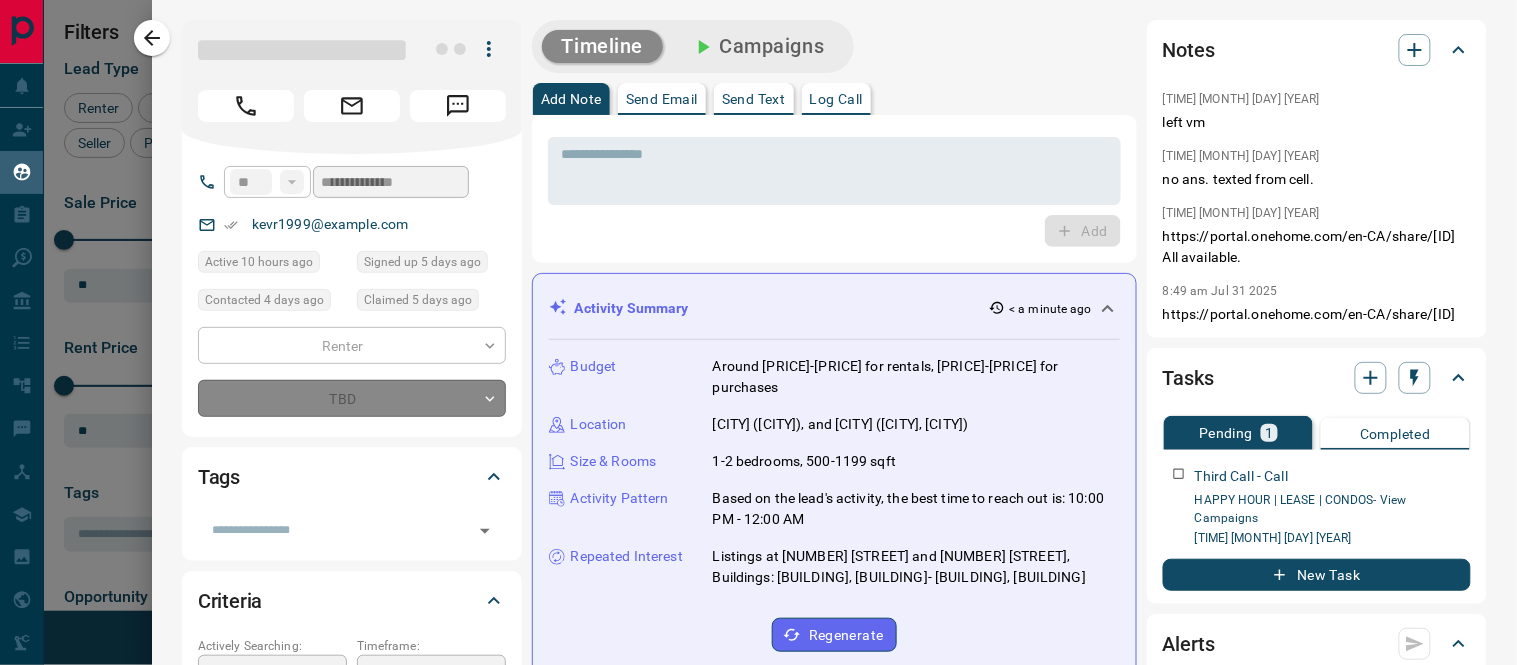 click on "Log Call" at bounding box center [836, 99] 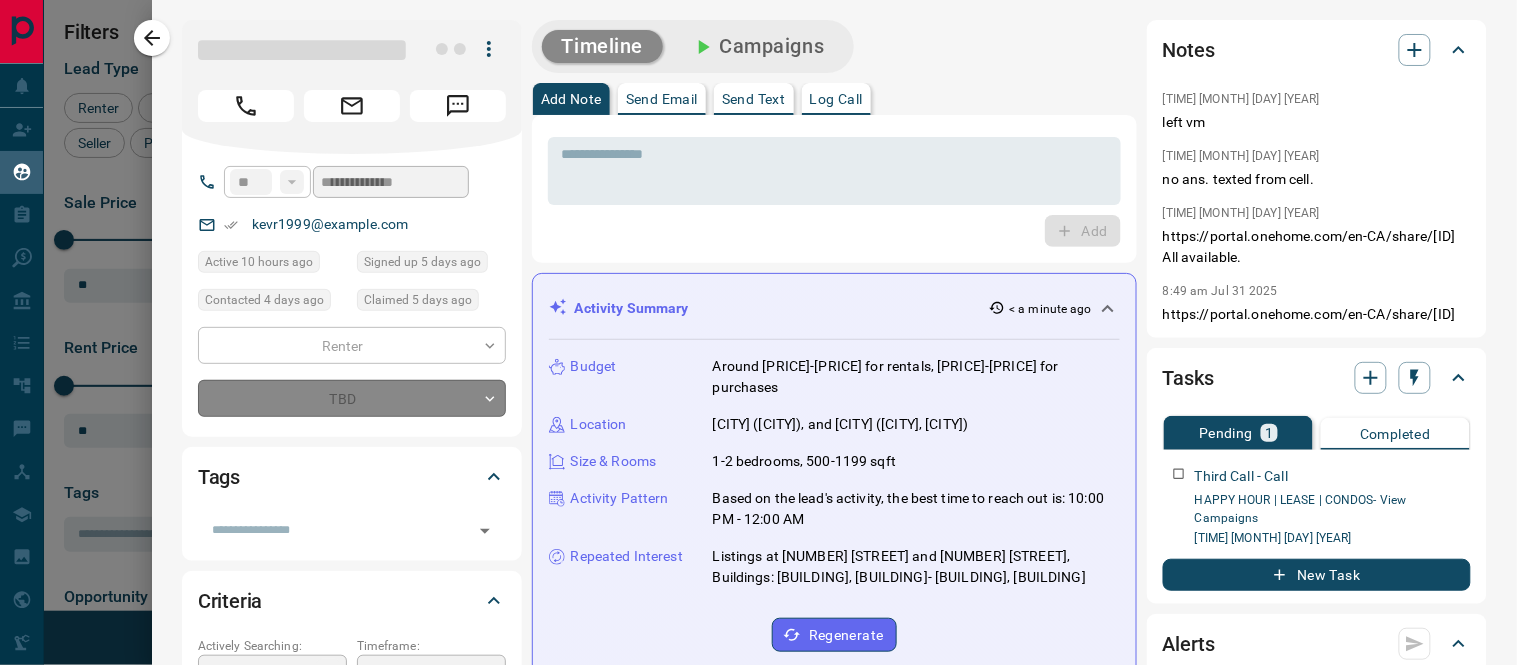 type on "*" 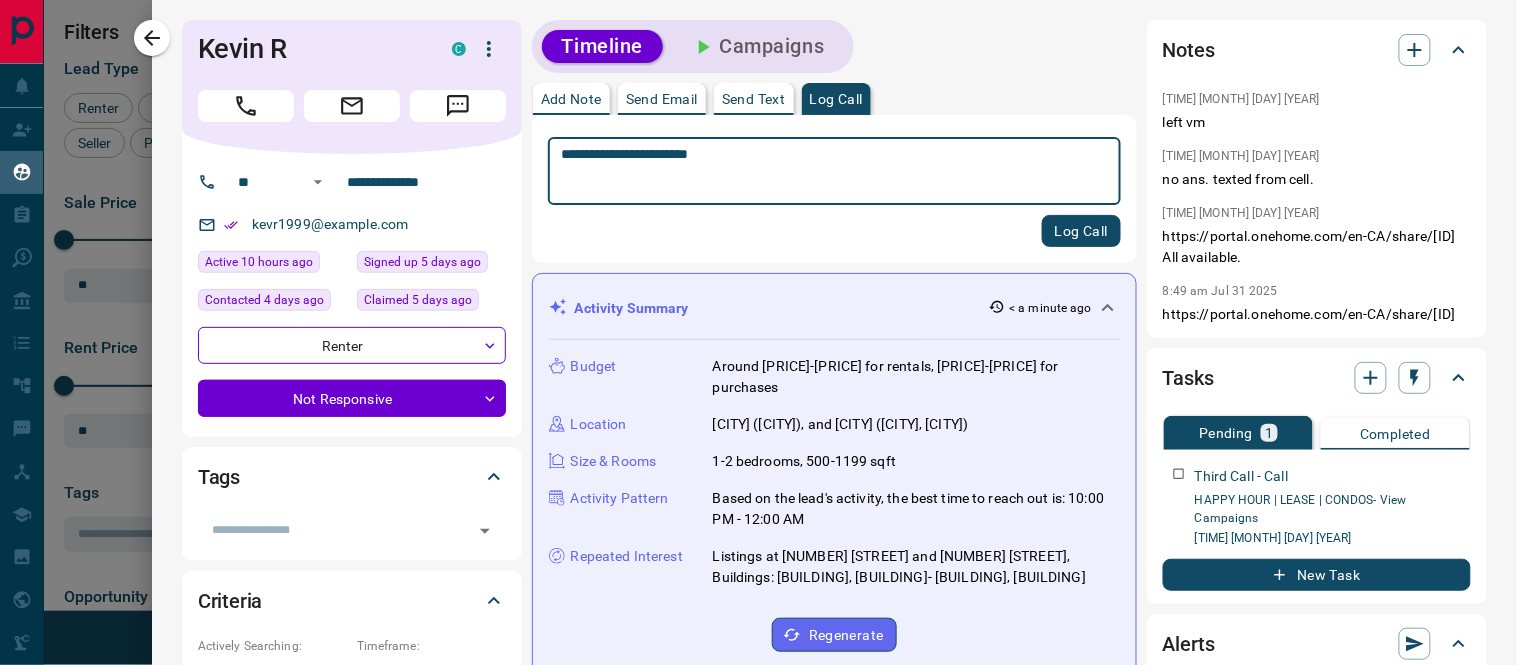 click on "**********" at bounding box center (826, 171) 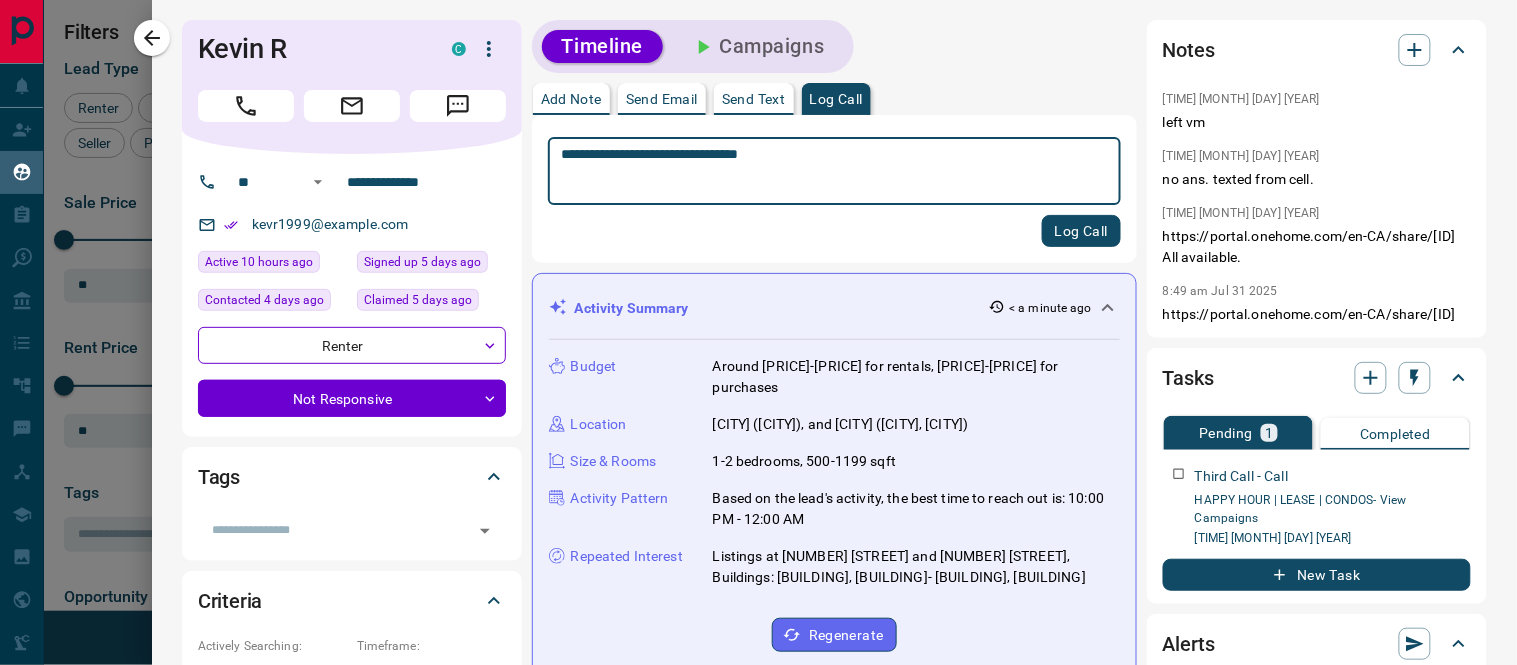 type on "**********" 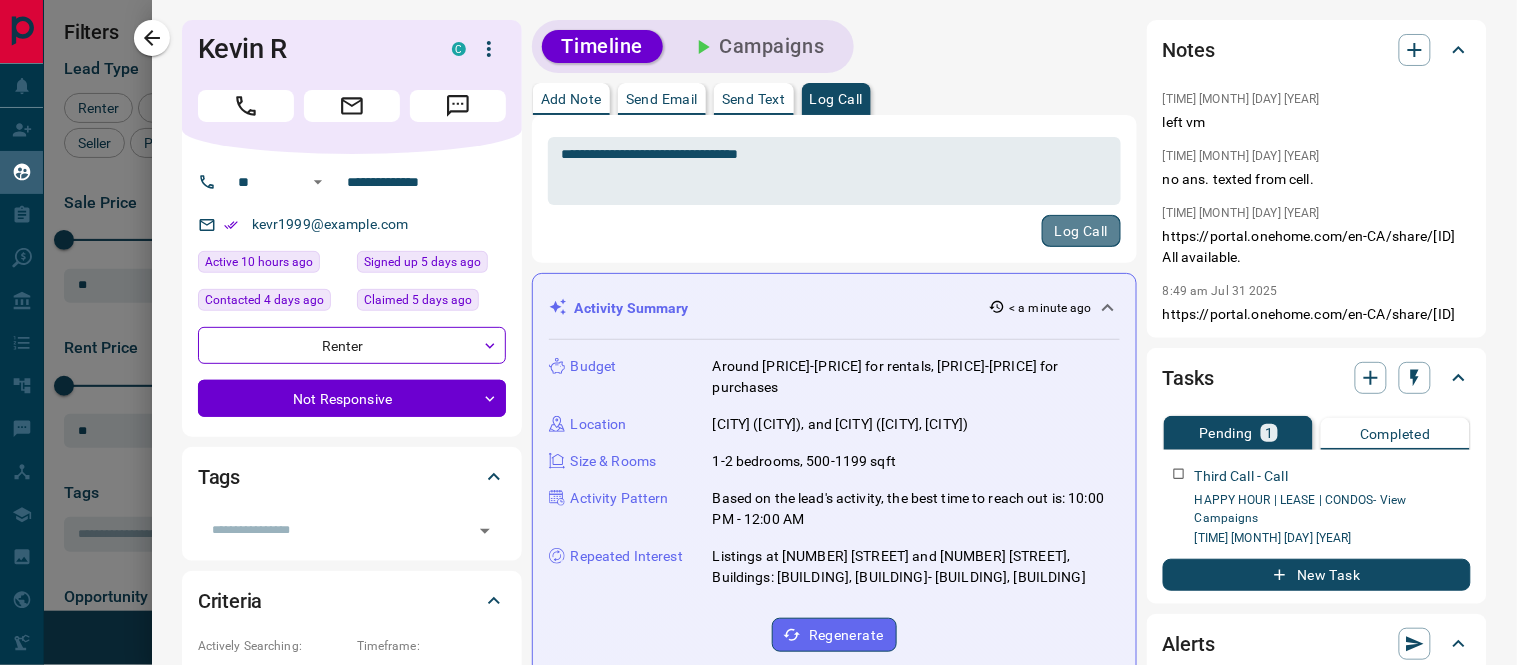 click on "Log Call" at bounding box center [1081, 231] 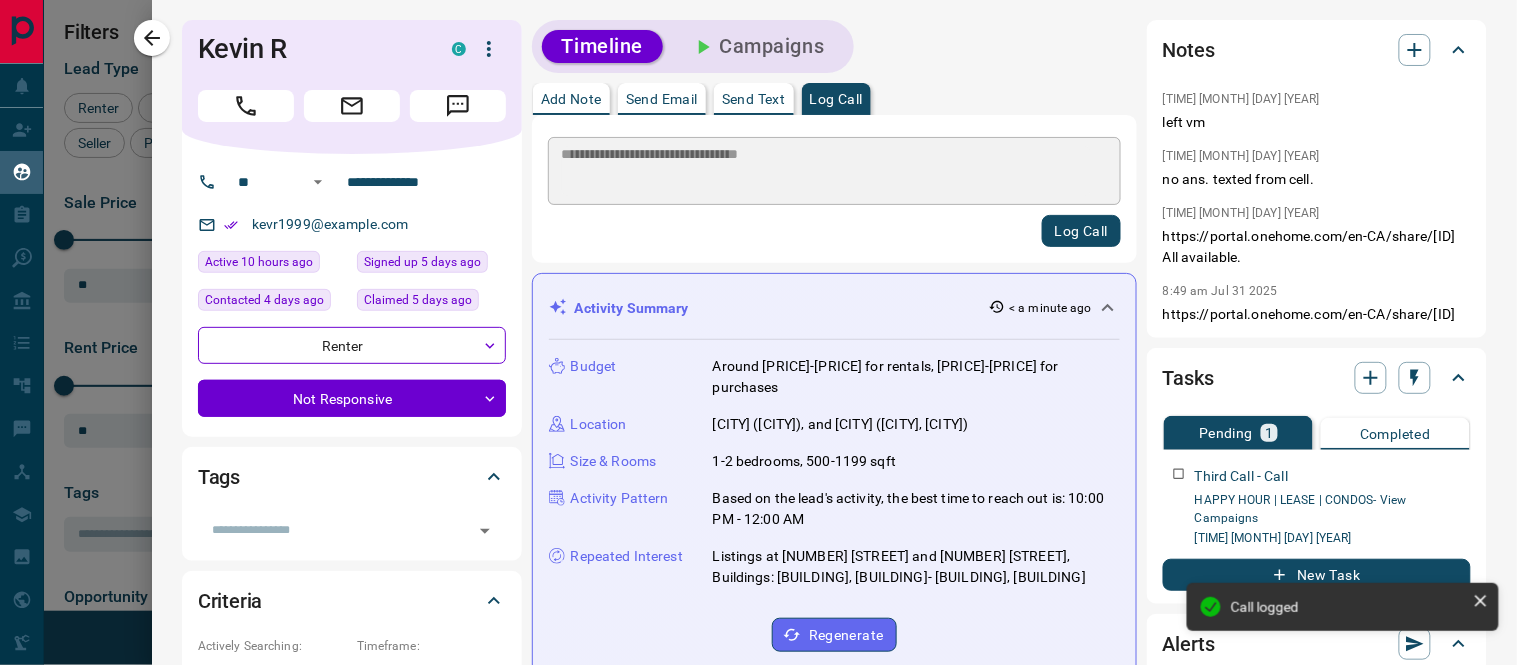 type 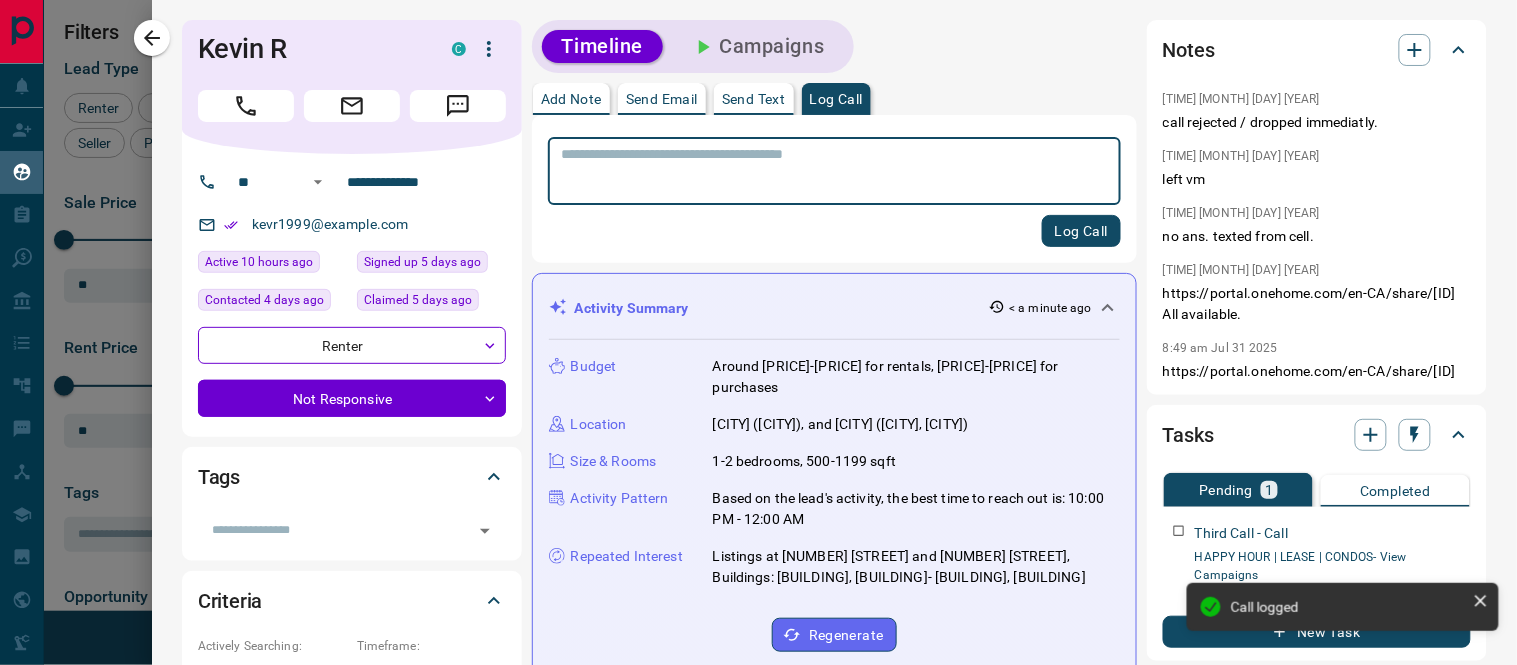 scroll, scrollTop: 111, scrollLeft: 0, axis: vertical 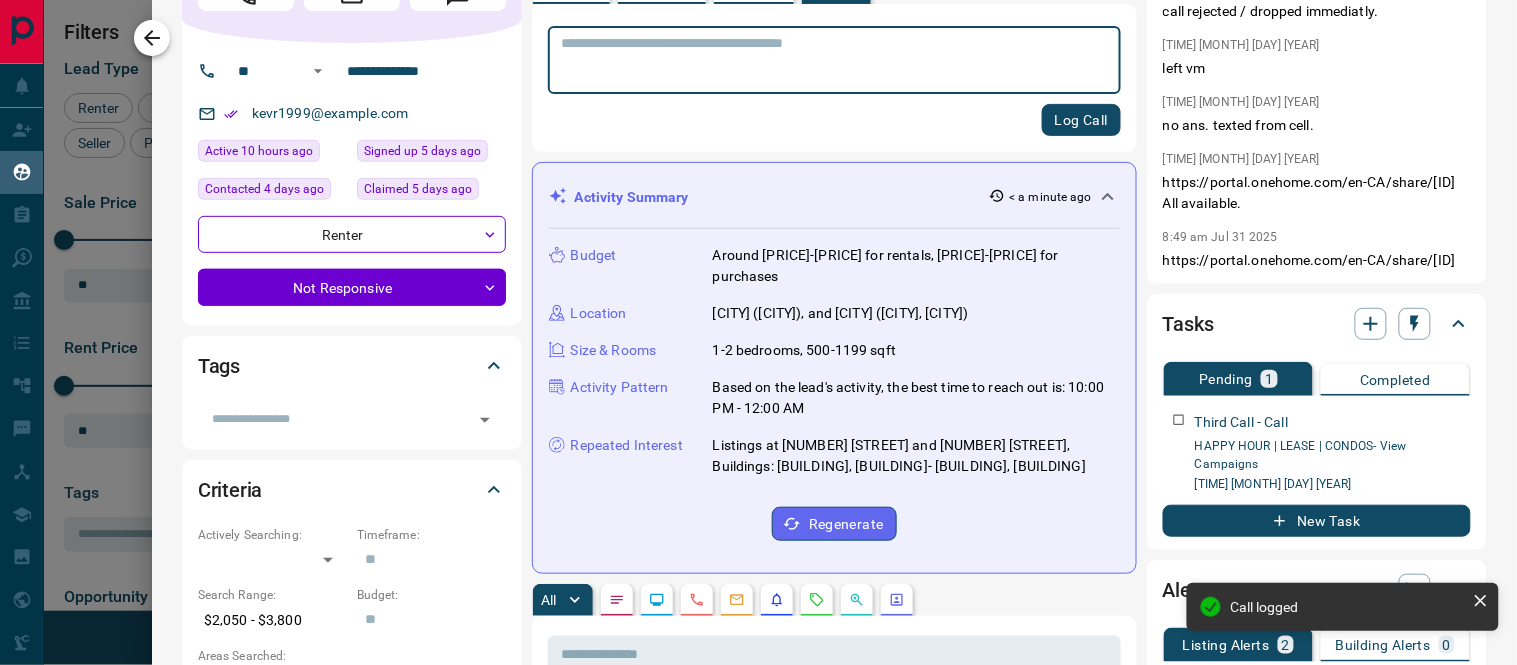 click 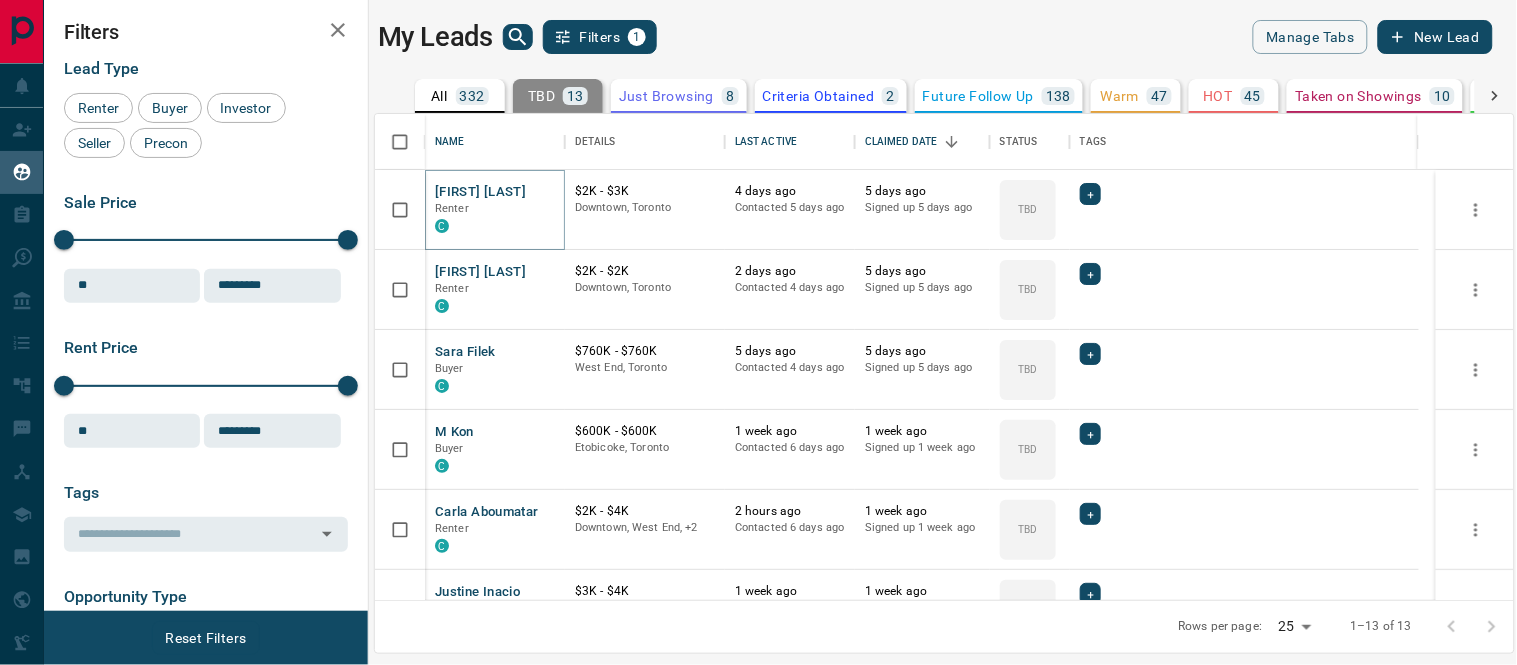 click on "[FIRST] [LAST]" at bounding box center [480, 192] 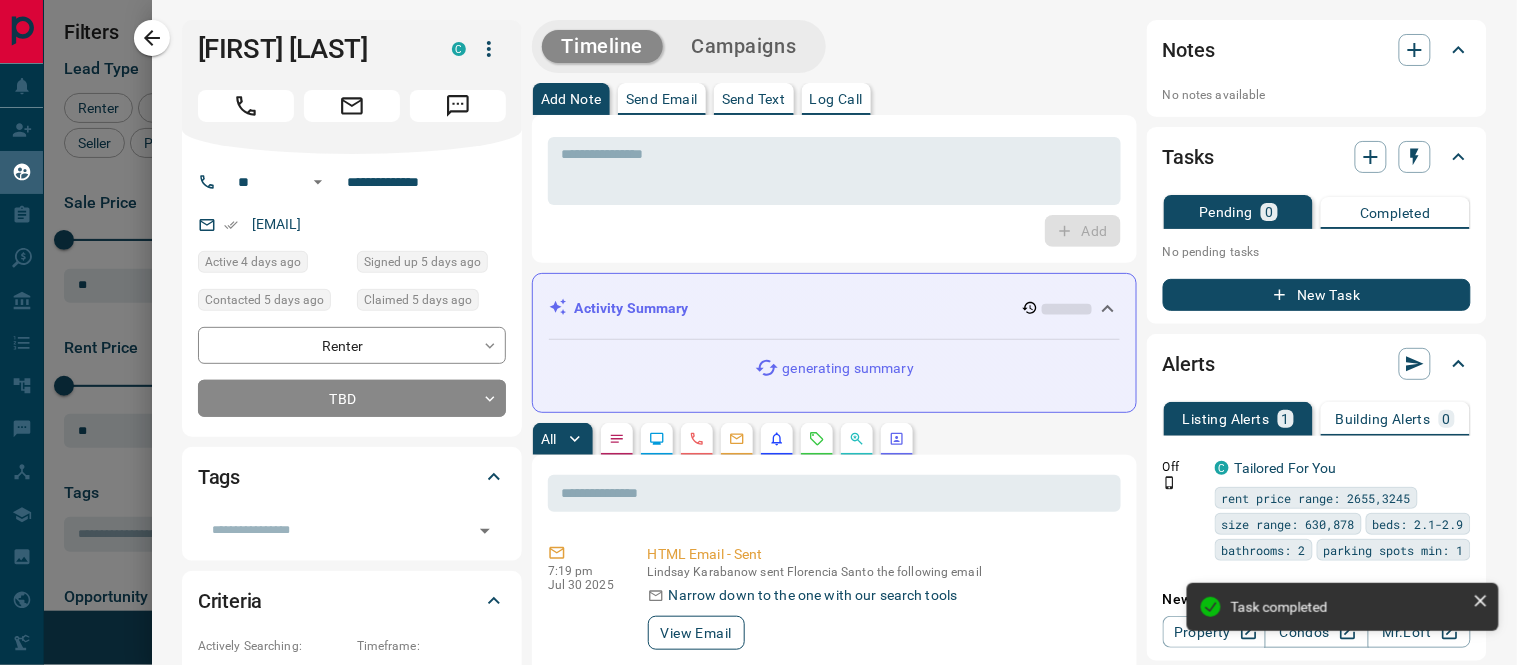 scroll, scrollTop: 333, scrollLeft: 0, axis: vertical 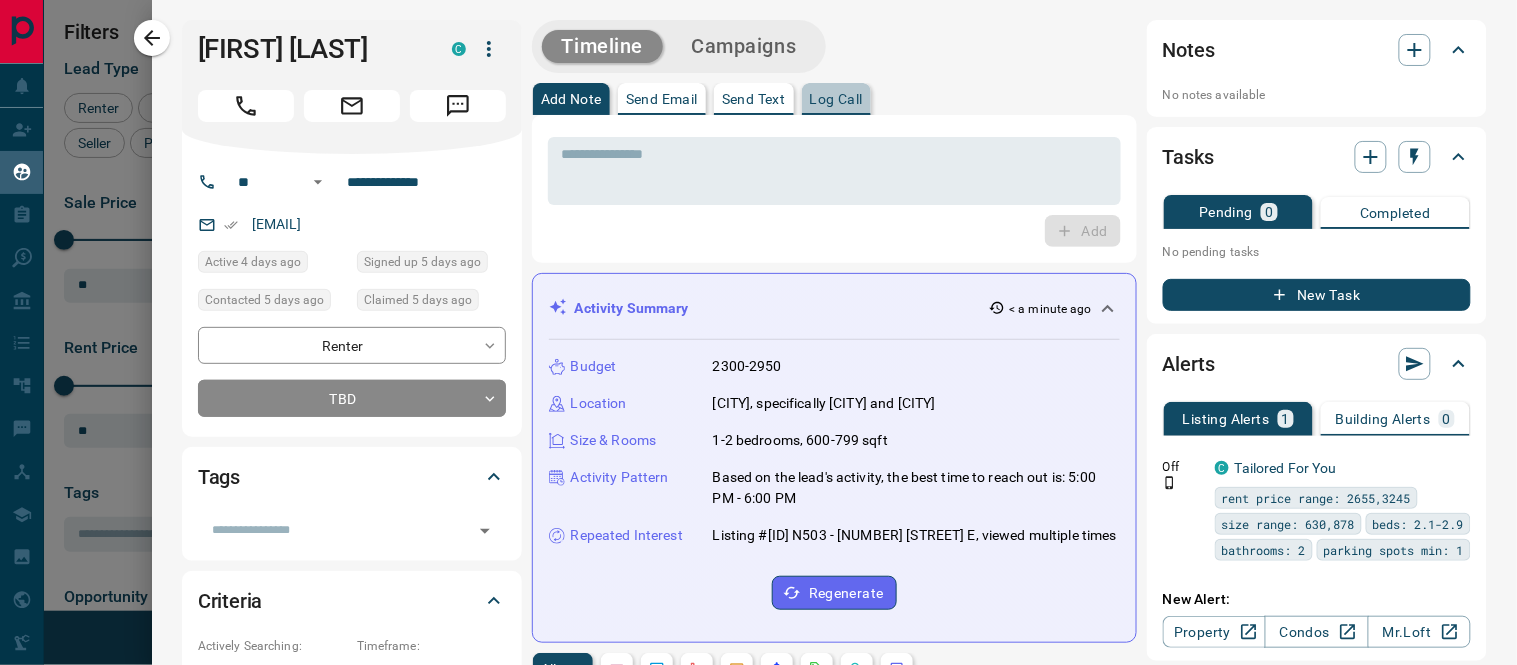 click on "Log Call" at bounding box center [836, 99] 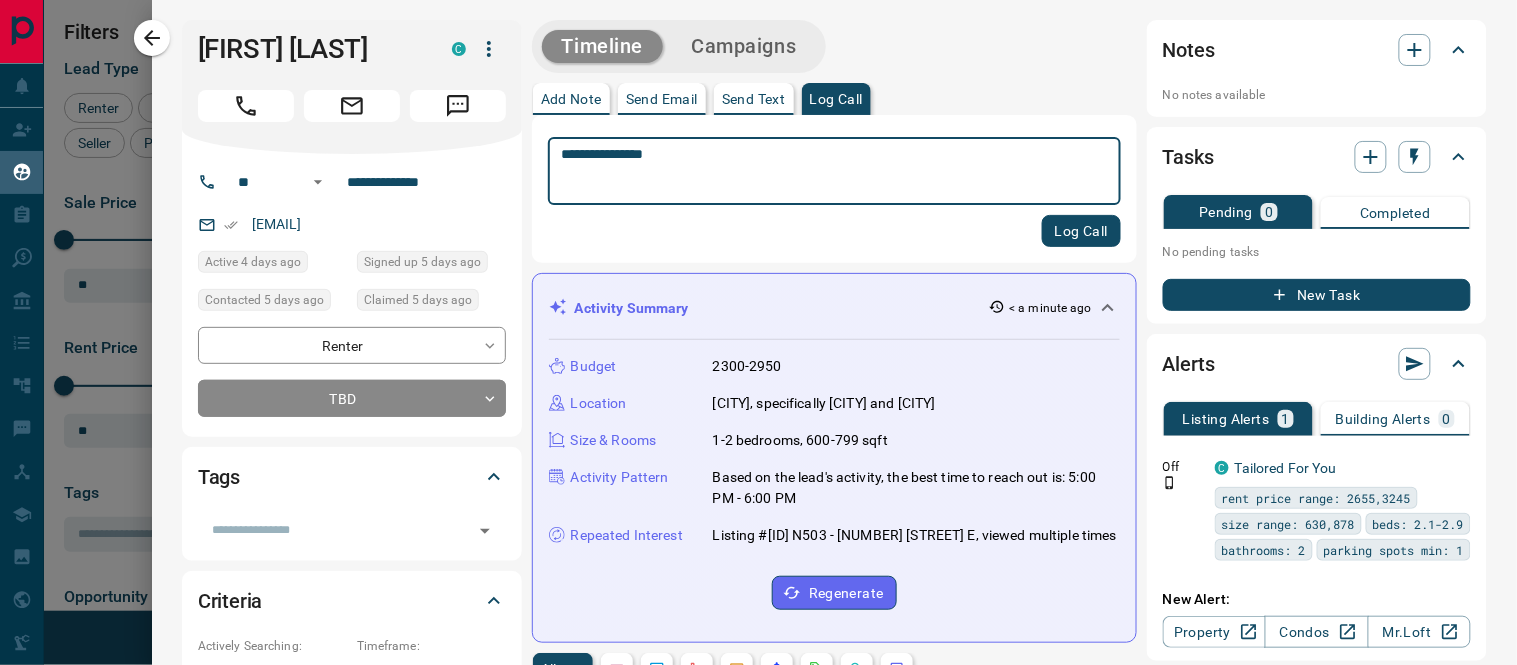 type on "**********" 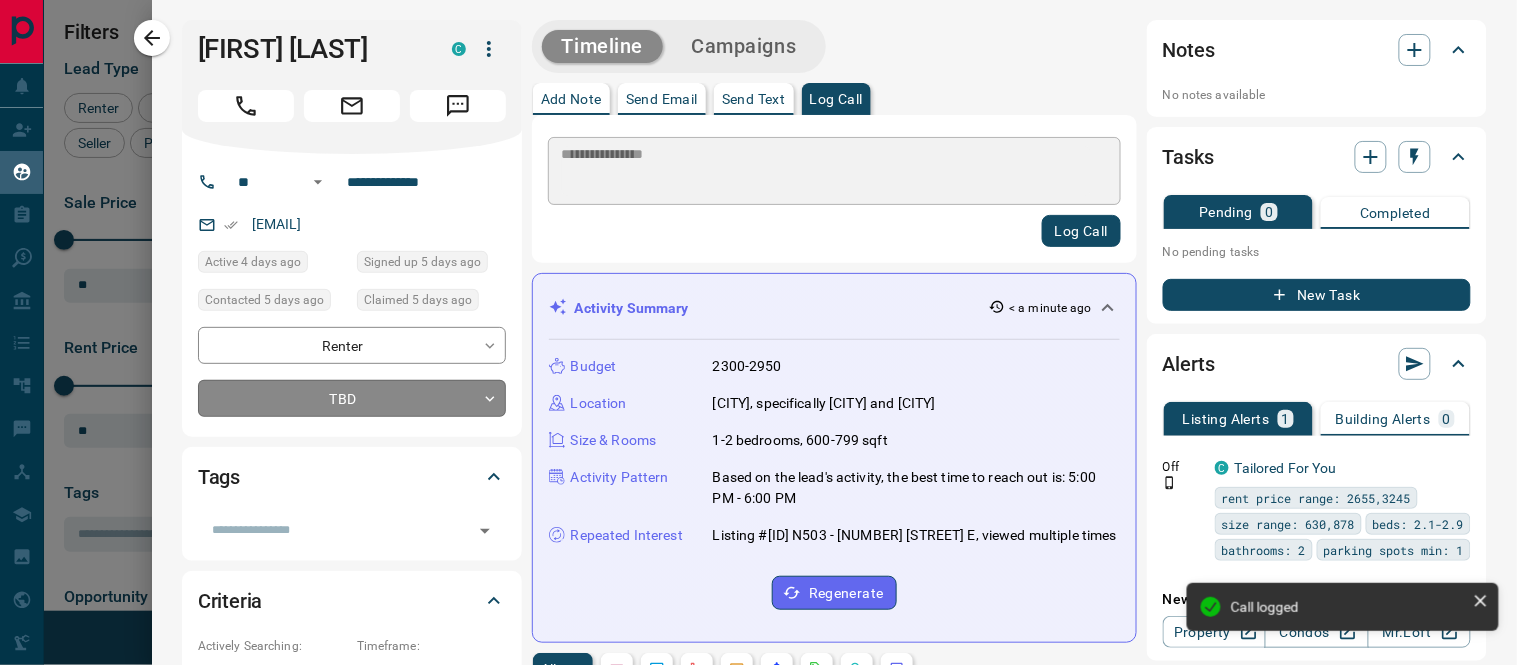 type 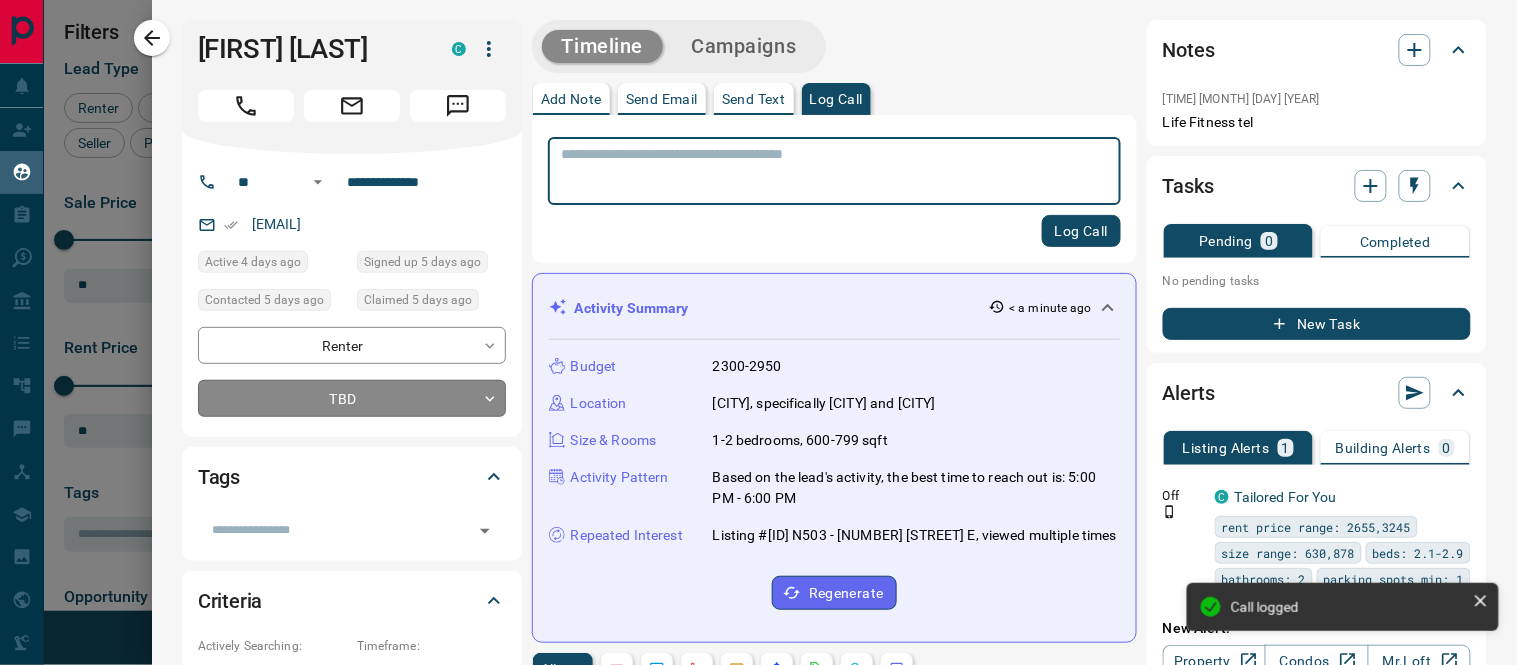 click on "Lead Transfers Claim Leads My Leads Tasks Opportunities Deals Campaigns Automations Messages Broker Bay Training Media Services Agent Resources Precon Worksheet Mobile Apps Disclosure Logout My Leads Filters 1 Manage Tabs New Lead All 332 TBD 13 Do Not Contact - Not Responsive 8 Bogus 54 Just Browsing 8 Criteria Obtained 2 Future Follow Up 138 Warm 47 HOT 45 Taken on Showings 10 Submitted Offer 1 Client 6 Name Details Last Active Claimed Date Status Tags Florencia Santo Renter C $2K - $3K Downtown, [CITY] 4 days ago Contacted 5 days ago 5 days ago Signed up 5 days ago TBD + Adrian Angara Renter C $2K - $2K Downtown, [CITY] 2 days ago Contacted 4 days ago 5 days ago Signed up 5 days ago TBD + Sara Filek Buyer C $760K - $760K West End, [CITY] 5 days ago Contacted 4 days ago 5 days ago Signed up 5 days ago TBD + M Kon Buyer C $600K - $600K [CITY], [CITY] 1 week ago Contacted 6 days ago 1 week ago Signed up 1 week ago TBD + Carla Aboumatar Renter C $2K - $4K Downtown, West End, +2 2 hours ago 1 week ago +" at bounding box center (758, 320) 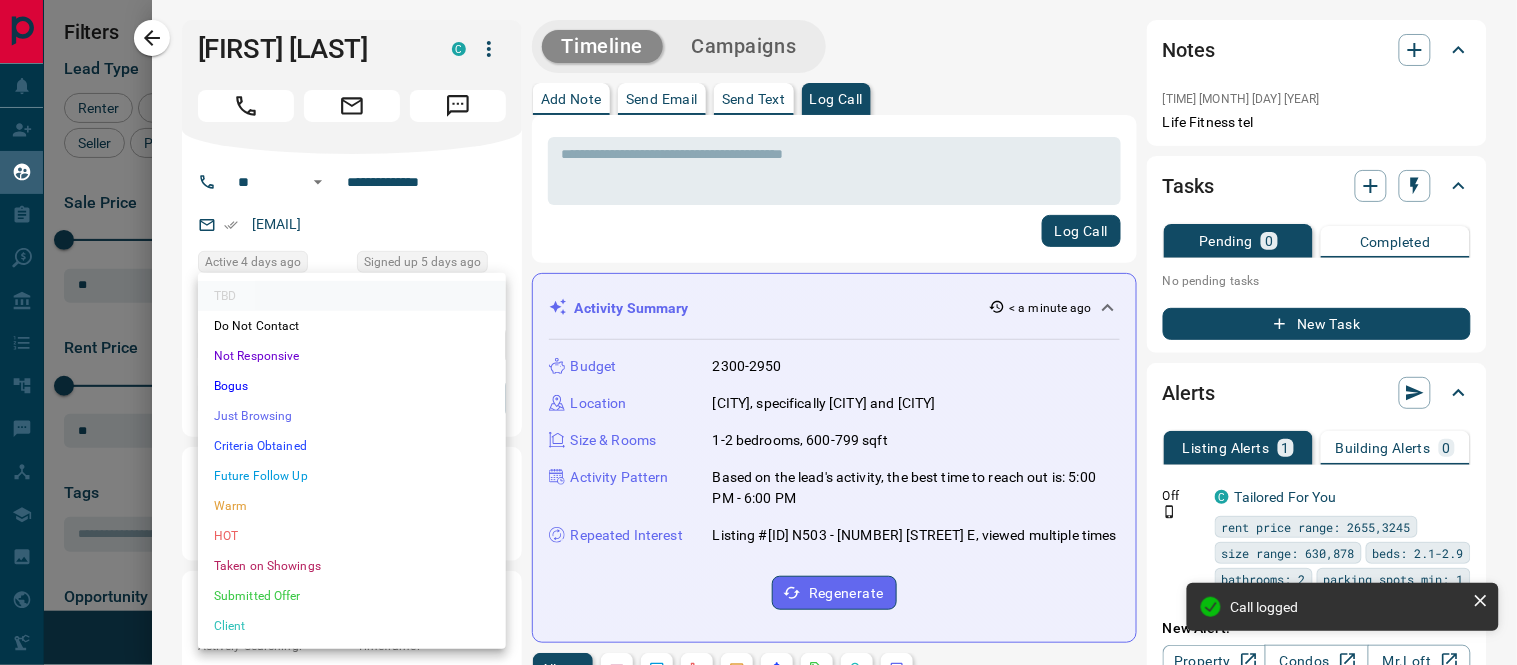 scroll, scrollTop: 340, scrollLeft: 0, axis: vertical 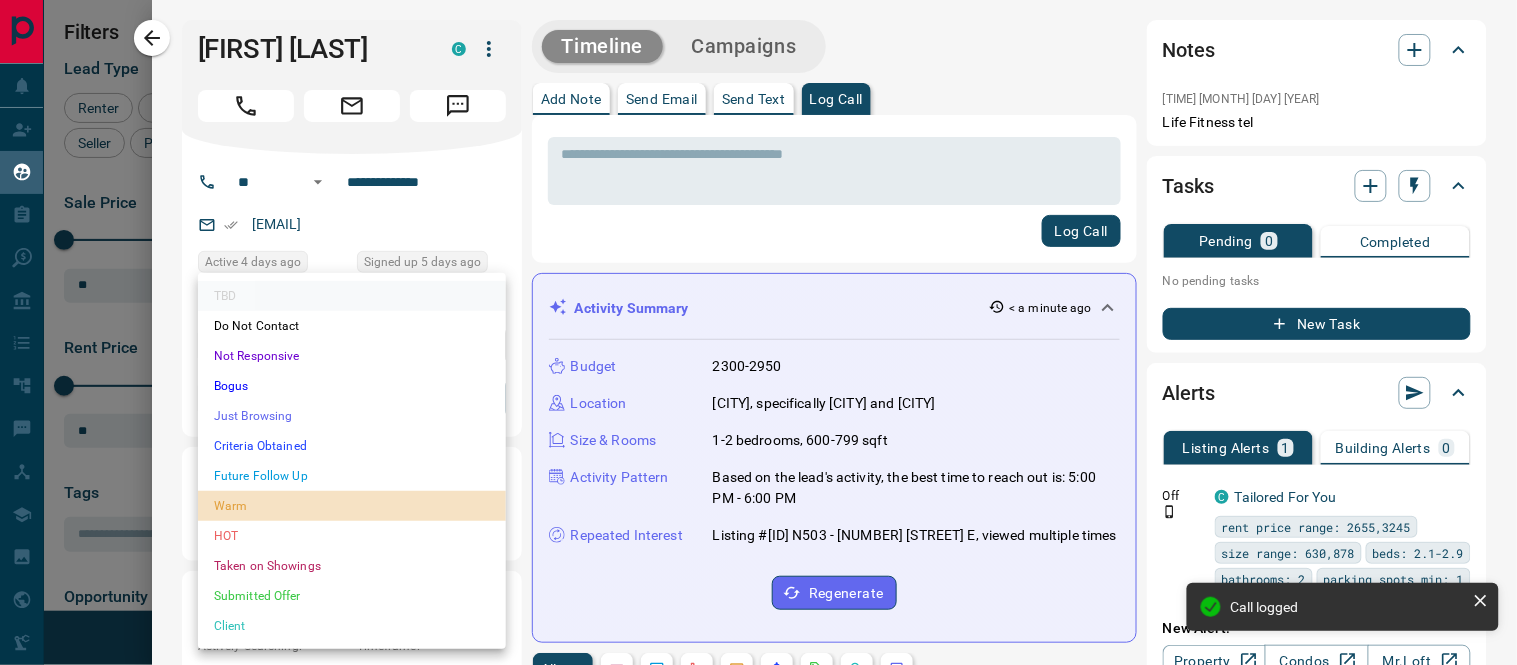 click on "Warm" at bounding box center [352, 506] 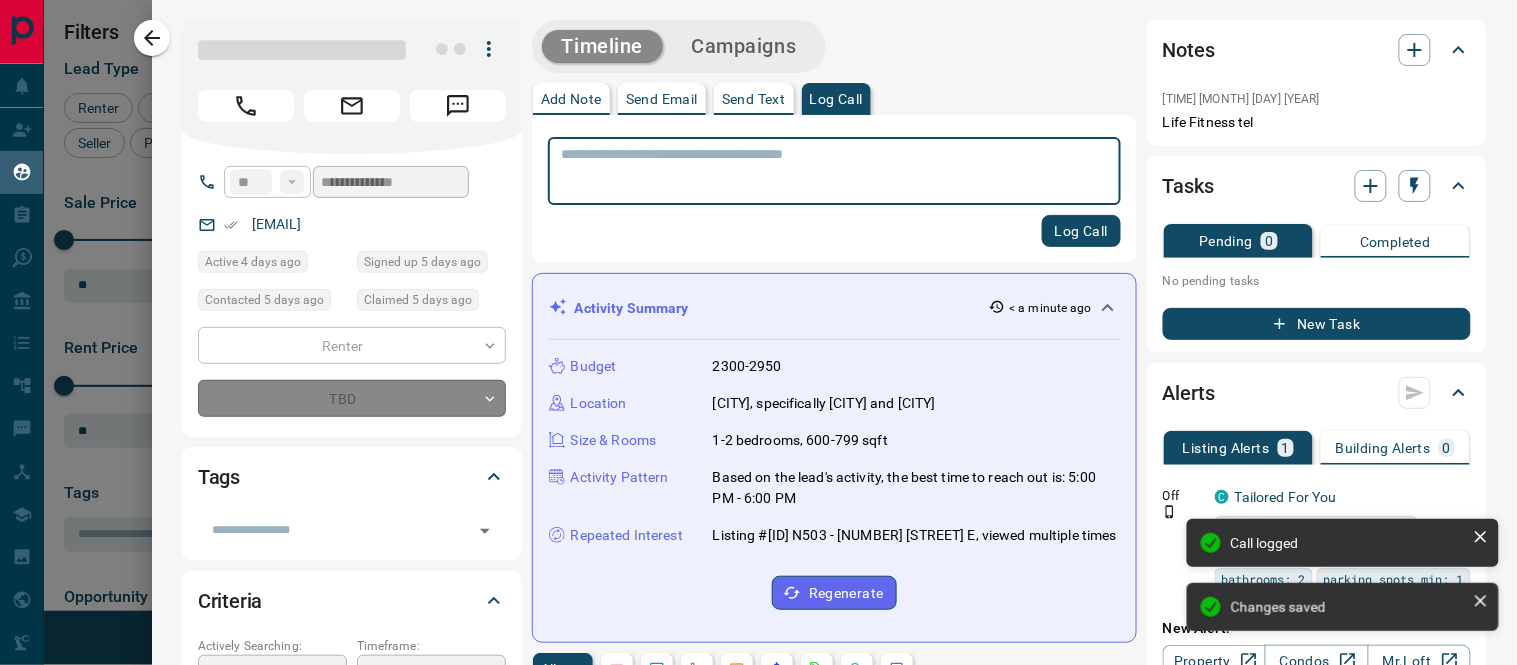 click at bounding box center (826, 171) 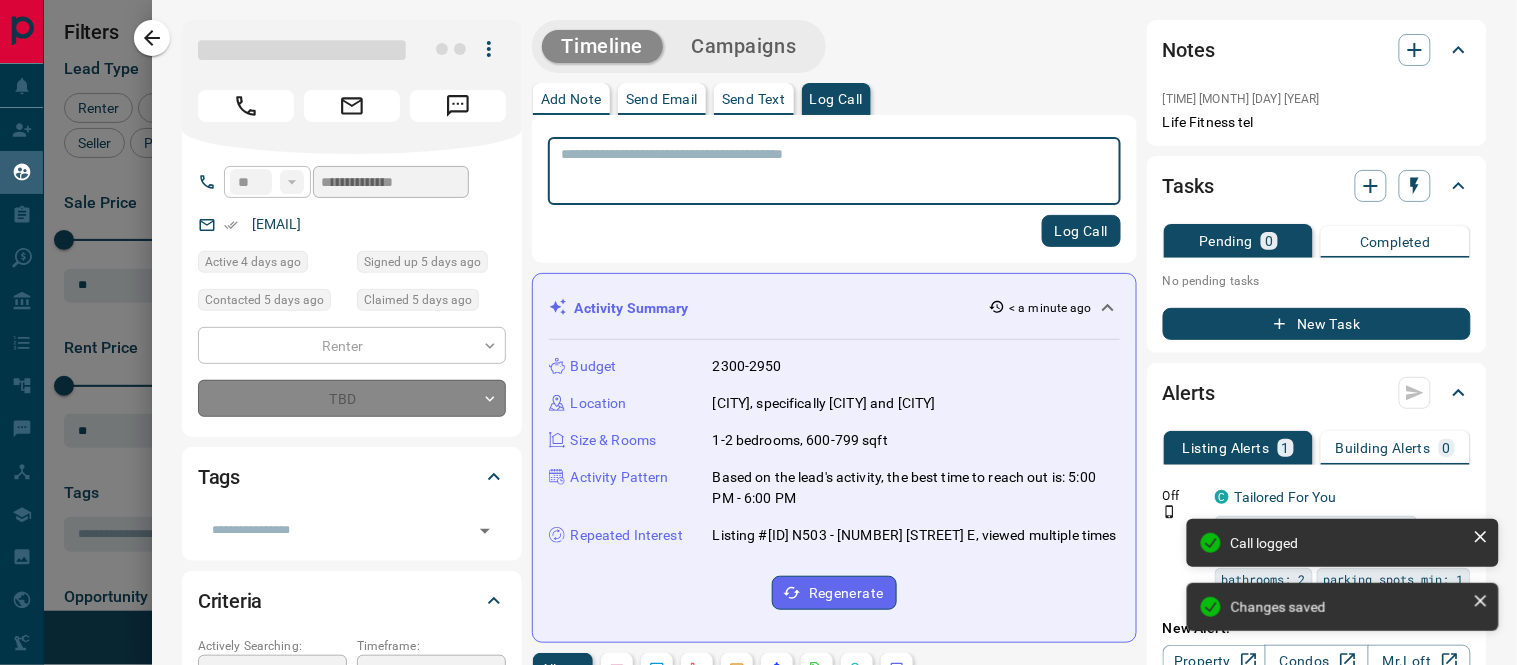 type on "*" 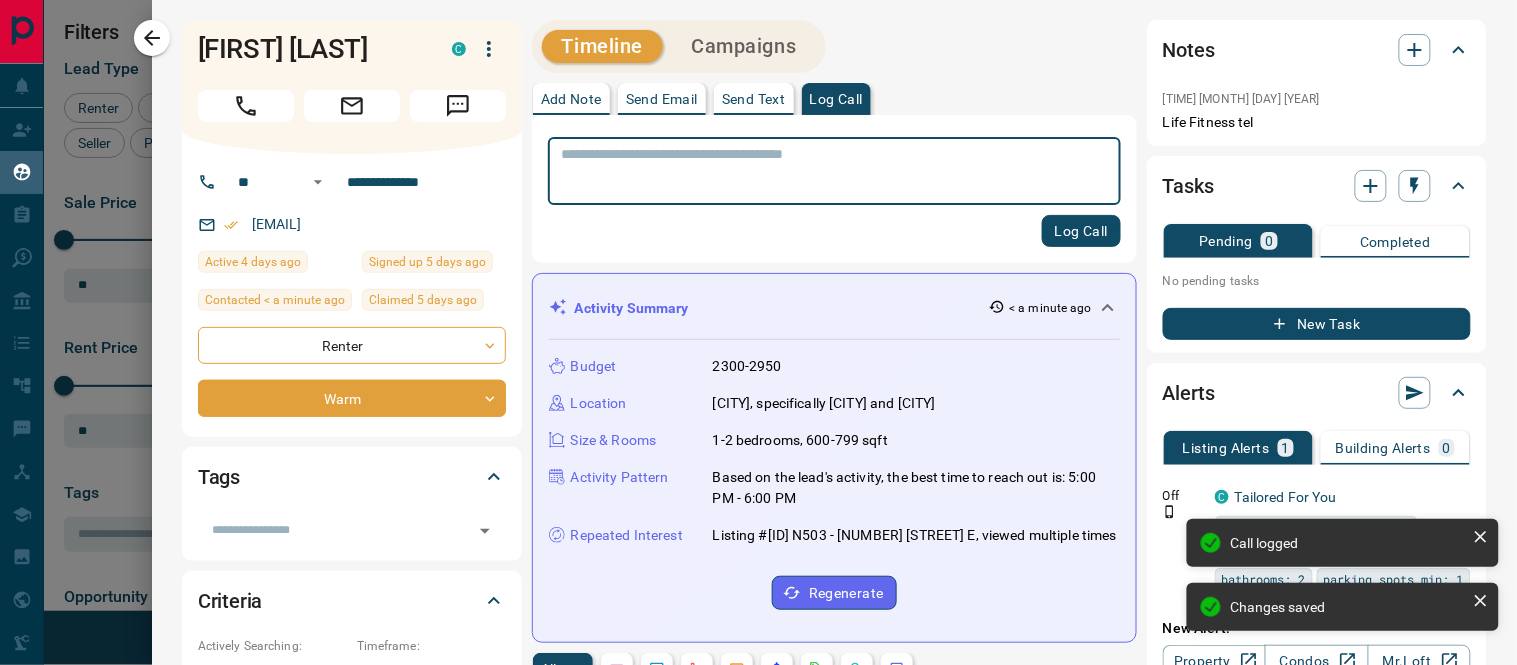 scroll, scrollTop: 222, scrollLeft: 0, axis: vertical 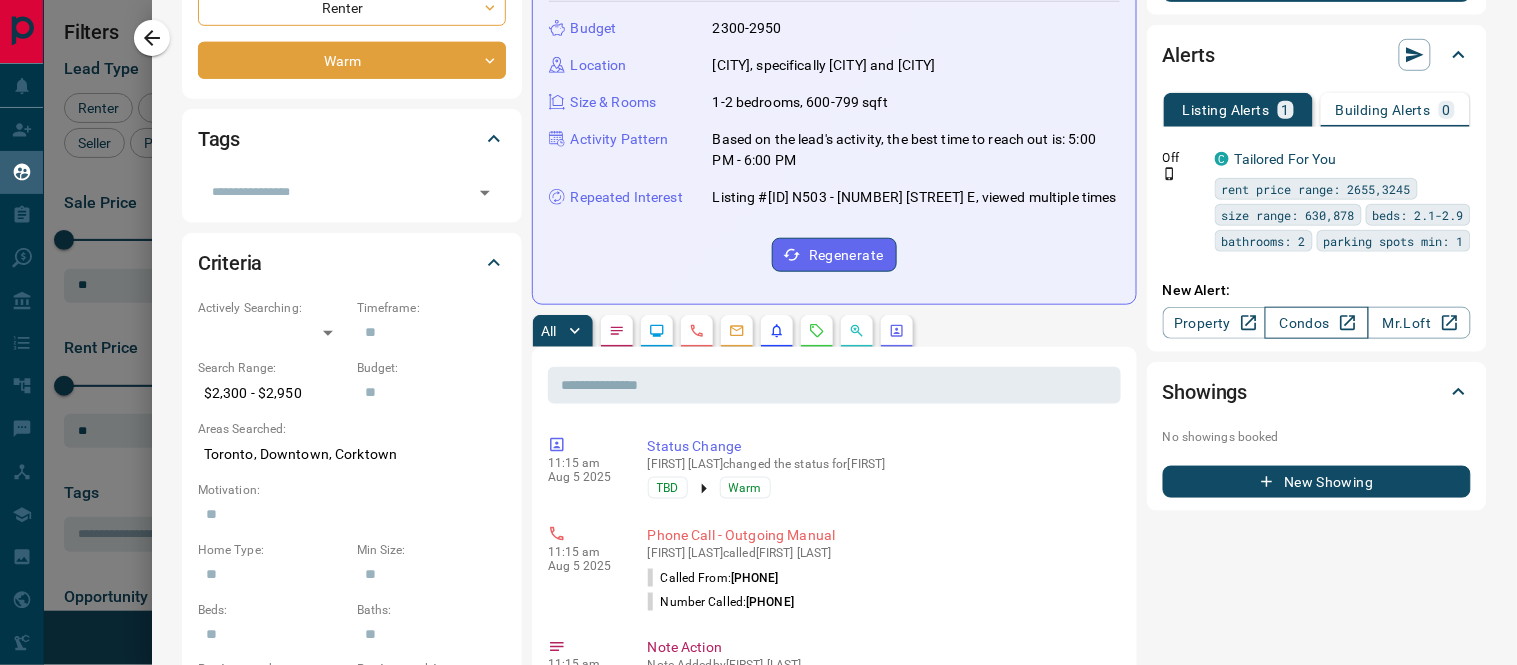 click on "Condos" at bounding box center [1316, 323] 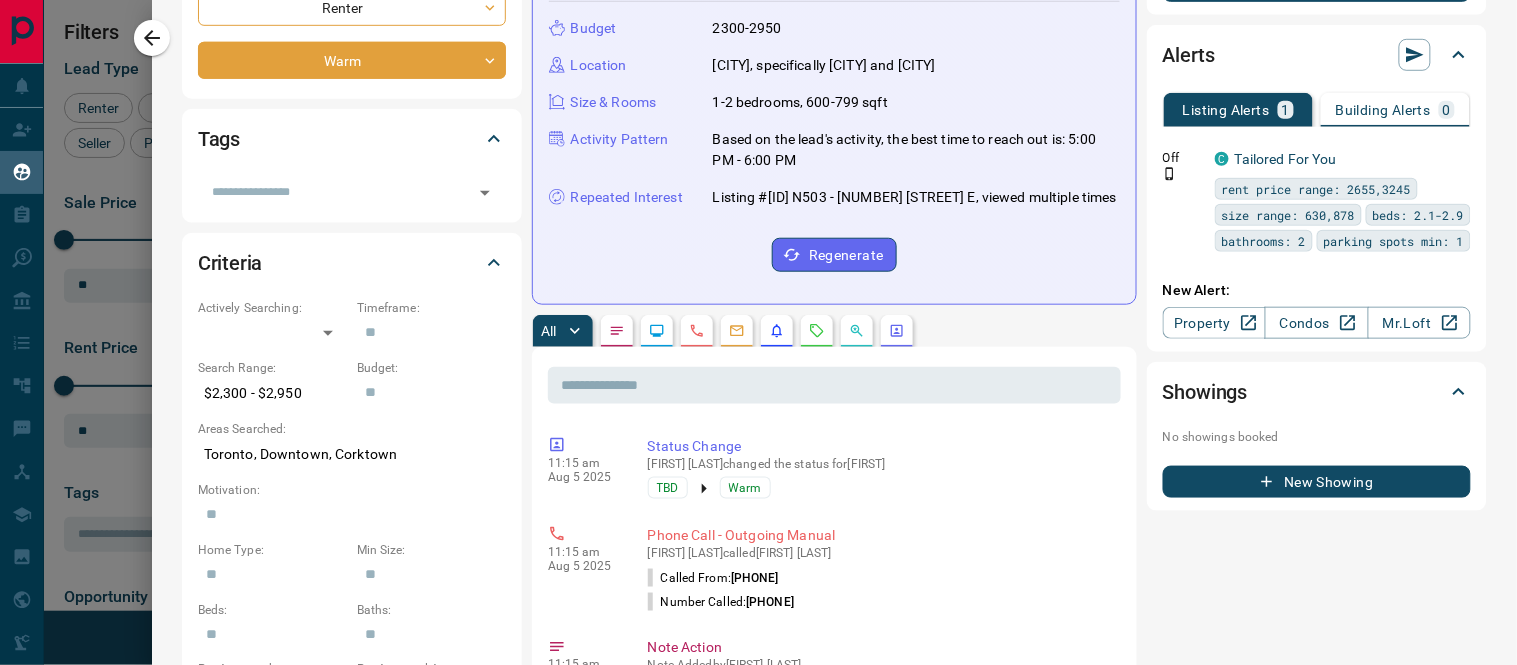 scroll, scrollTop: 1111, scrollLeft: 0, axis: vertical 